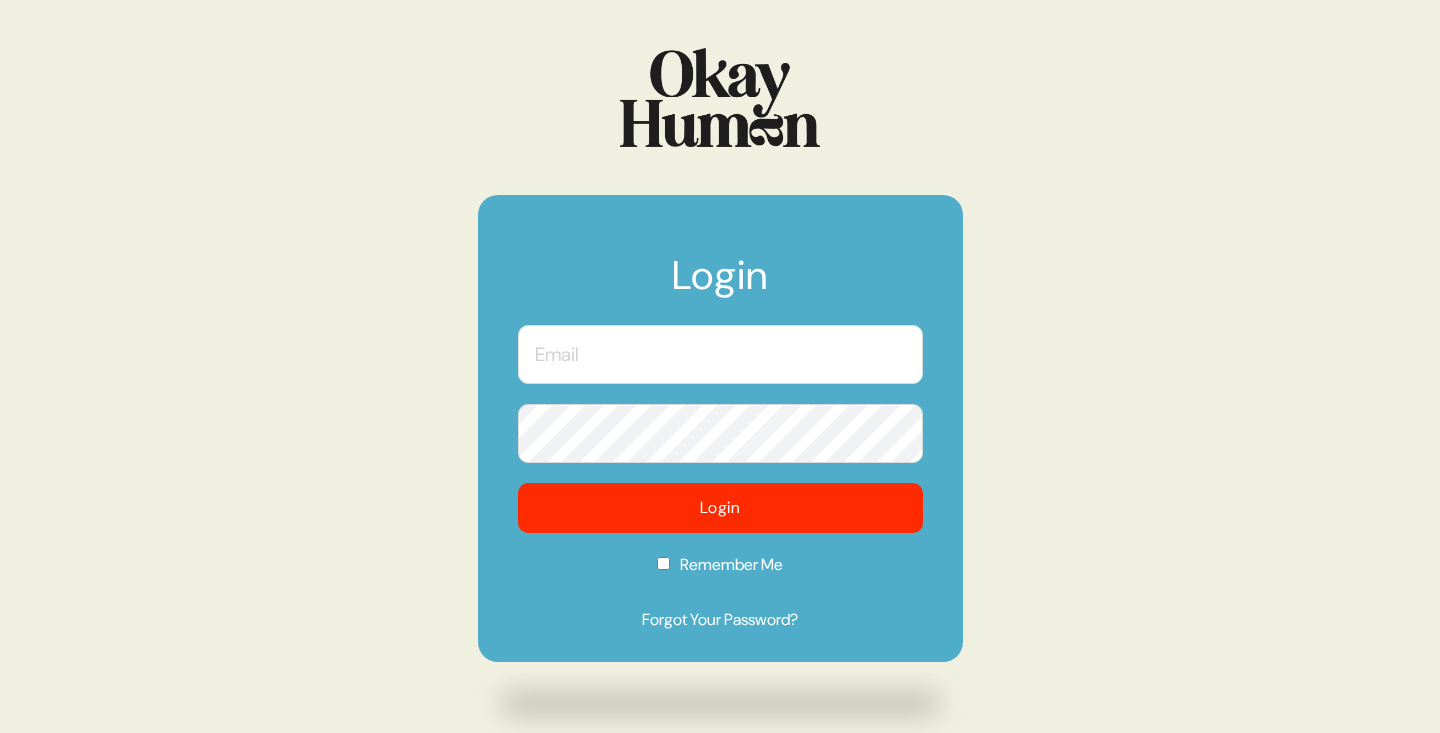 scroll, scrollTop: 0, scrollLeft: 0, axis: both 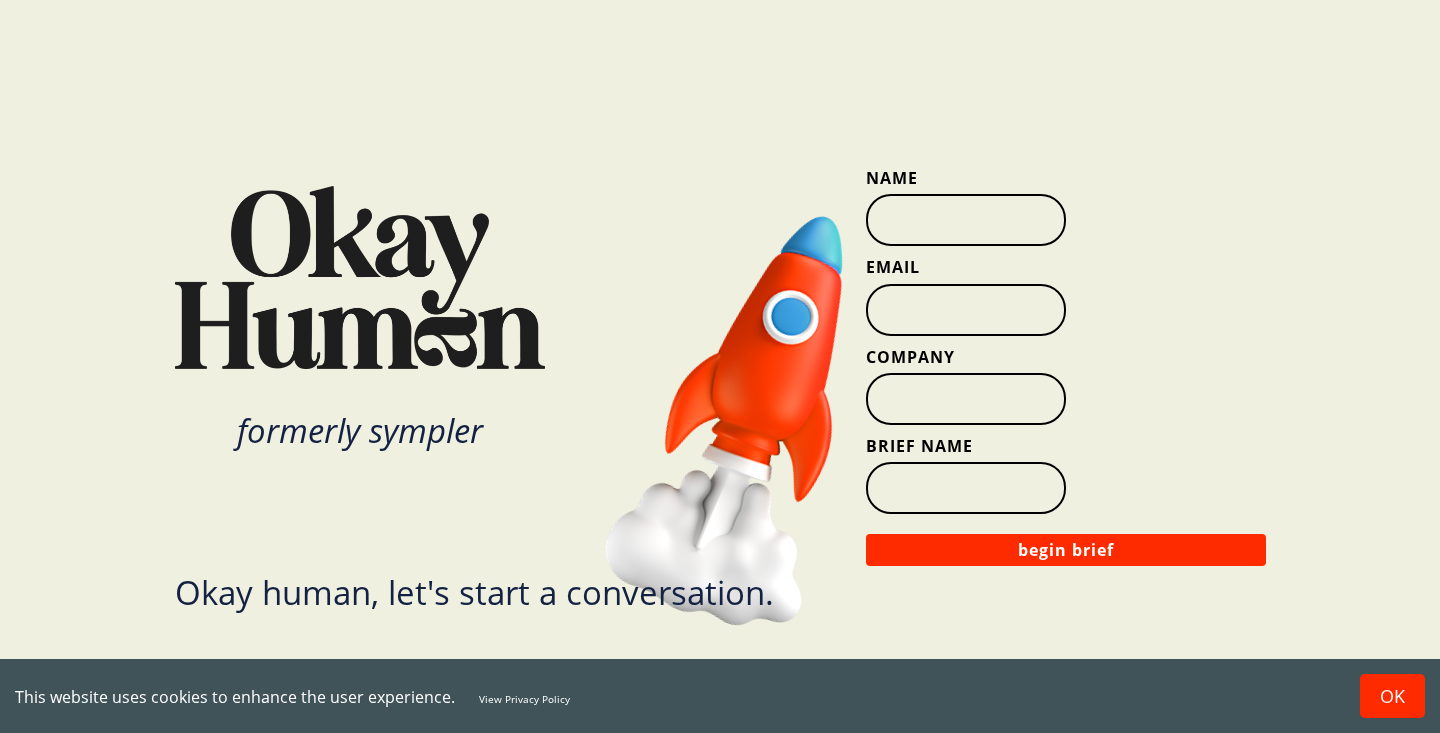 click on "Name" at bounding box center [966, 220] 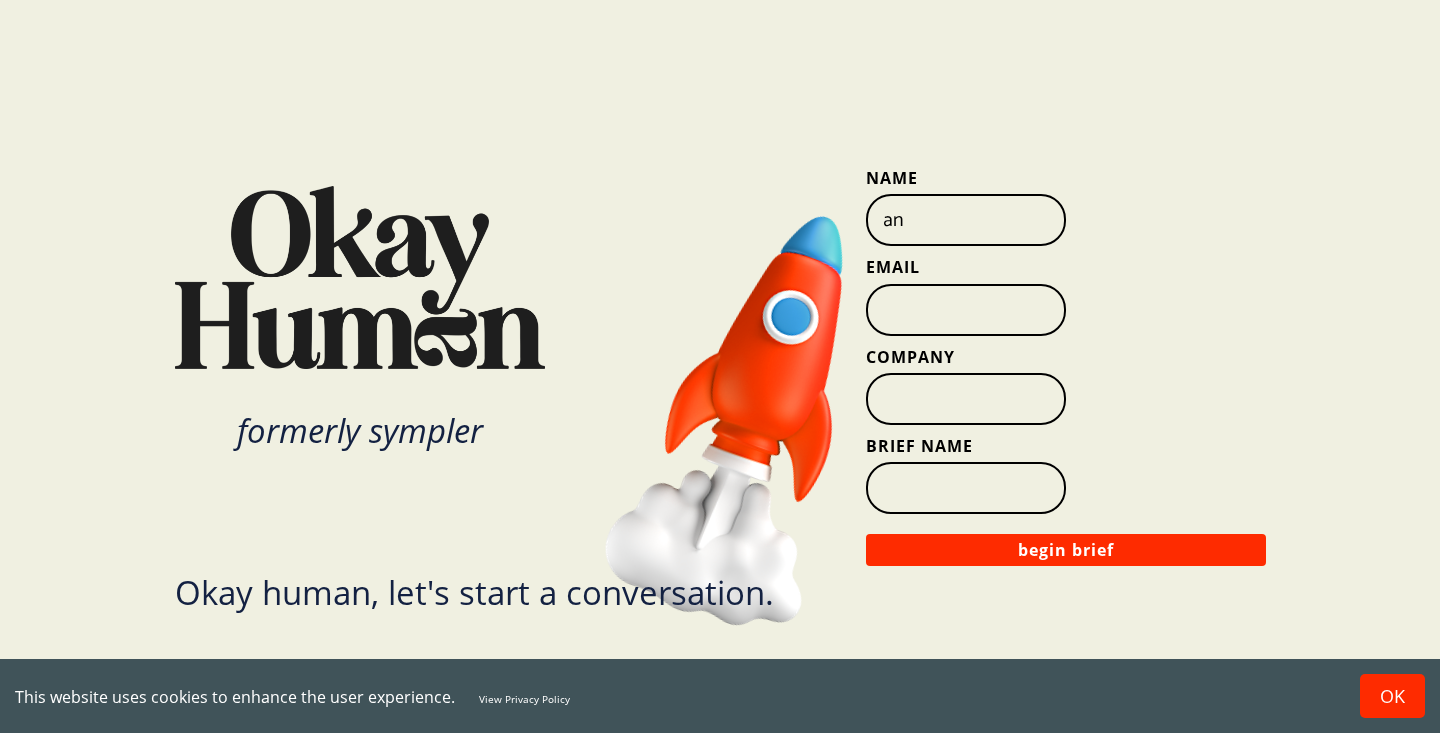 type on "a" 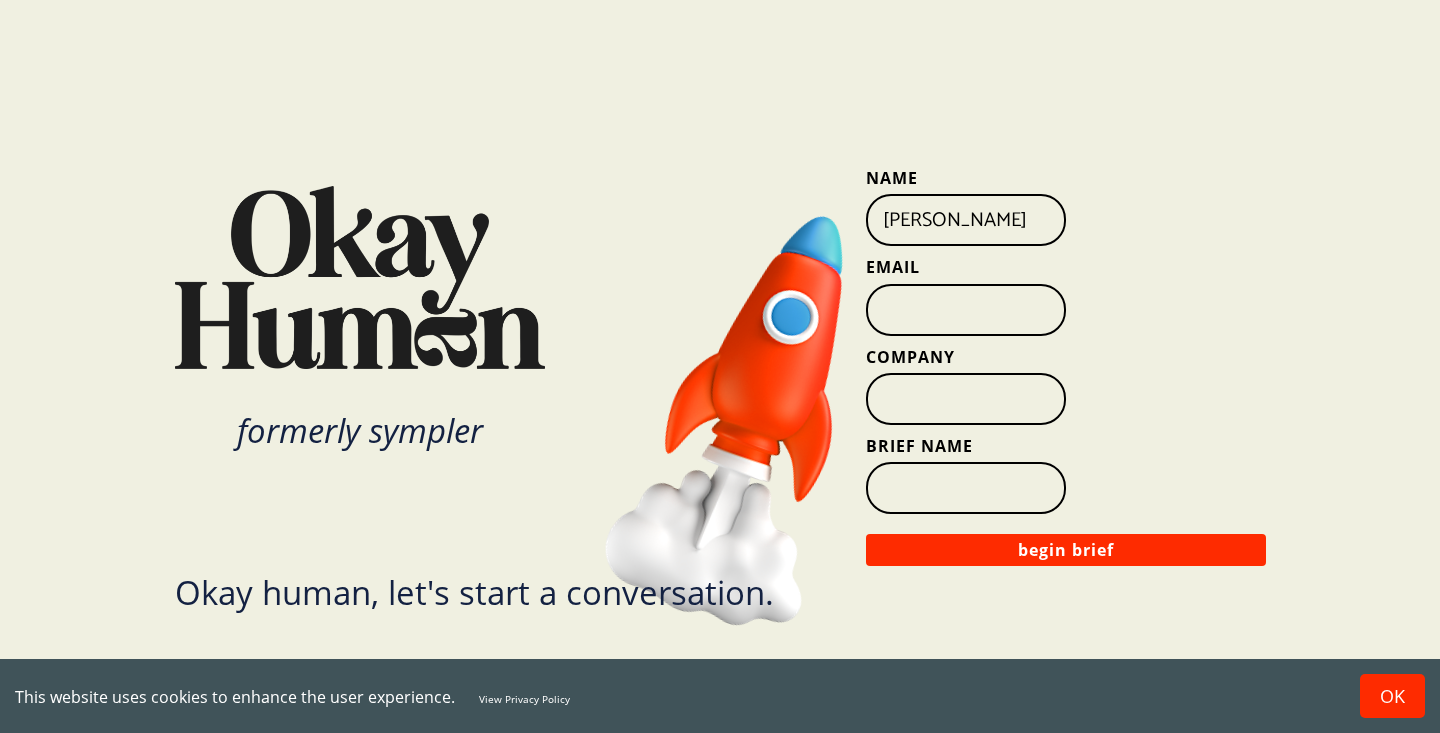 type on "[PERSON_NAME]" 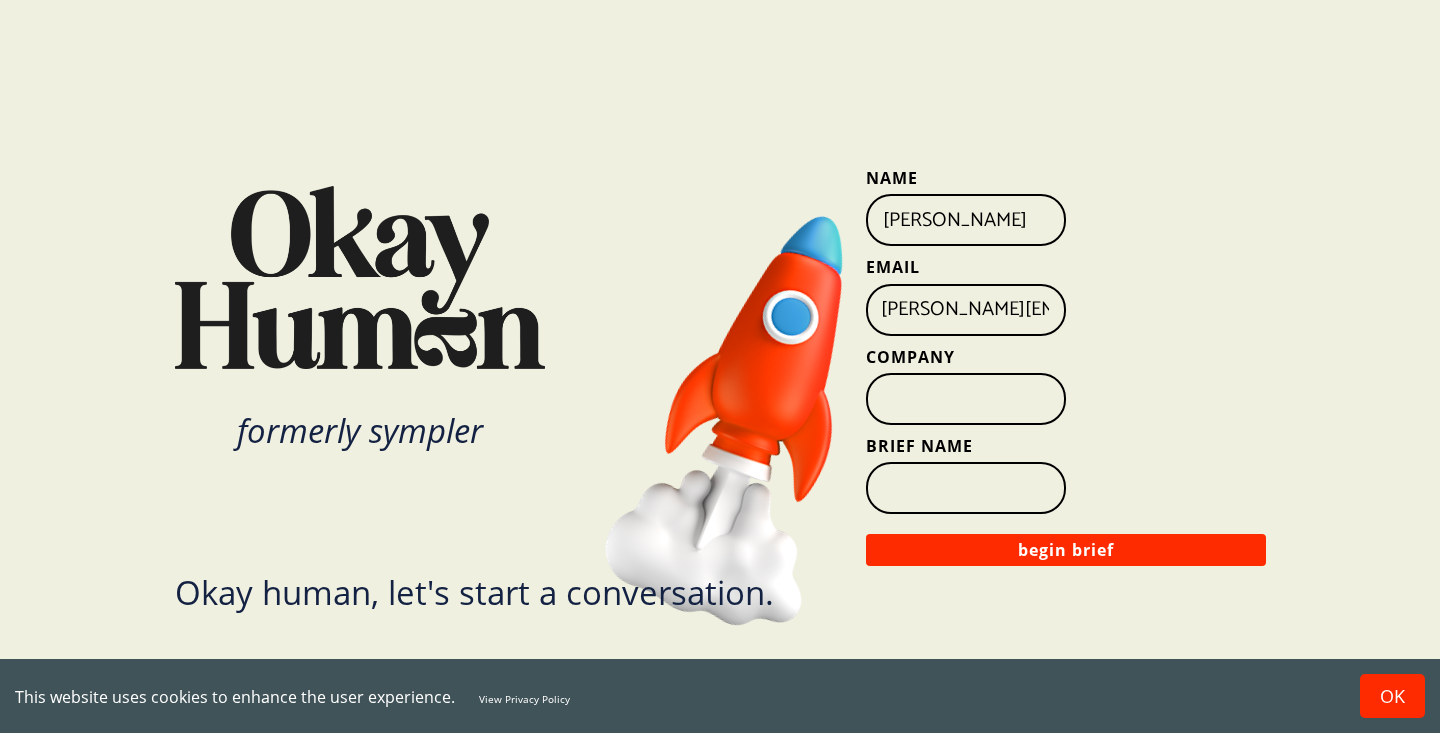 scroll, scrollTop: 0, scrollLeft: 18, axis: horizontal 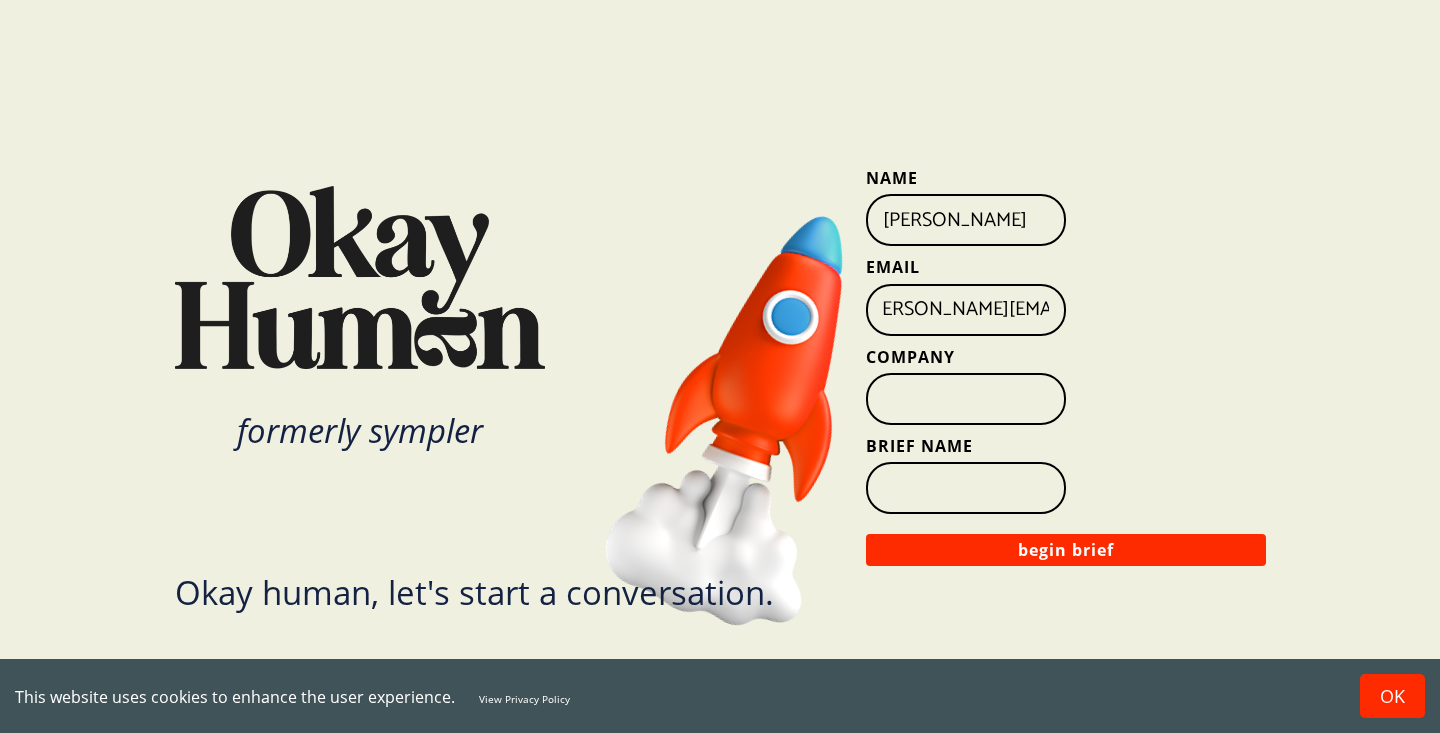 type on "[PERSON_NAME][EMAIL_ADDRESS][DOMAIN_NAME]" 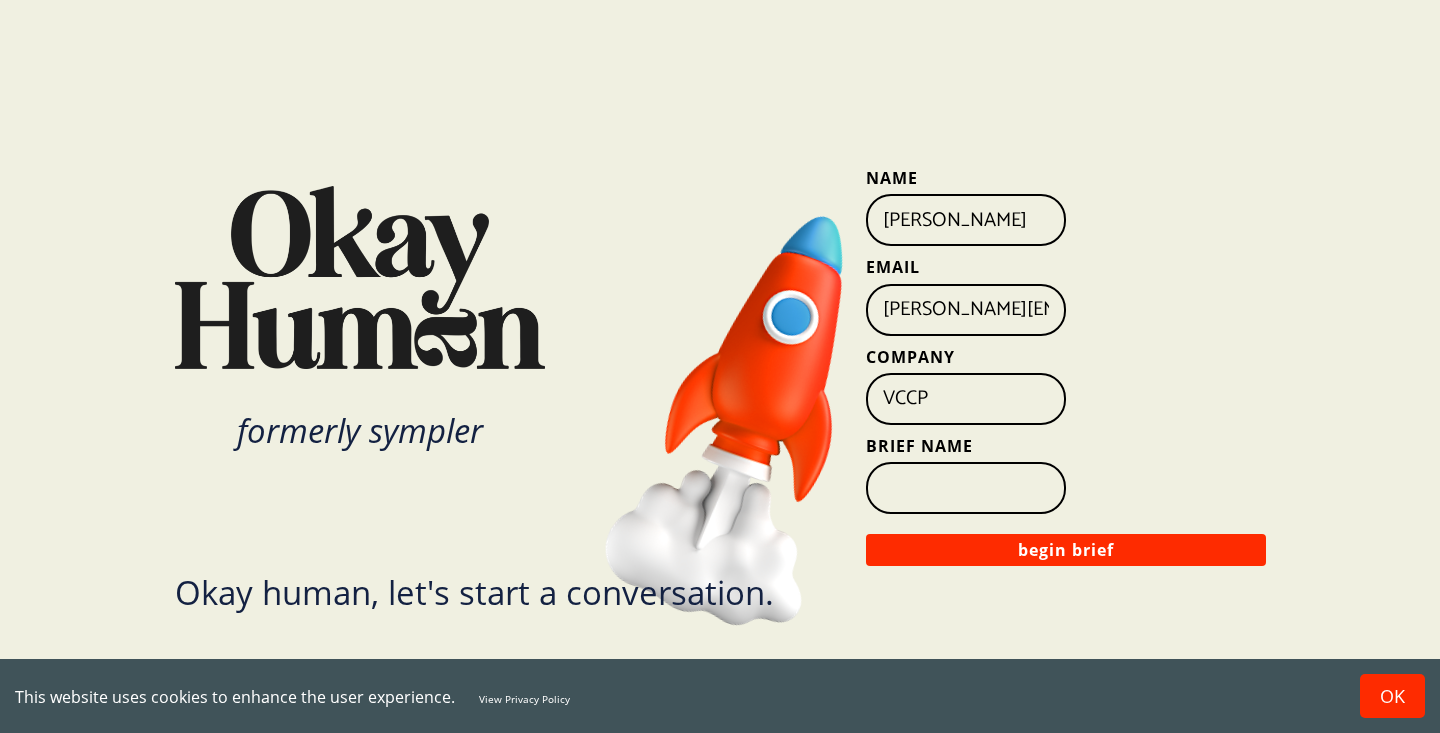 type on "VCCP" 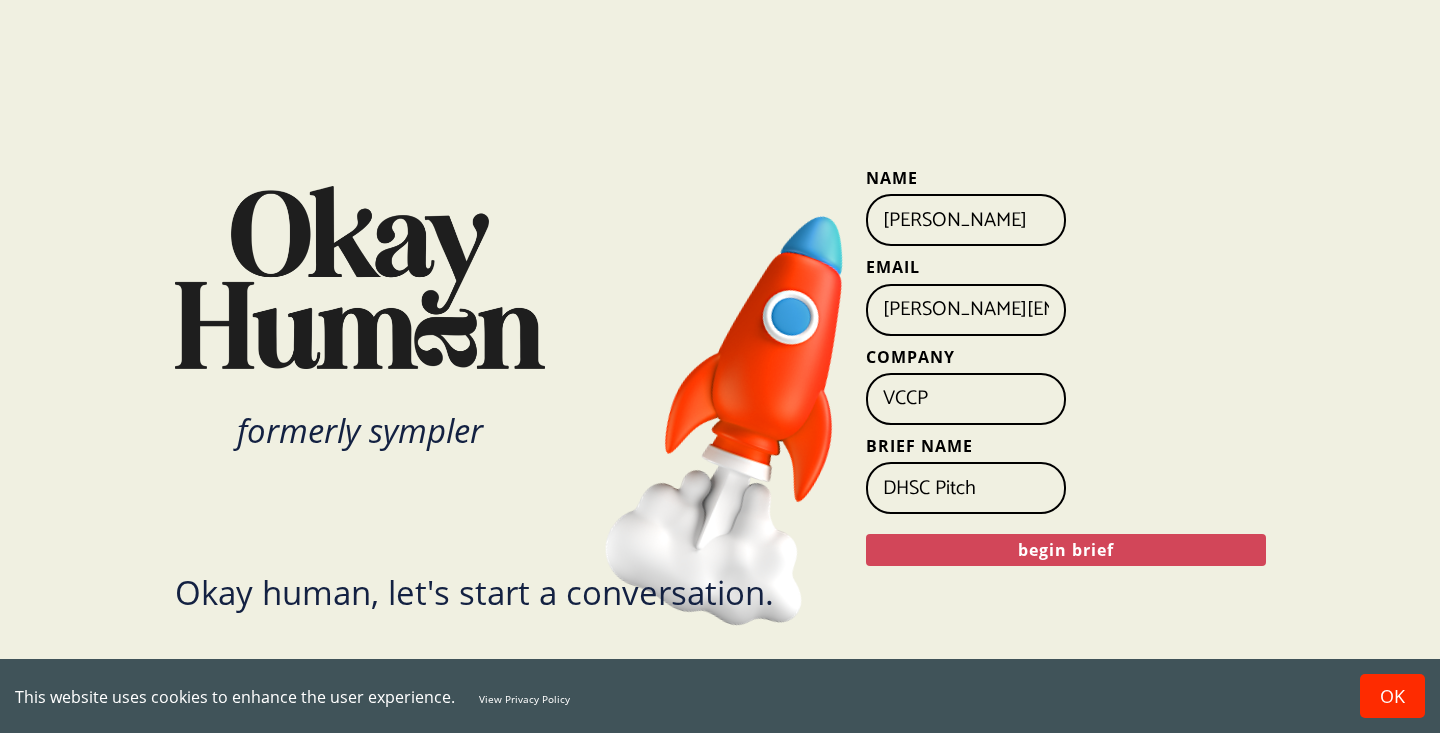 type on "DHSC Pitch" 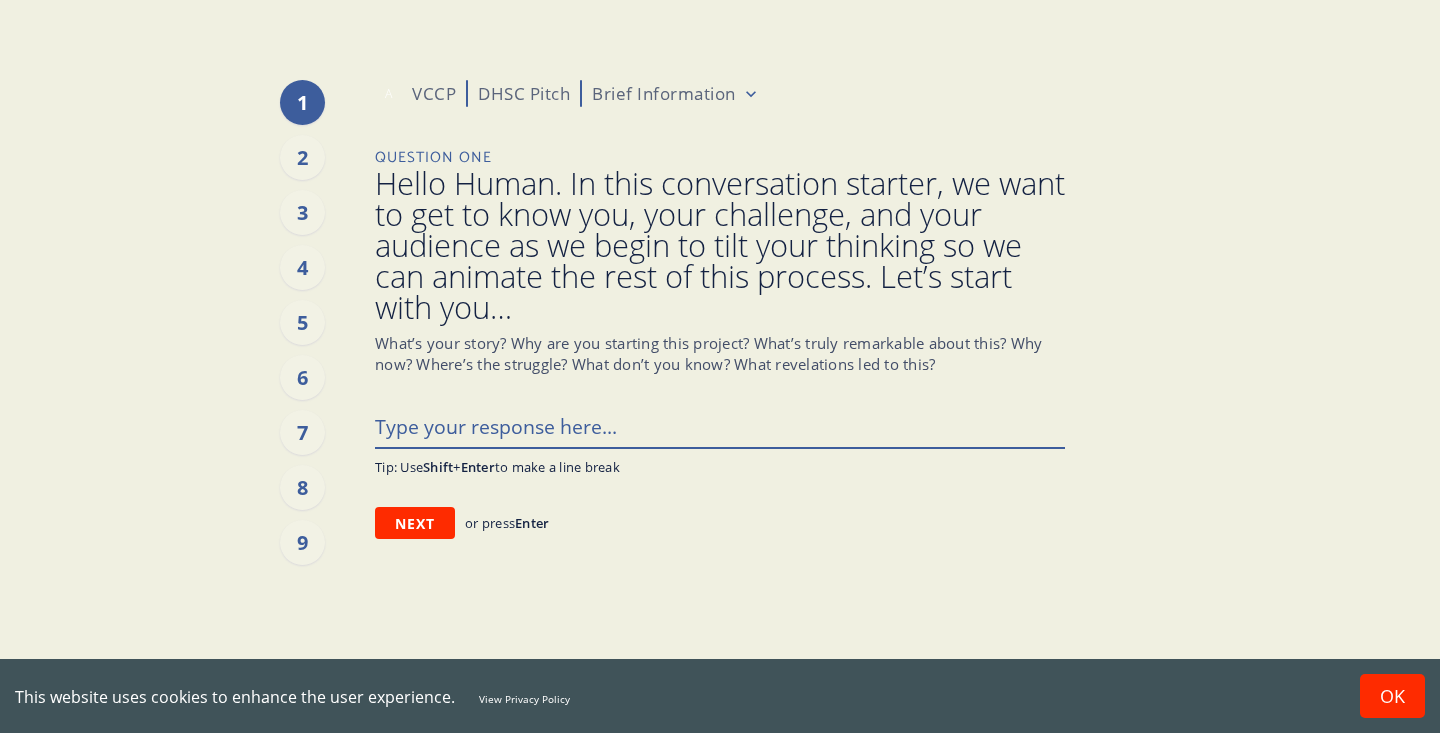 click at bounding box center [720, 426] 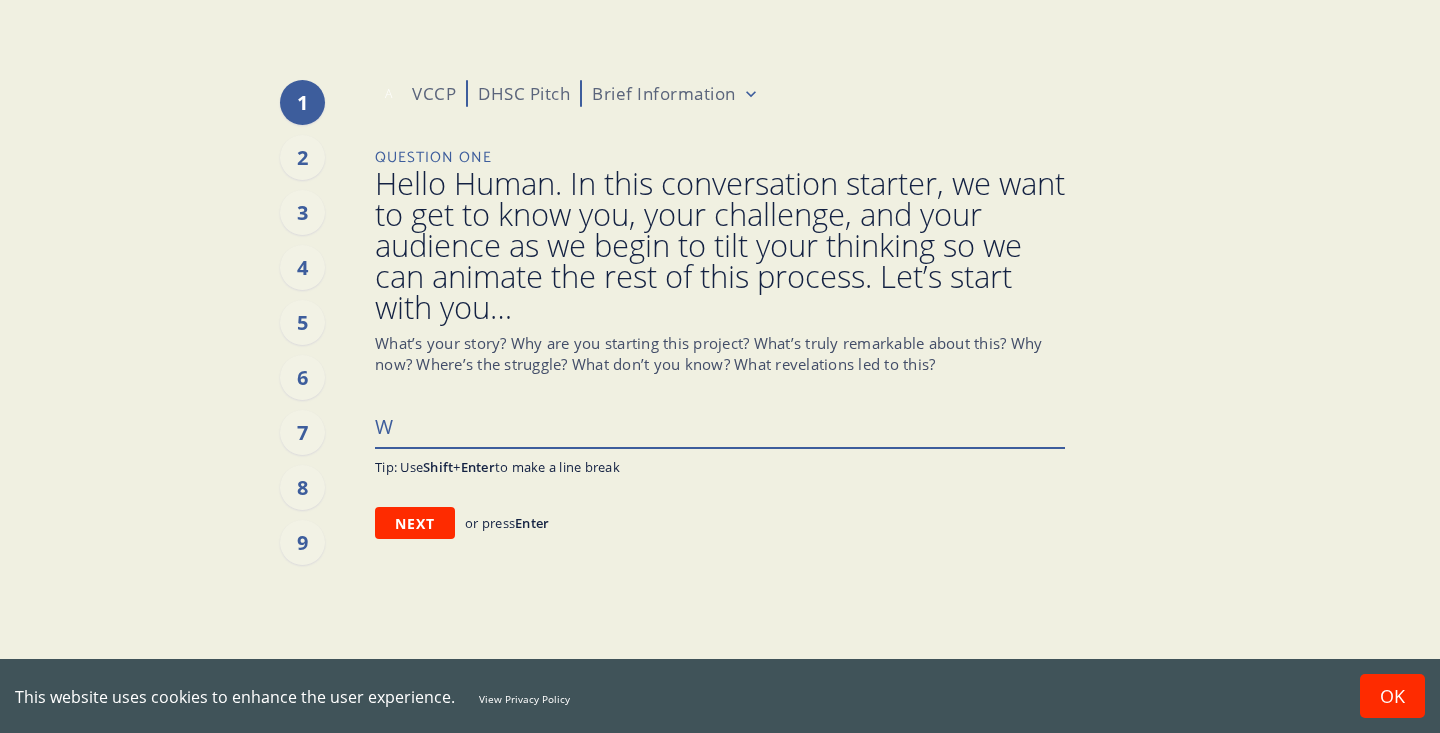 type on "x" 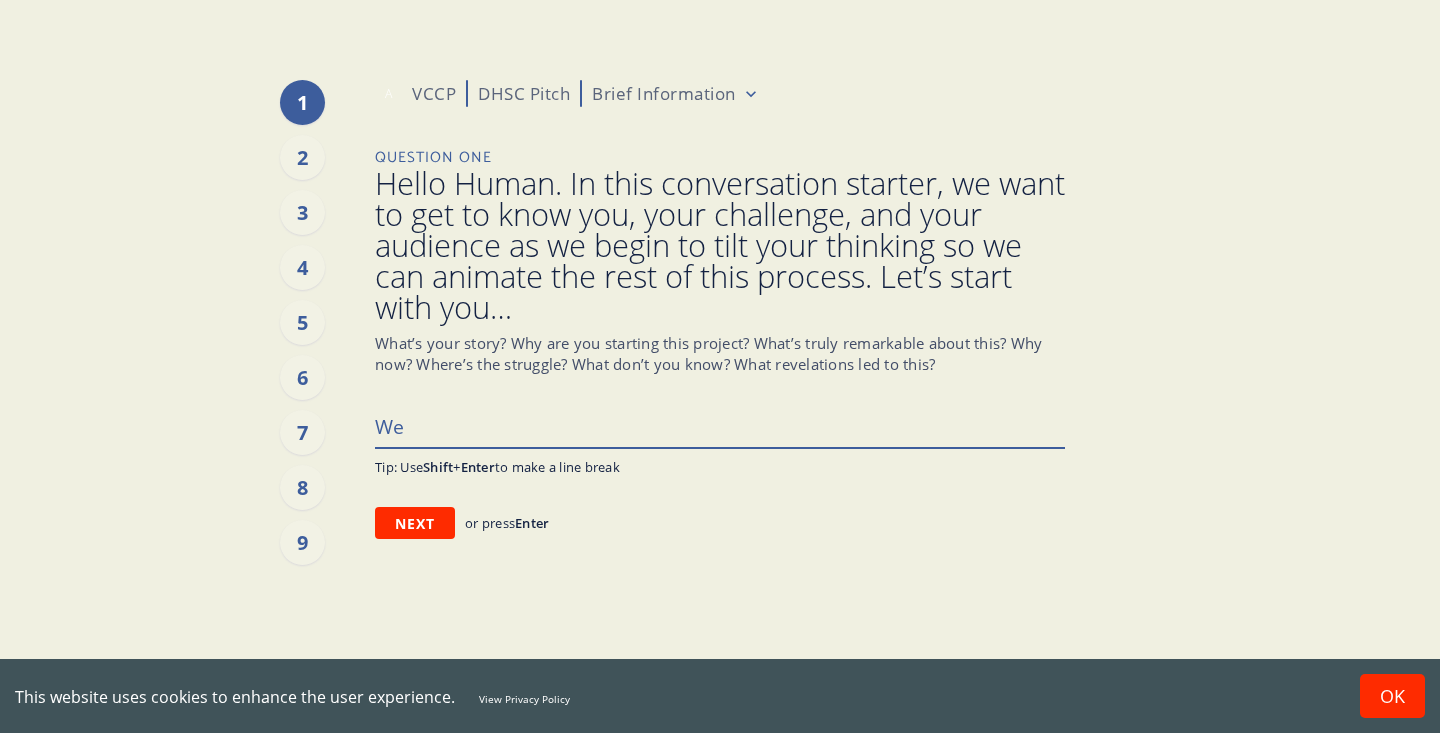 type on "x" 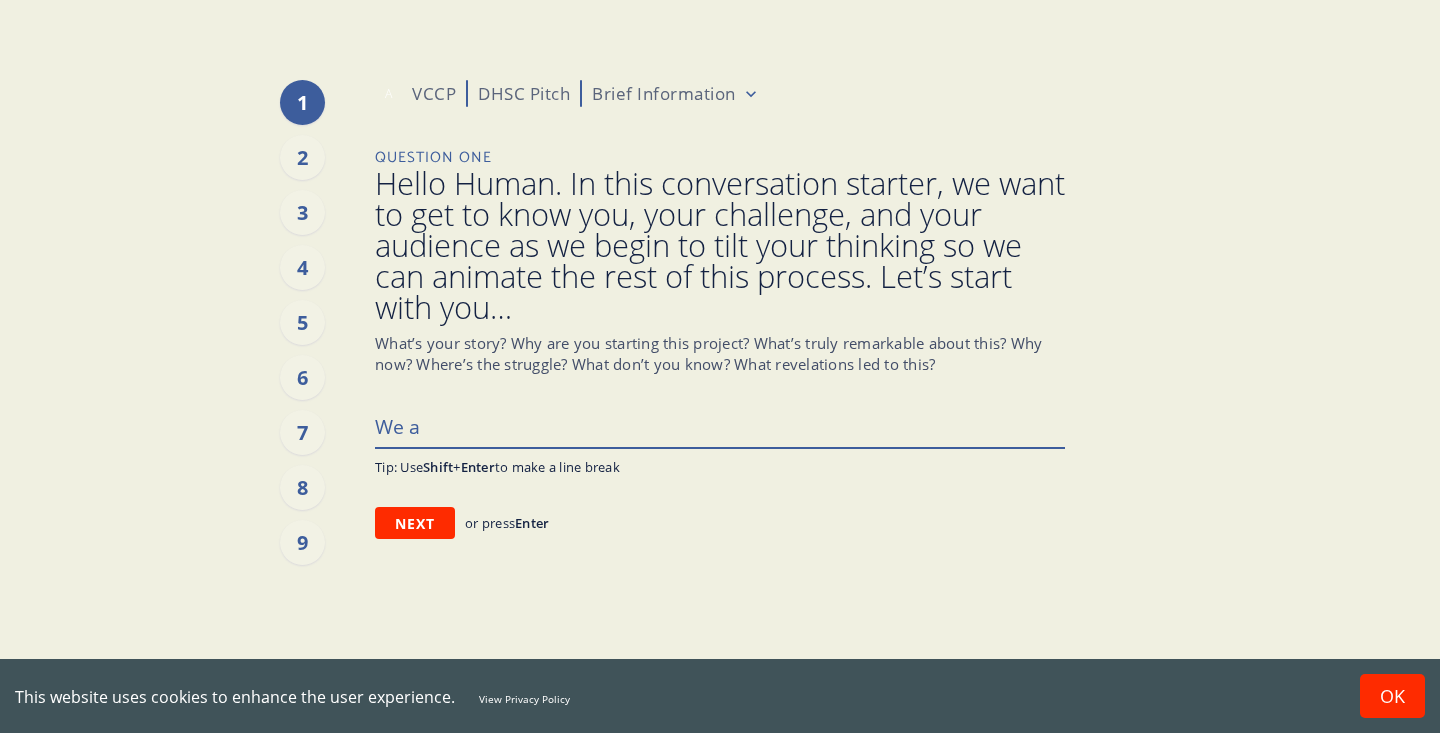 type on "x" 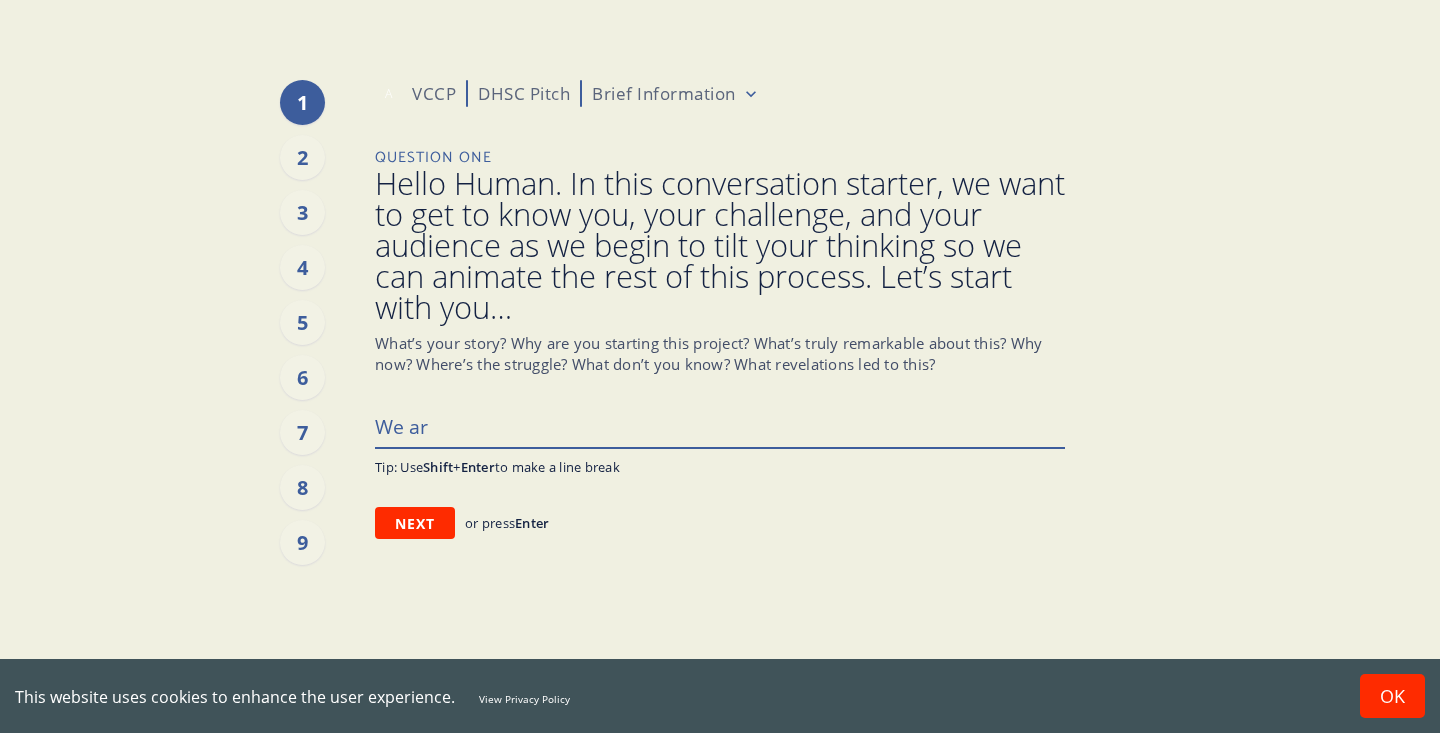type on "x" 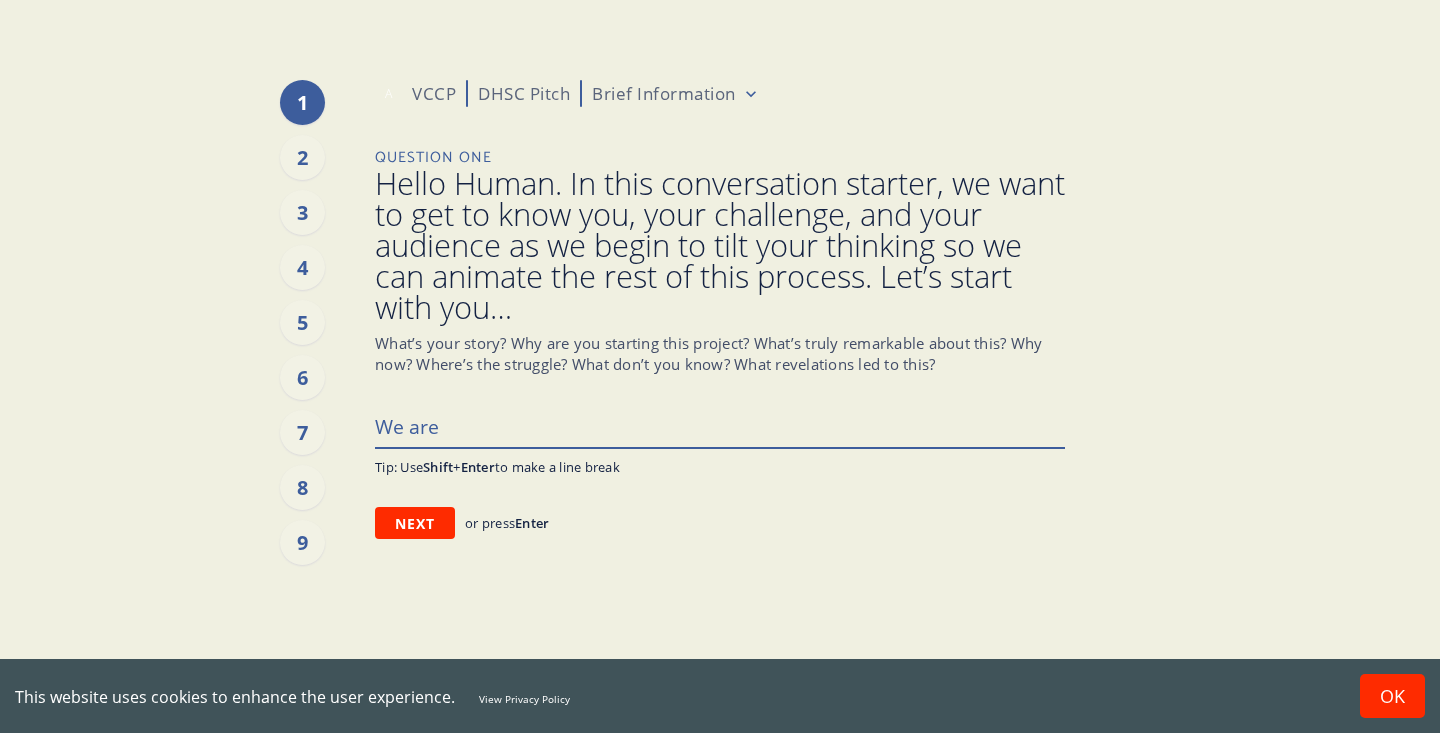 type on "x" 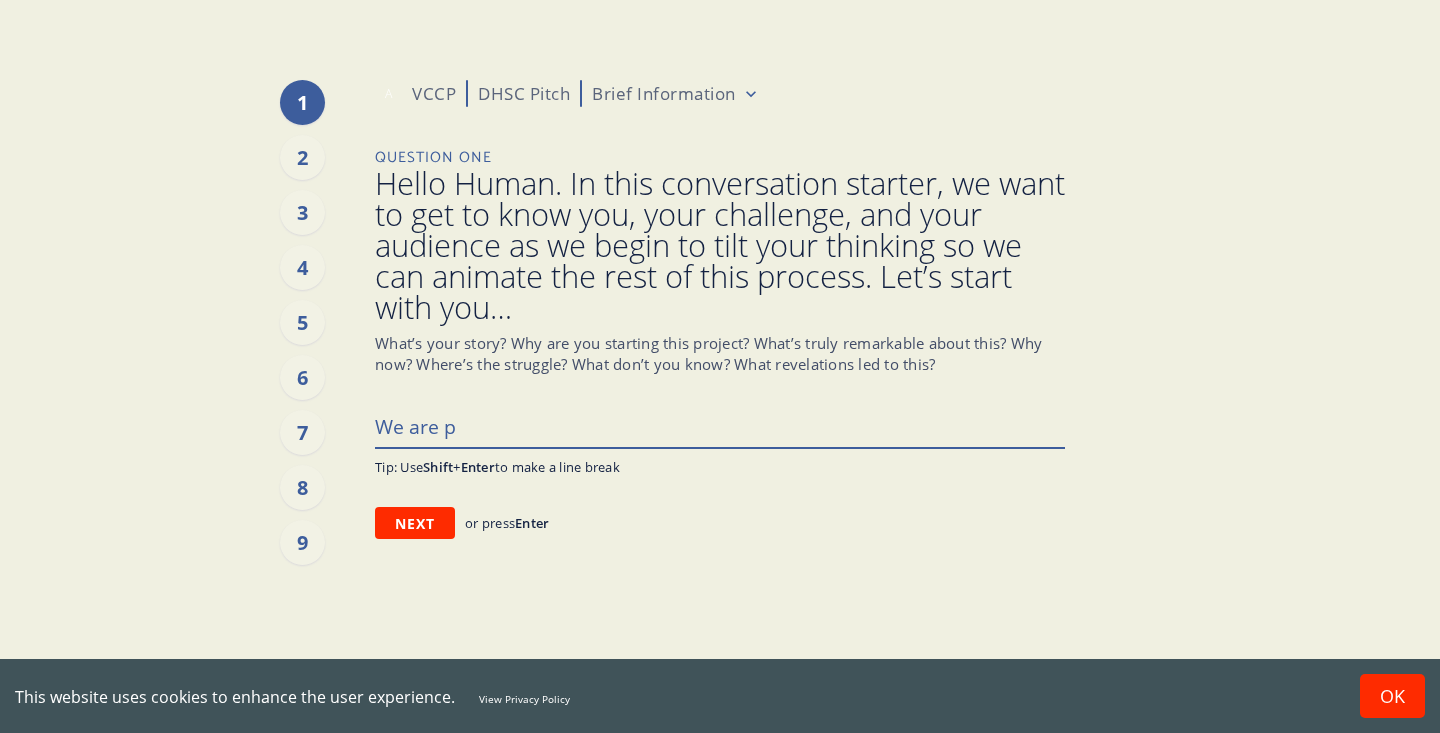 type on "x" 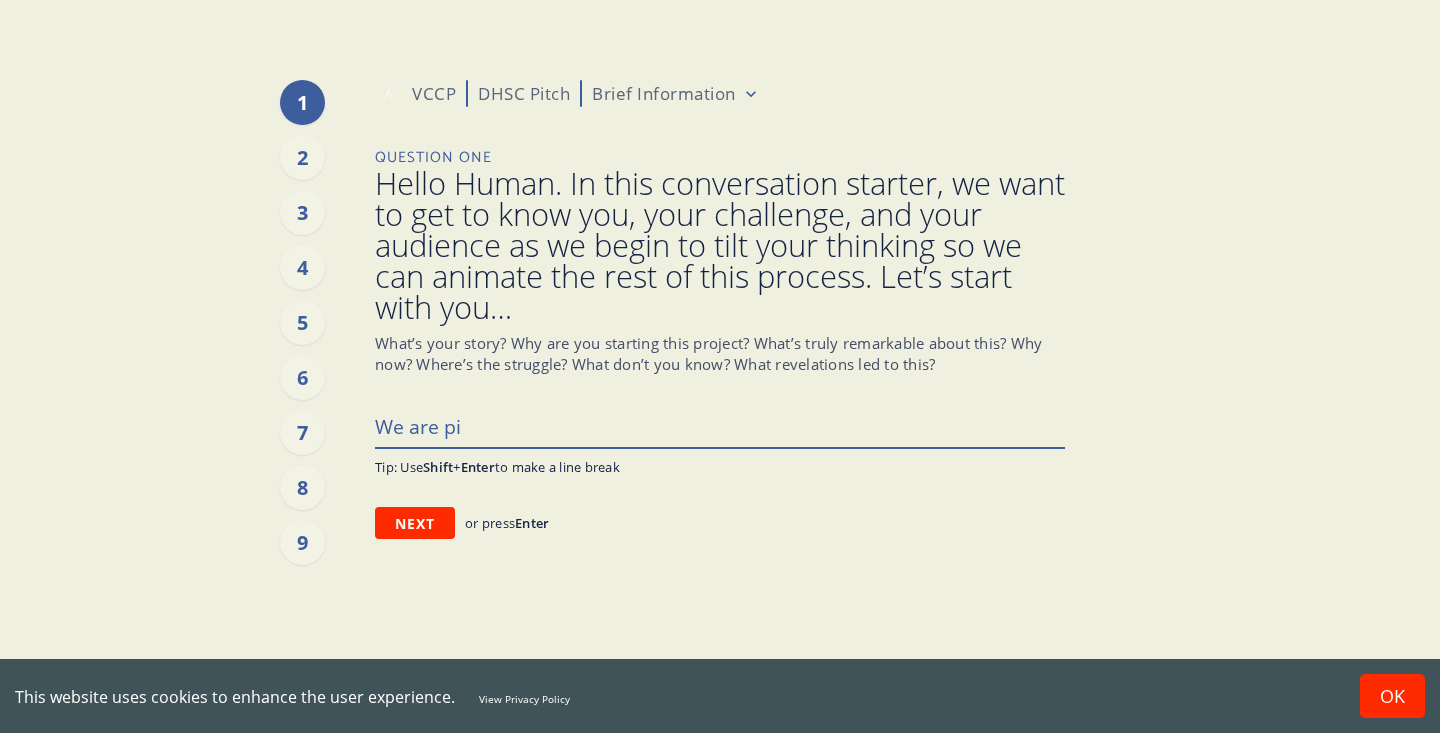 type on "x" 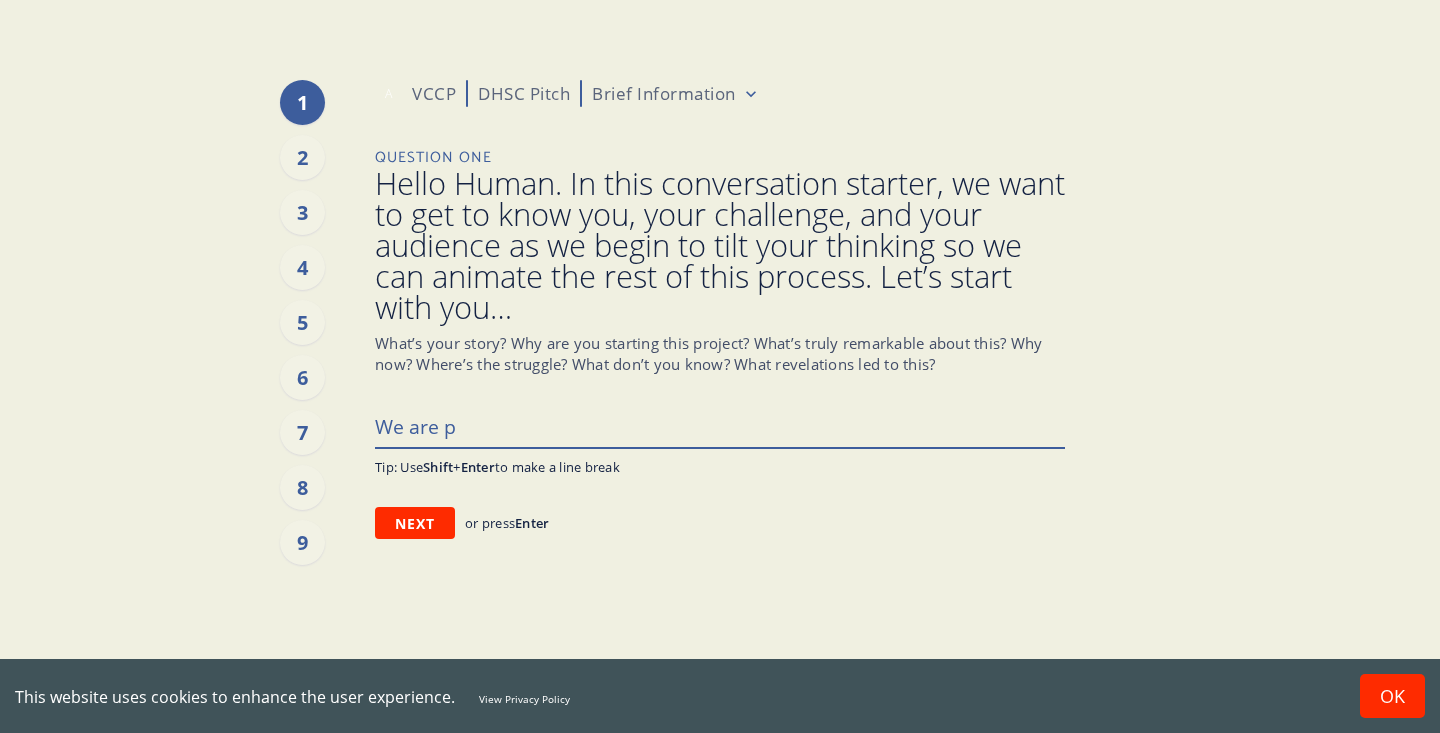 type on "x" 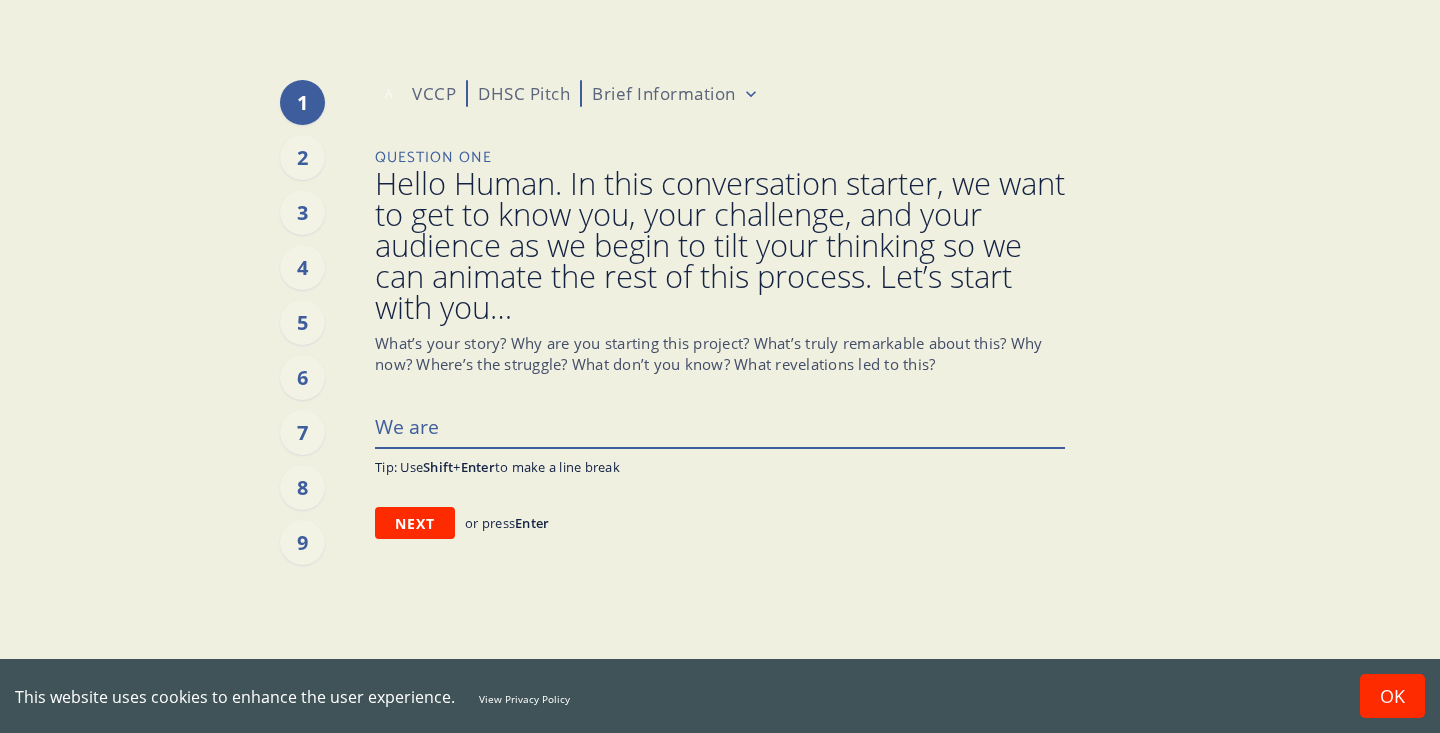 type on "x" 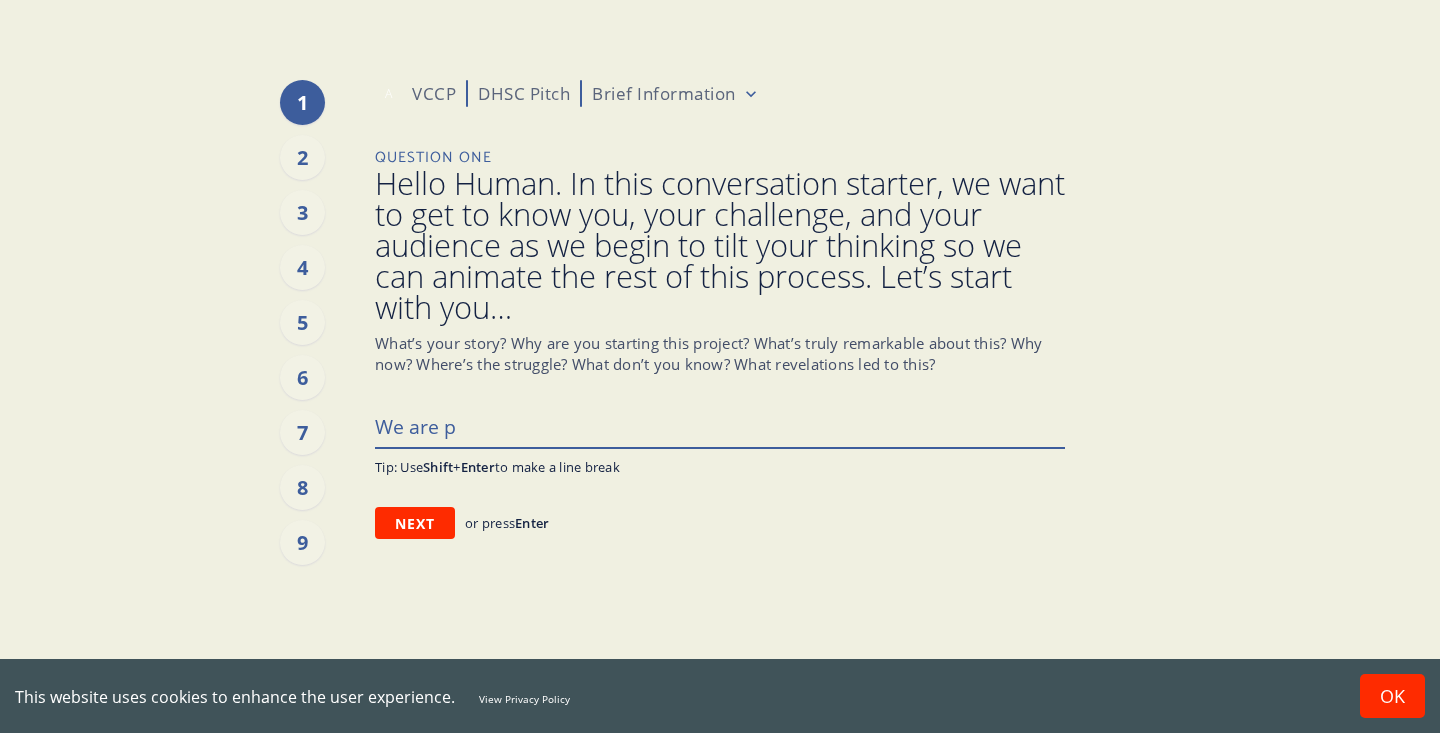 type on "x" 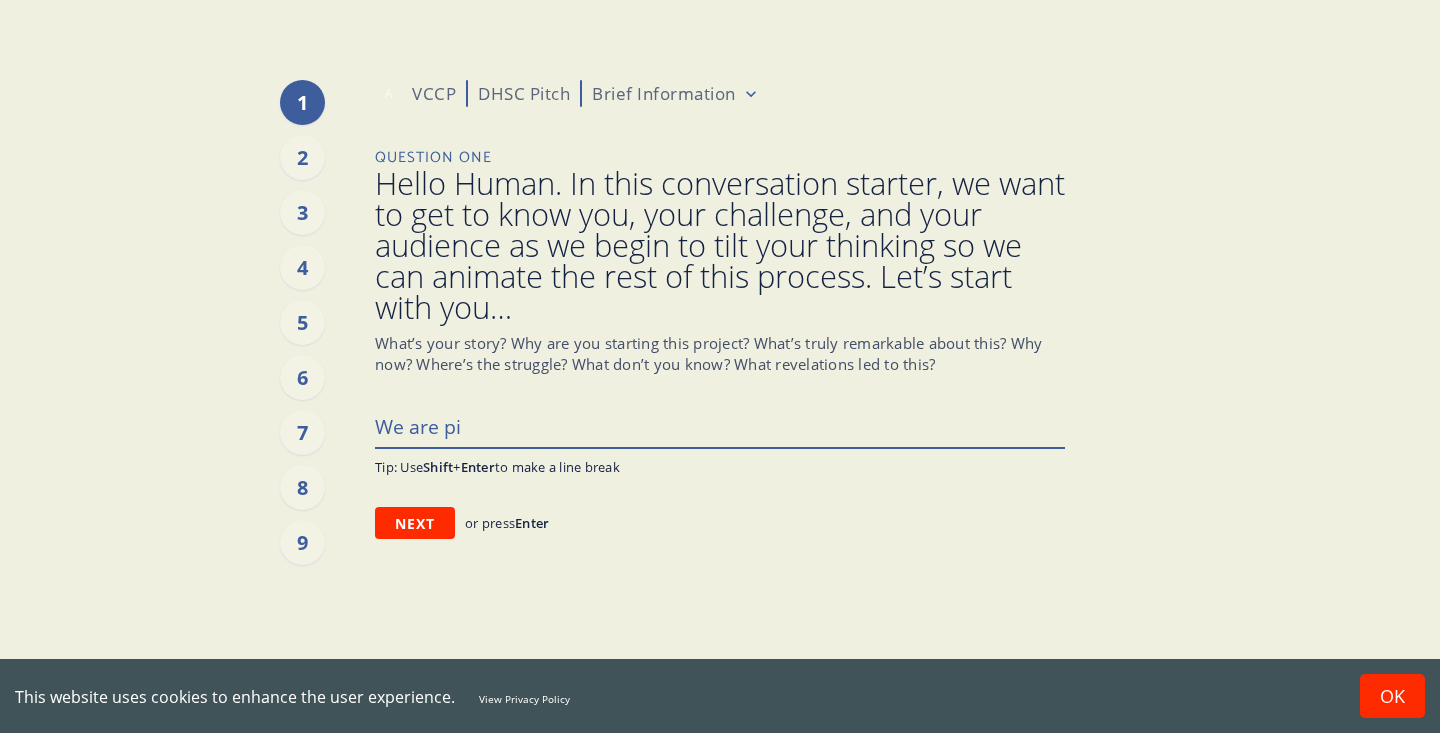type on "x" 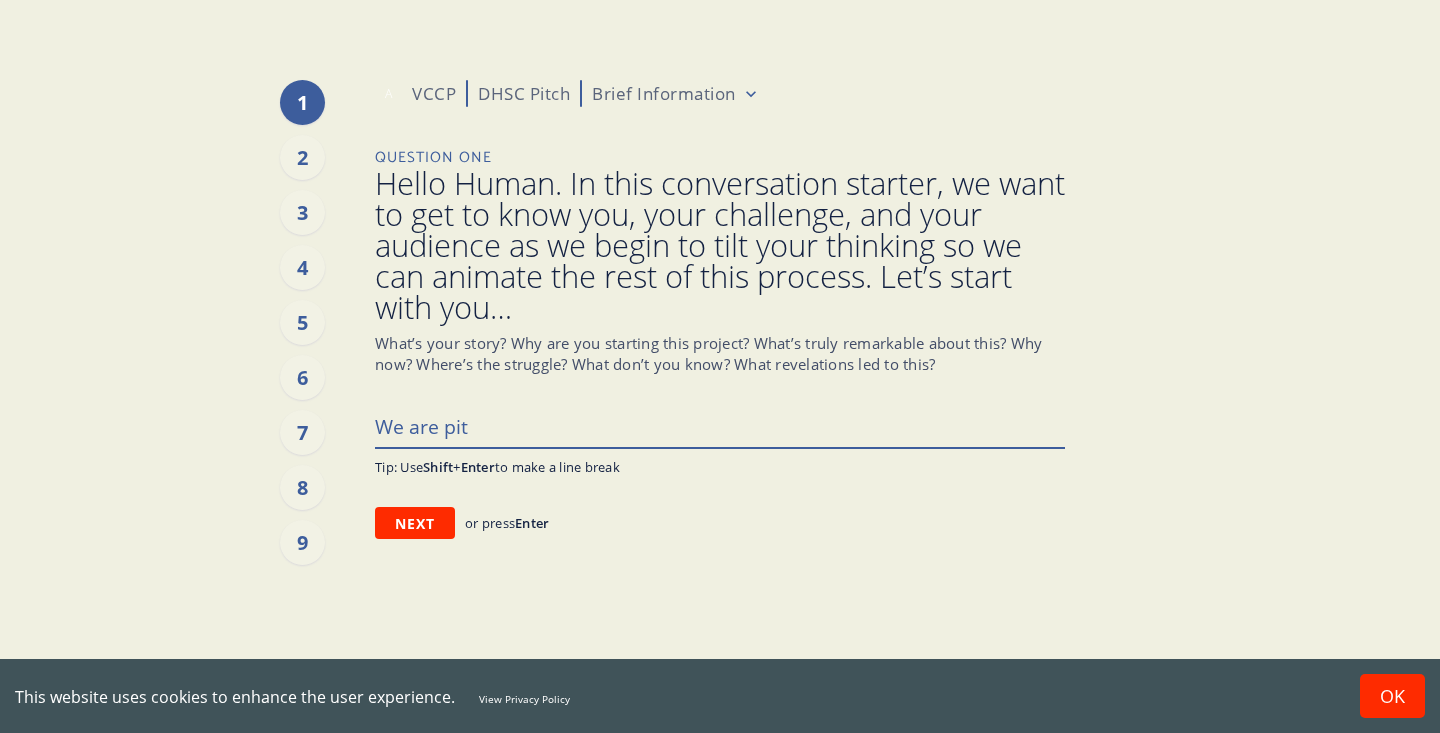 type on "x" 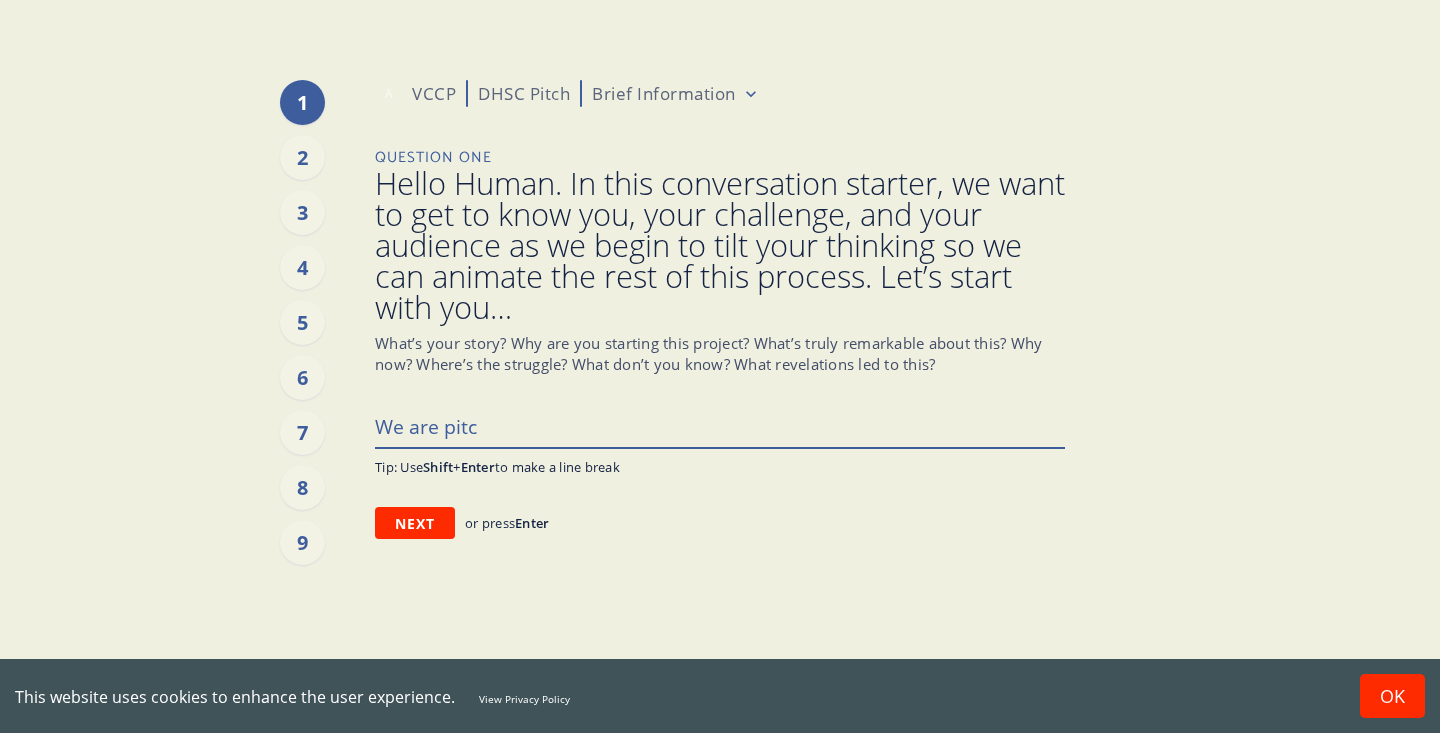 type on "x" 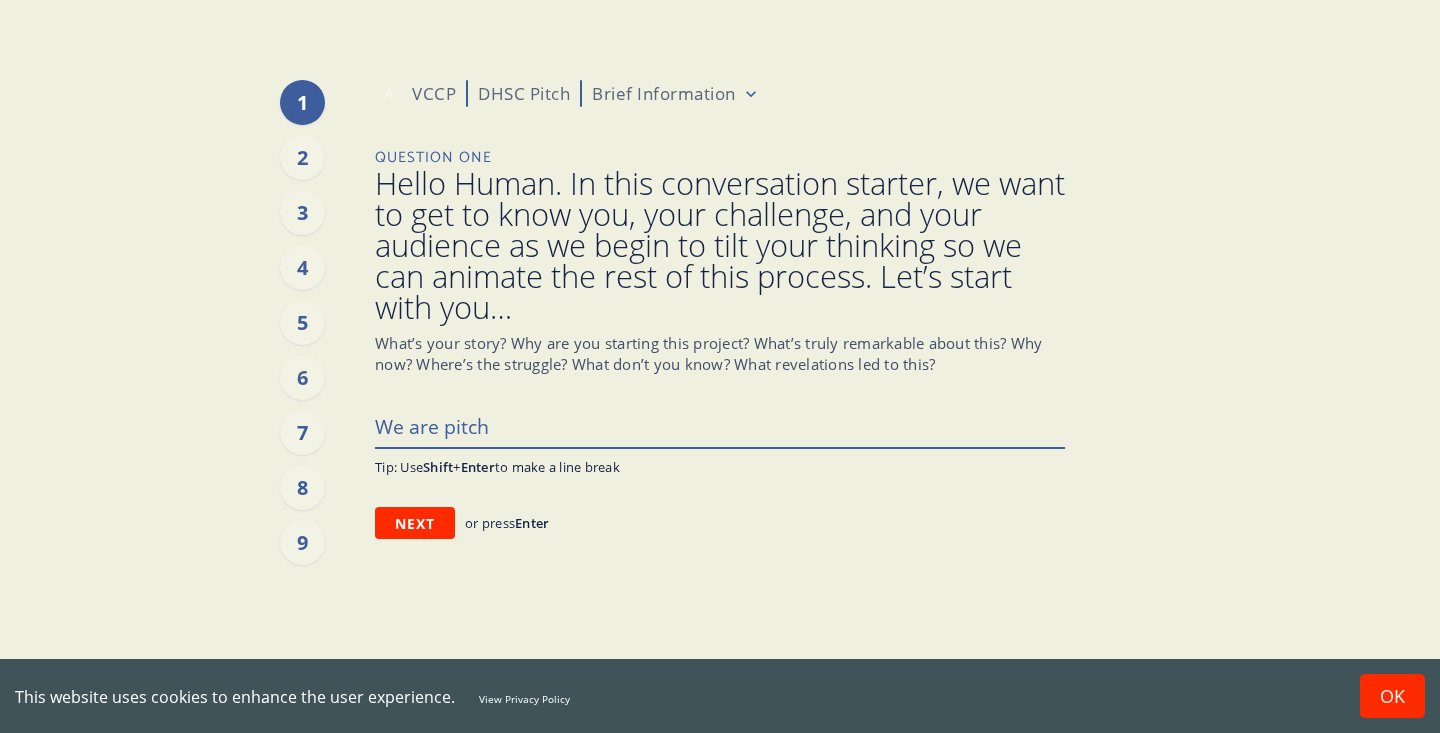 type on "x" 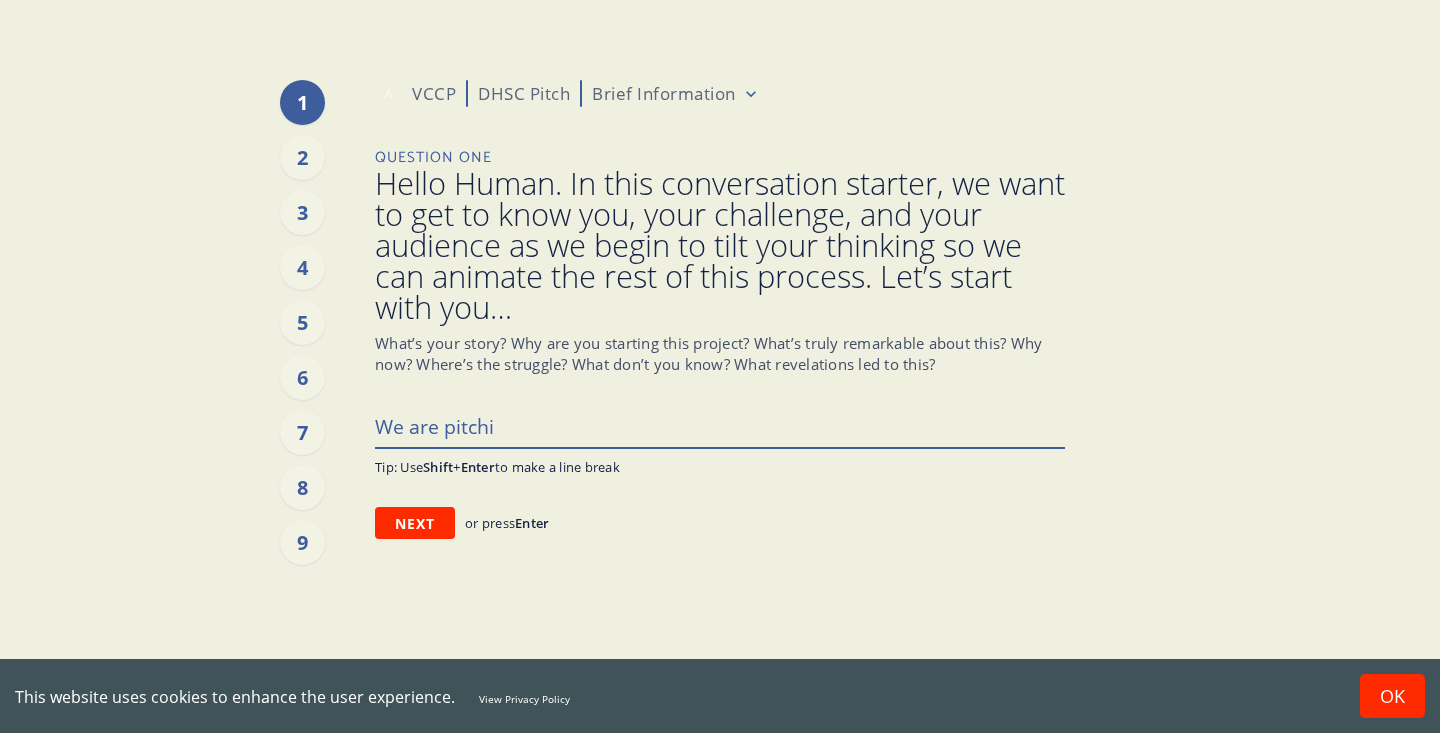 type on "x" 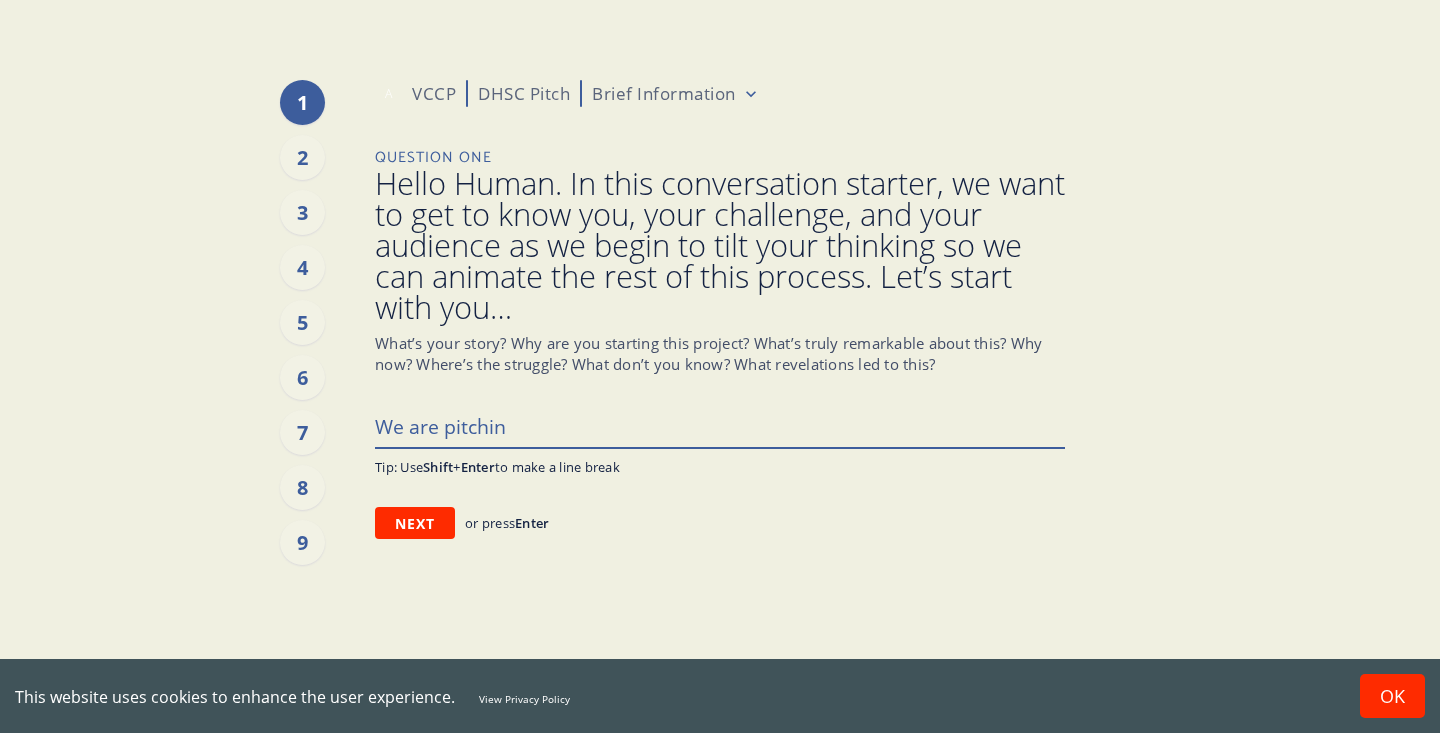type on "x" 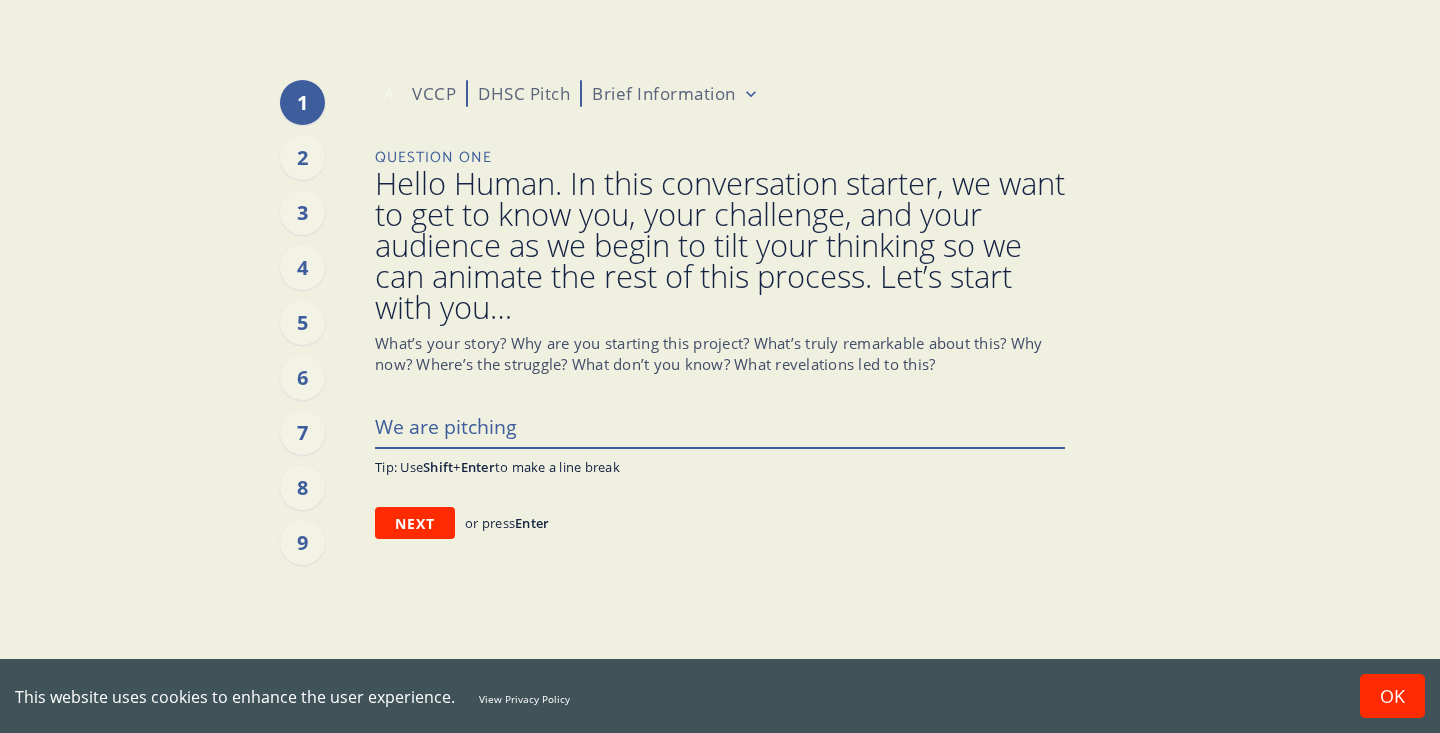 type on "x" 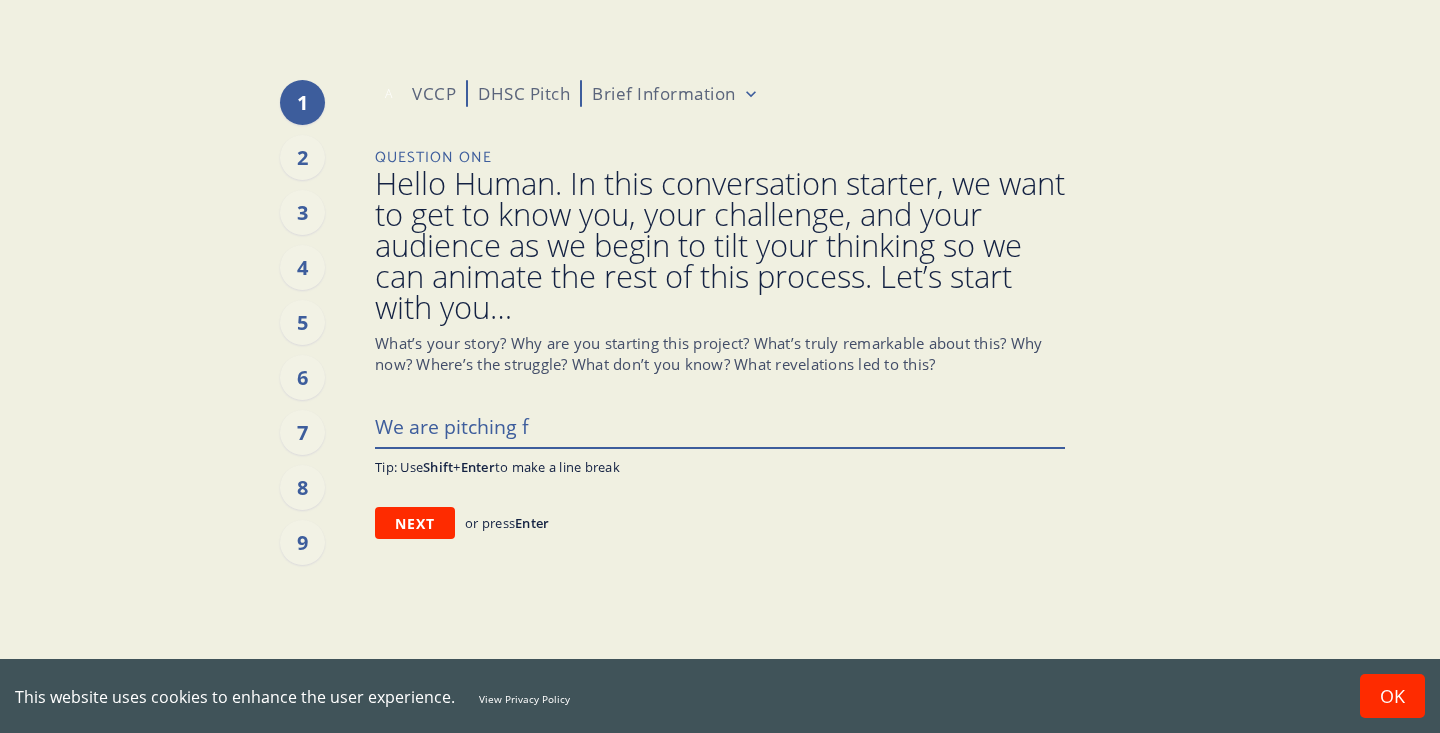 type on "x" 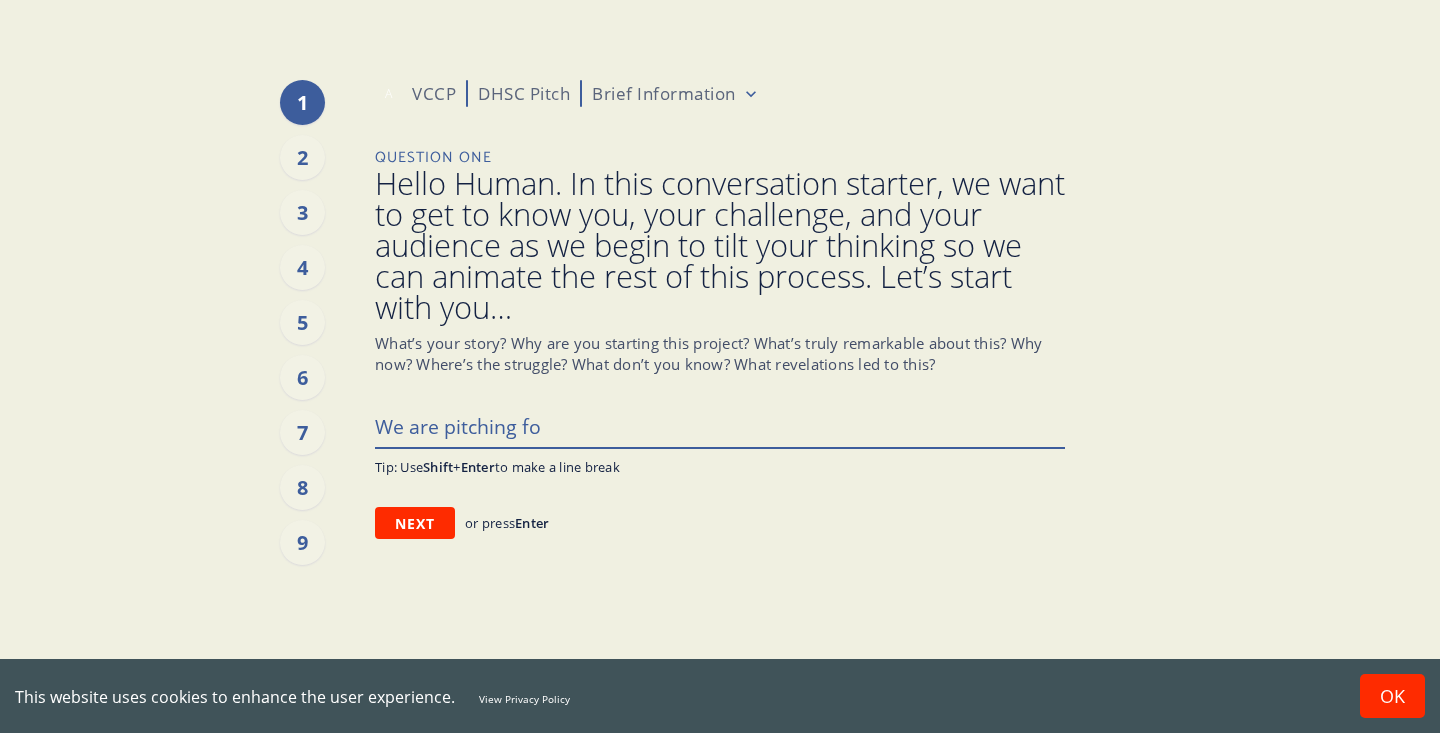 type on "x" 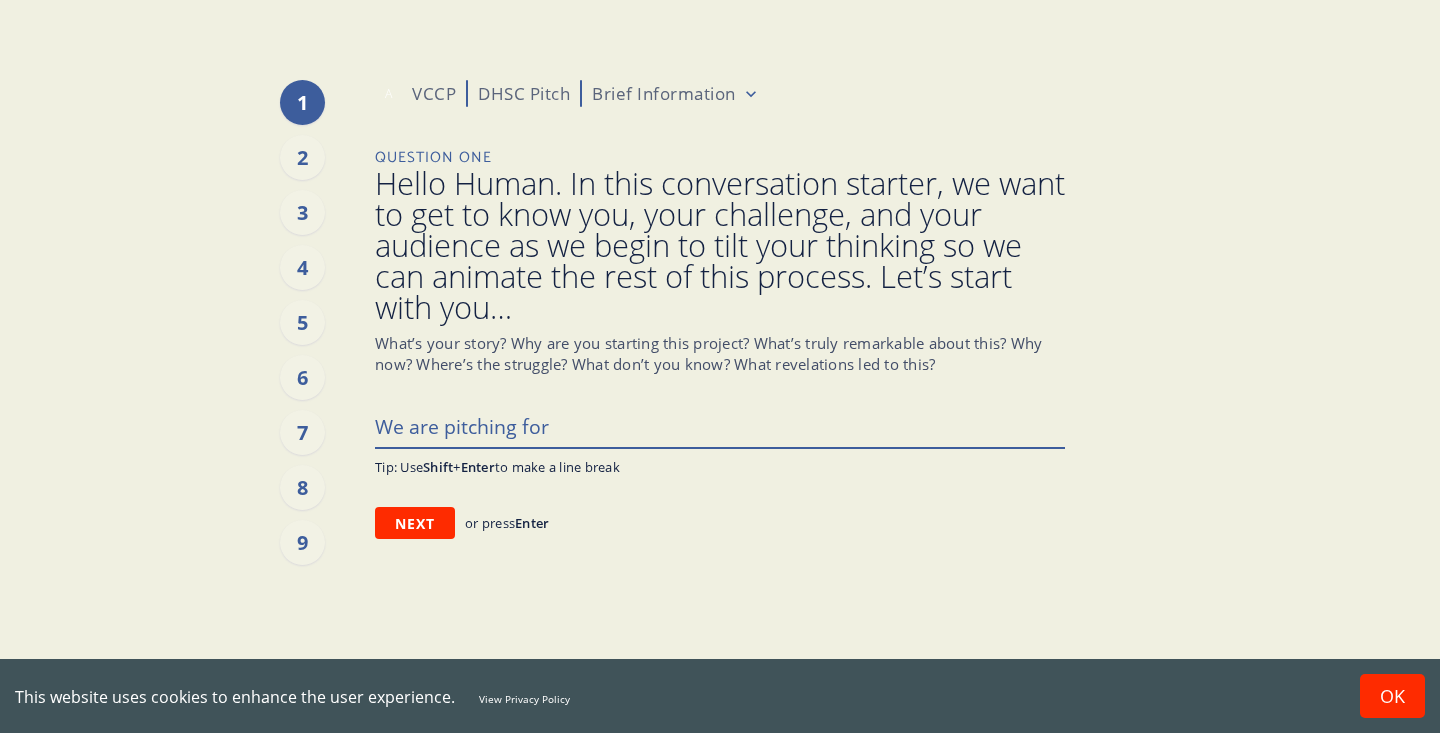 type on "We are pitching for" 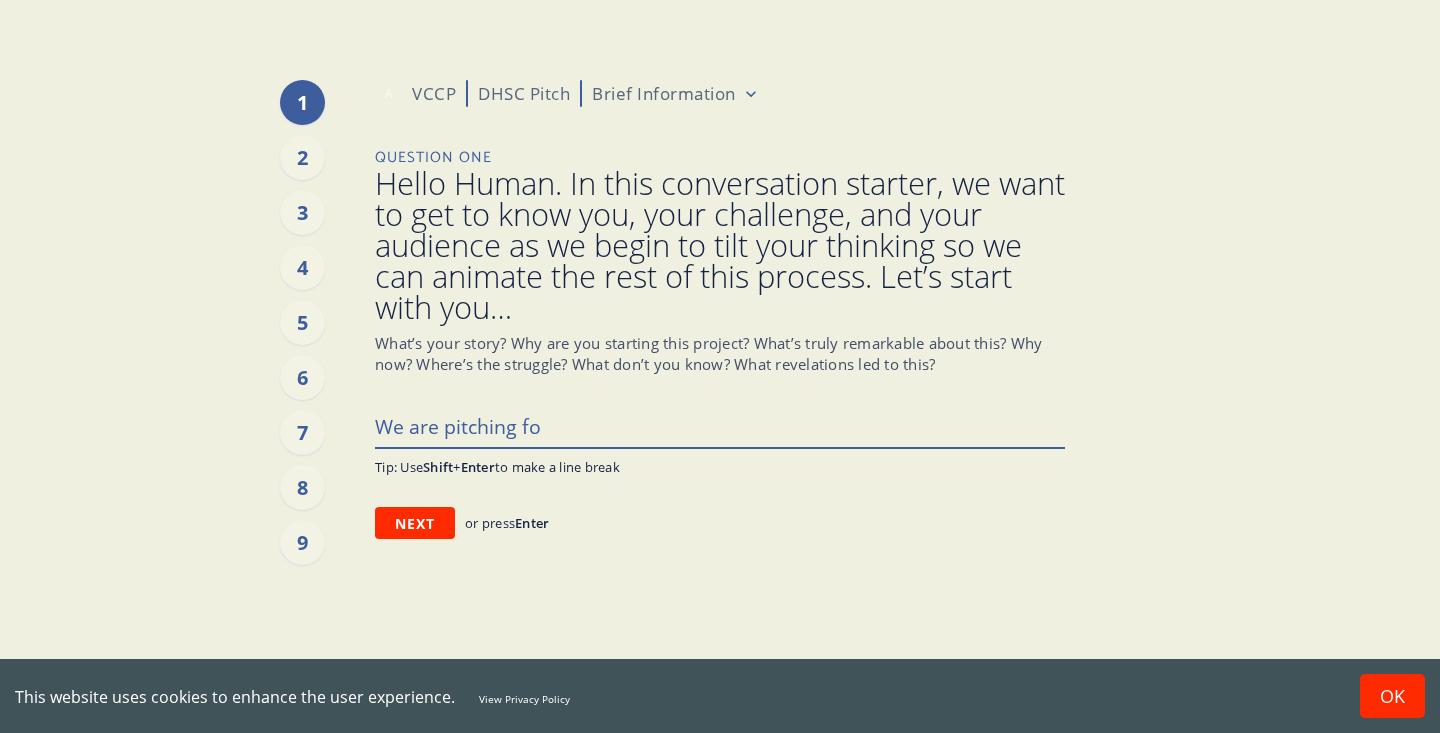 type on "x" 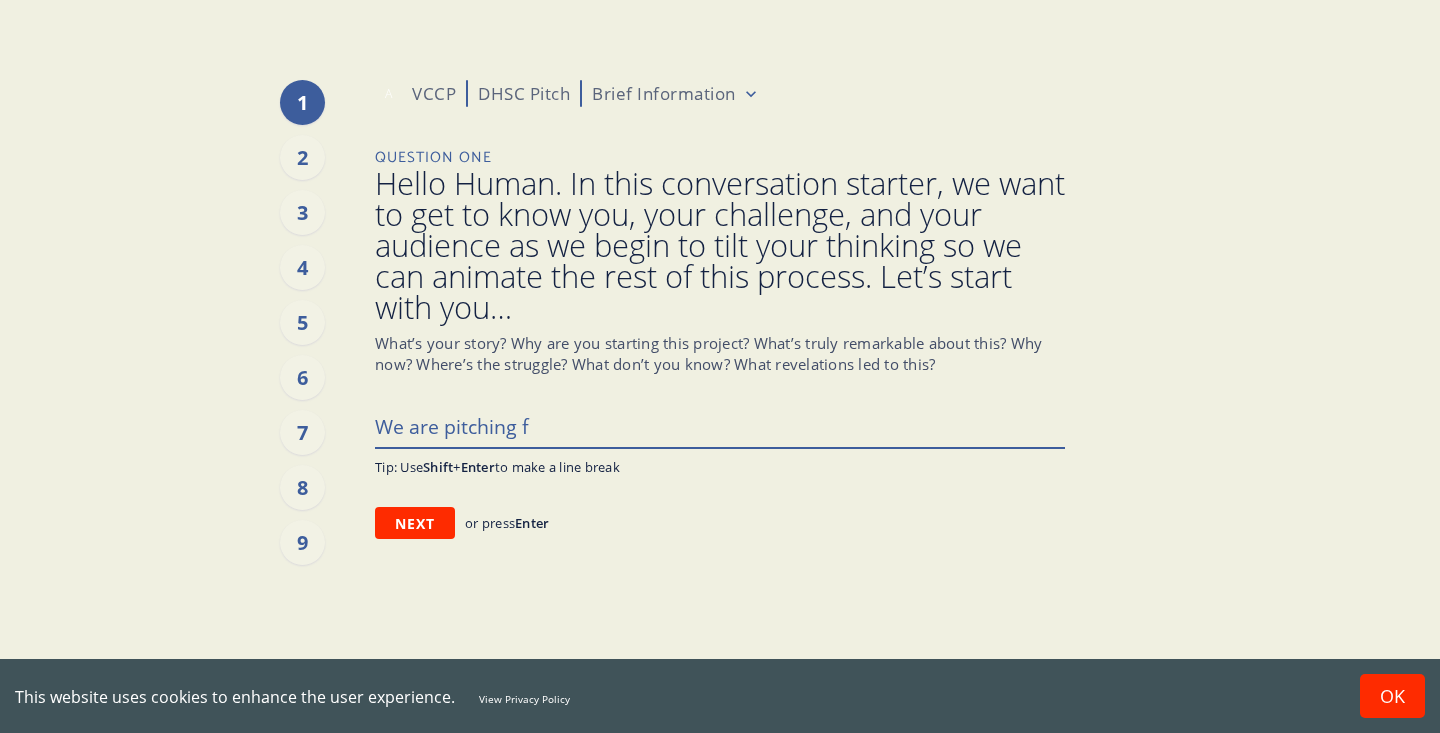 type on "x" 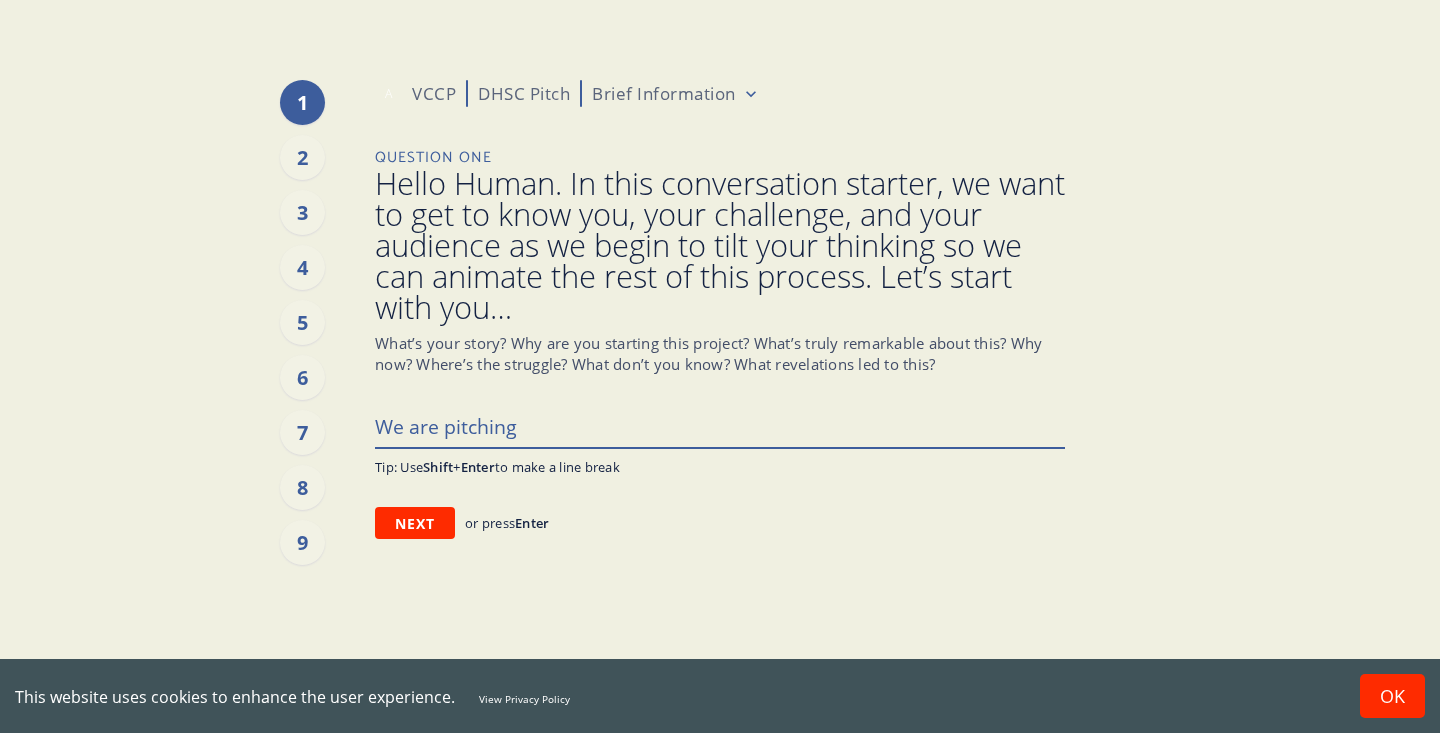 type on "x" 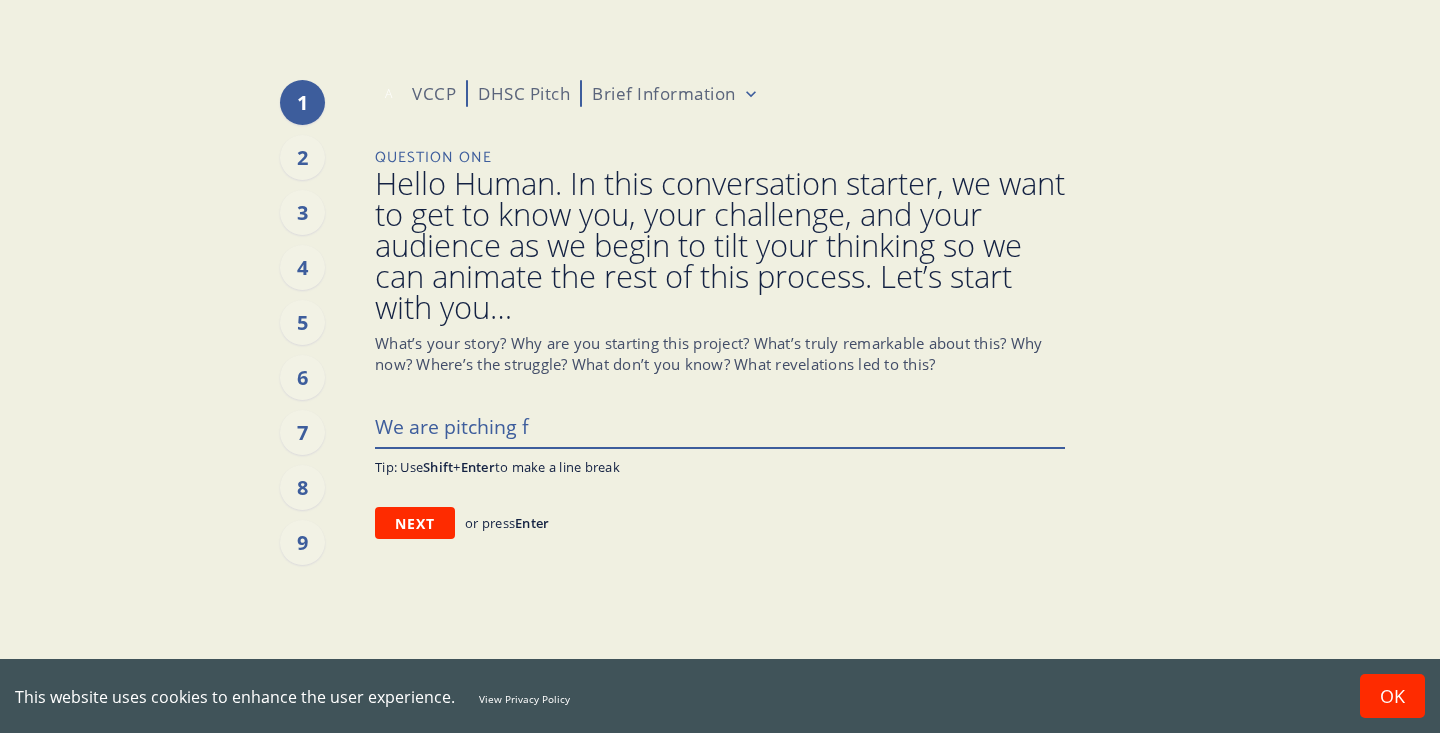 type on "x" 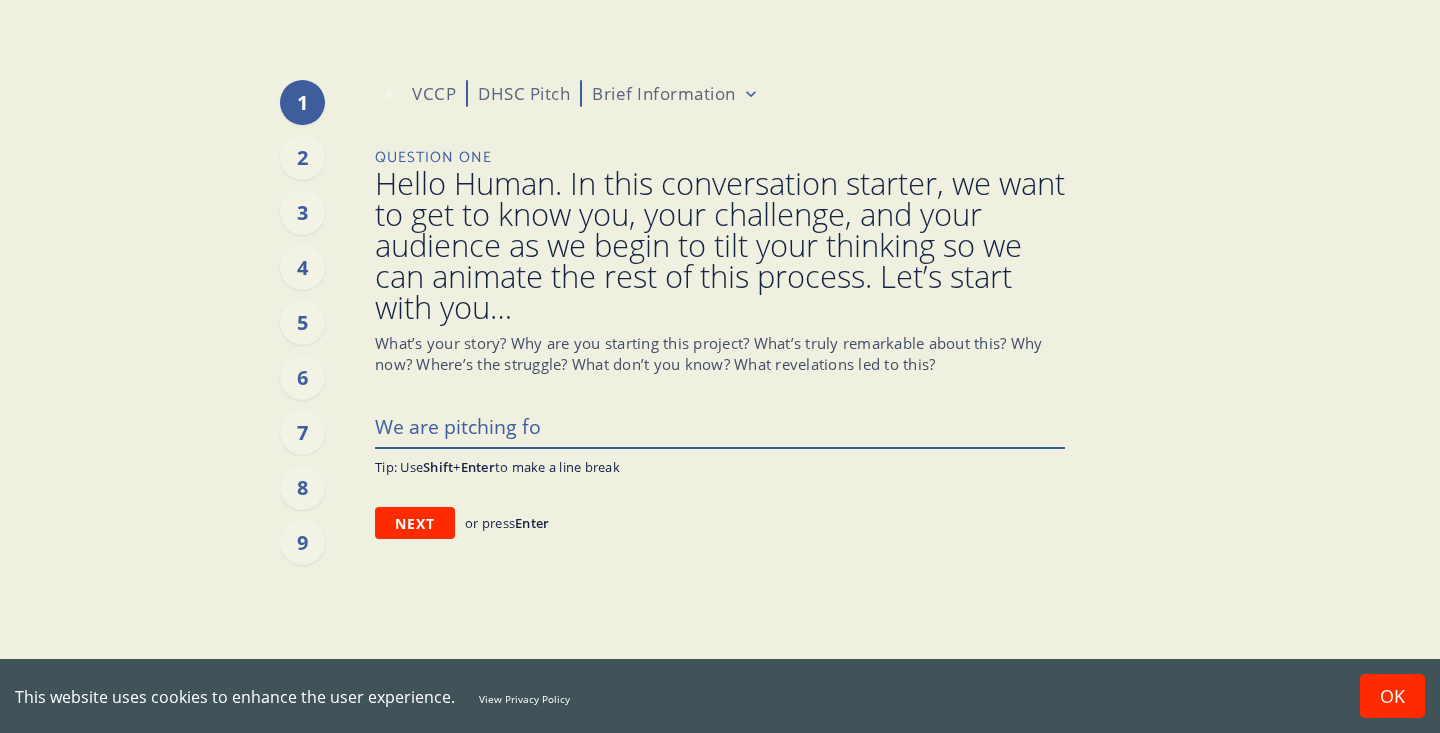 type on "x" 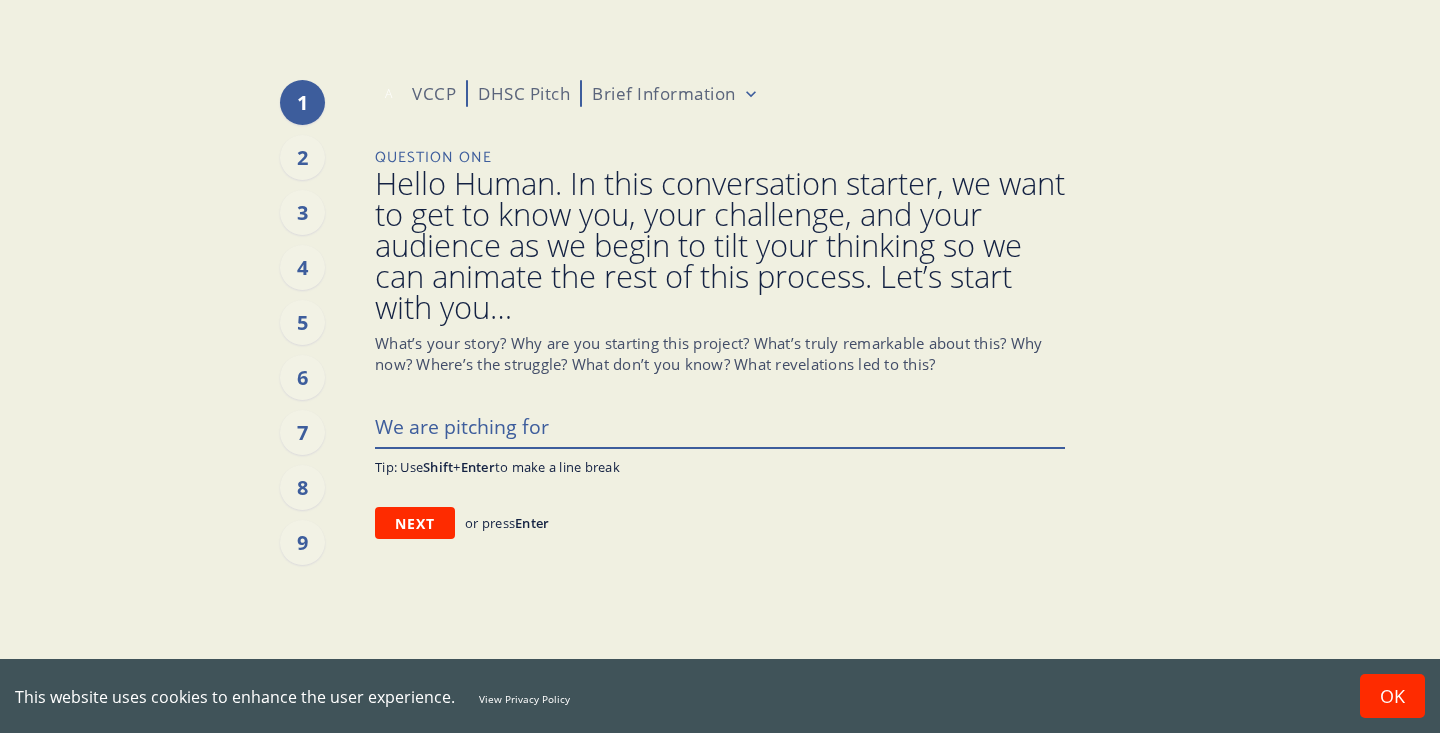 type on "x" 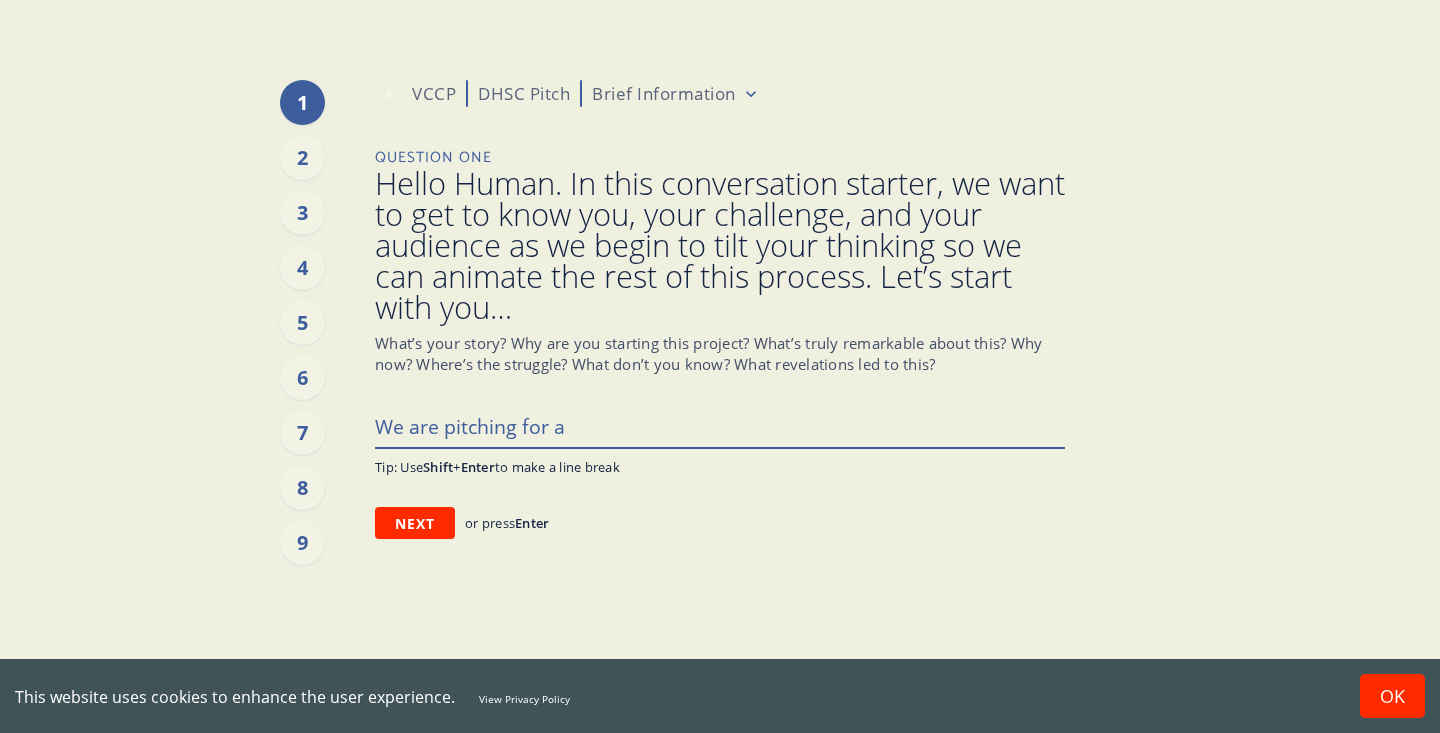 type on "x" 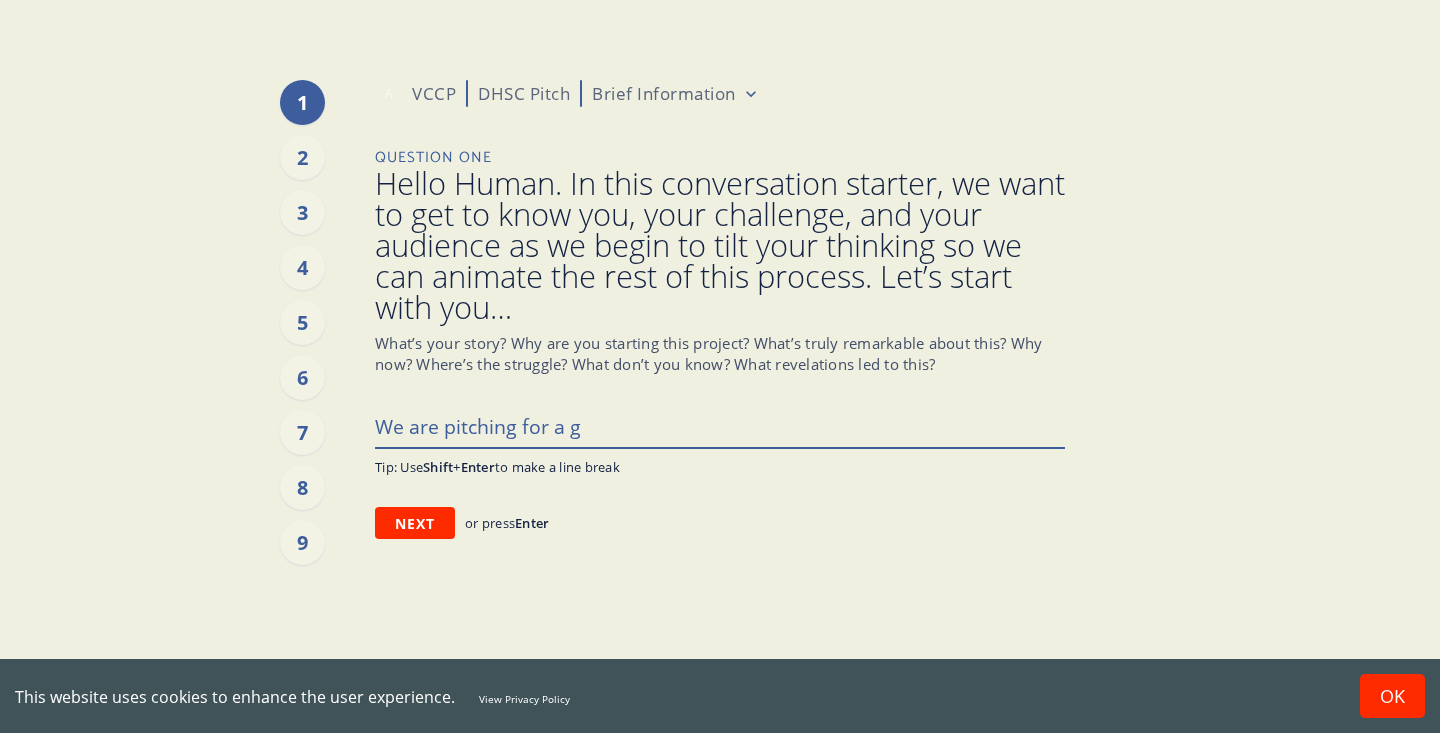 type on "We are pitching for a gi" 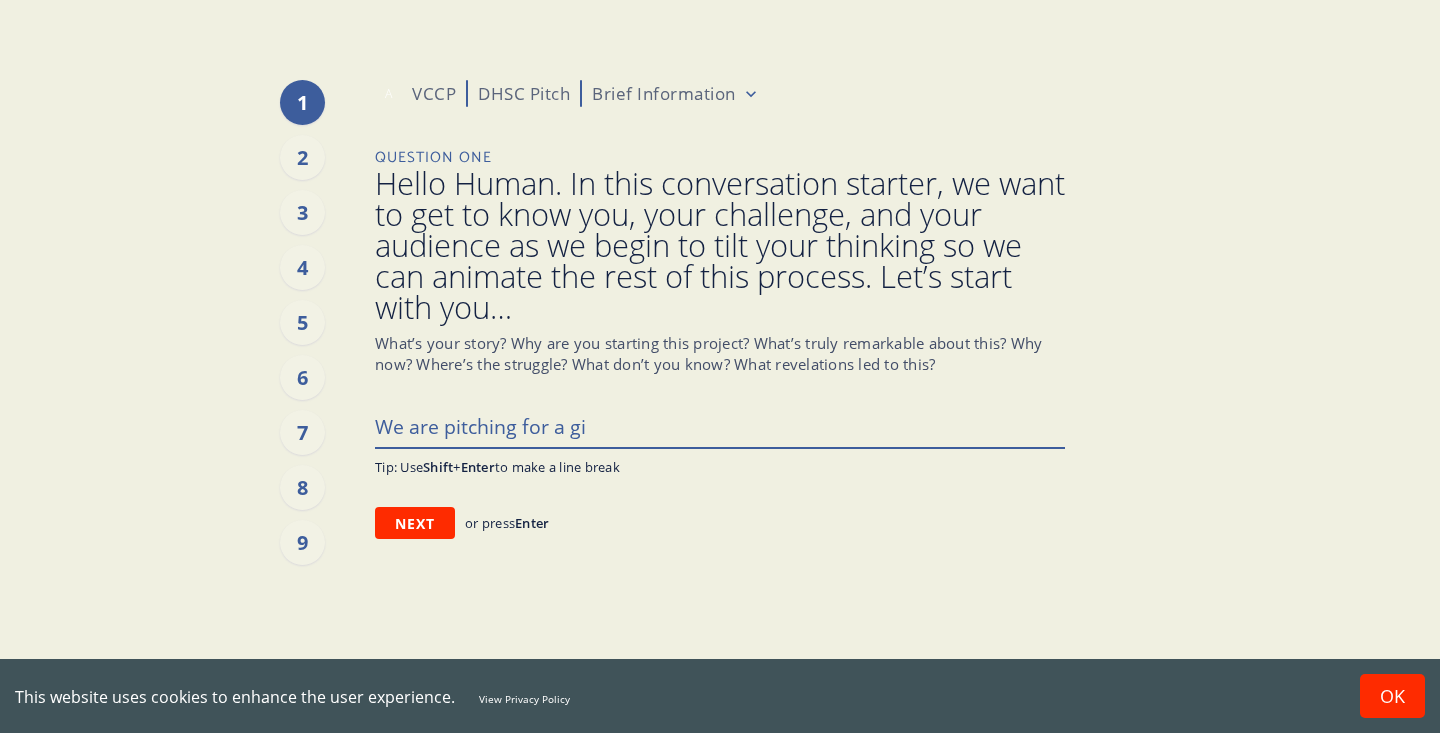 type on "x" 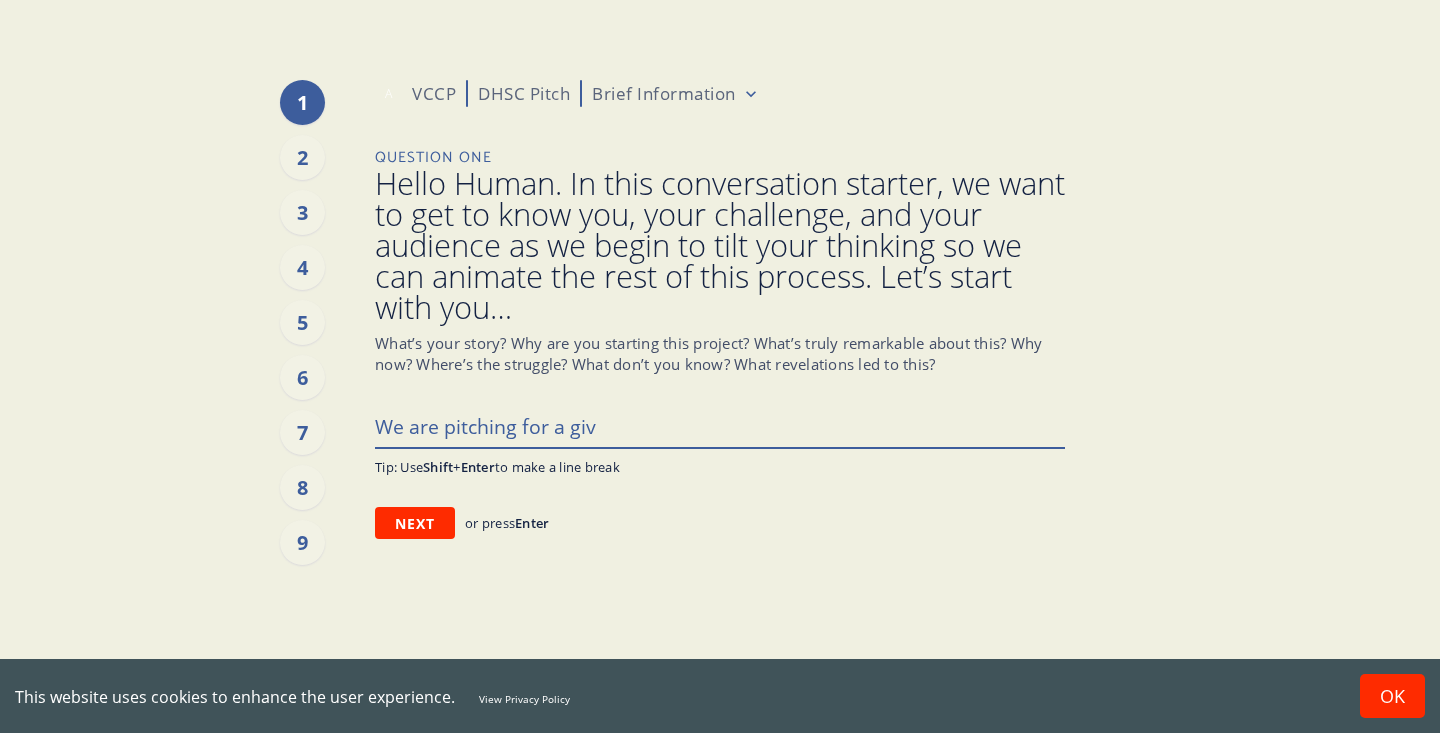 type on "x" 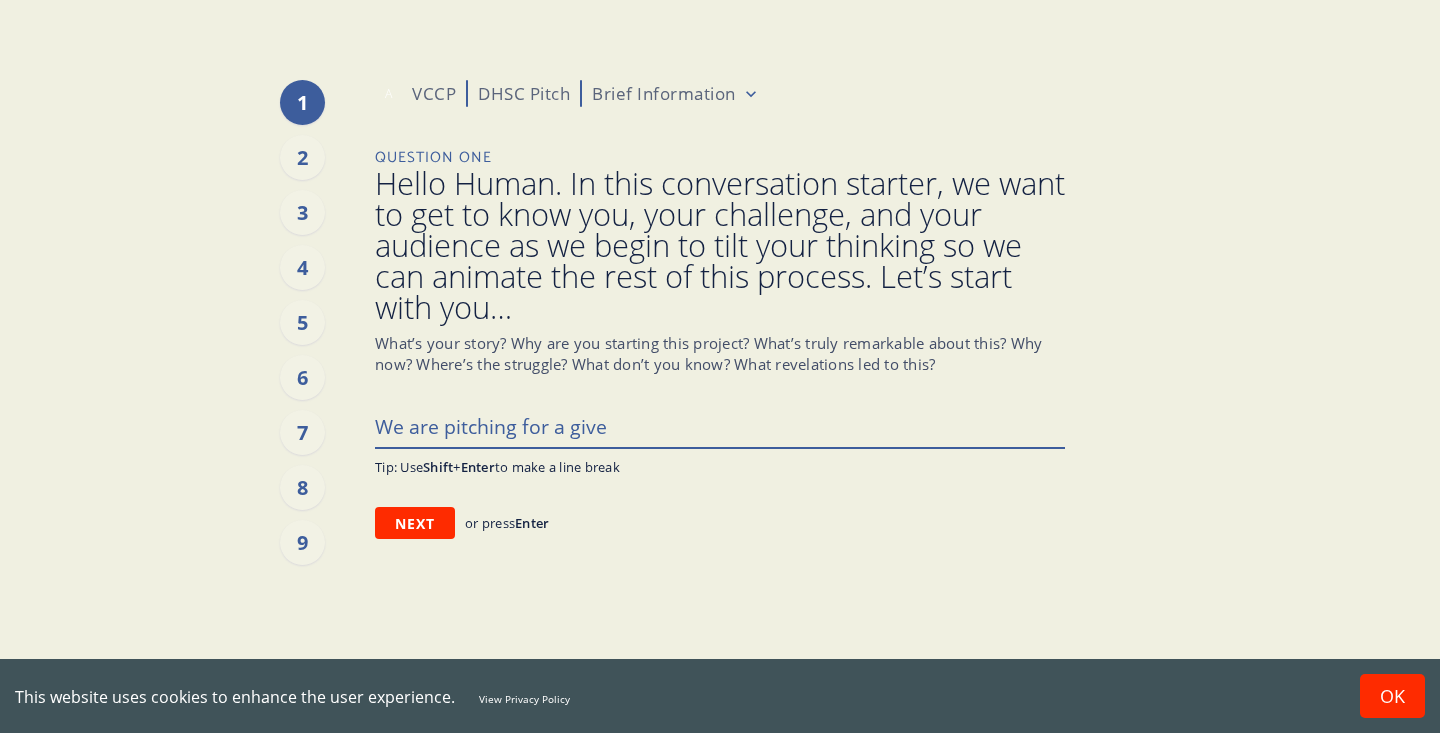 type on "x" 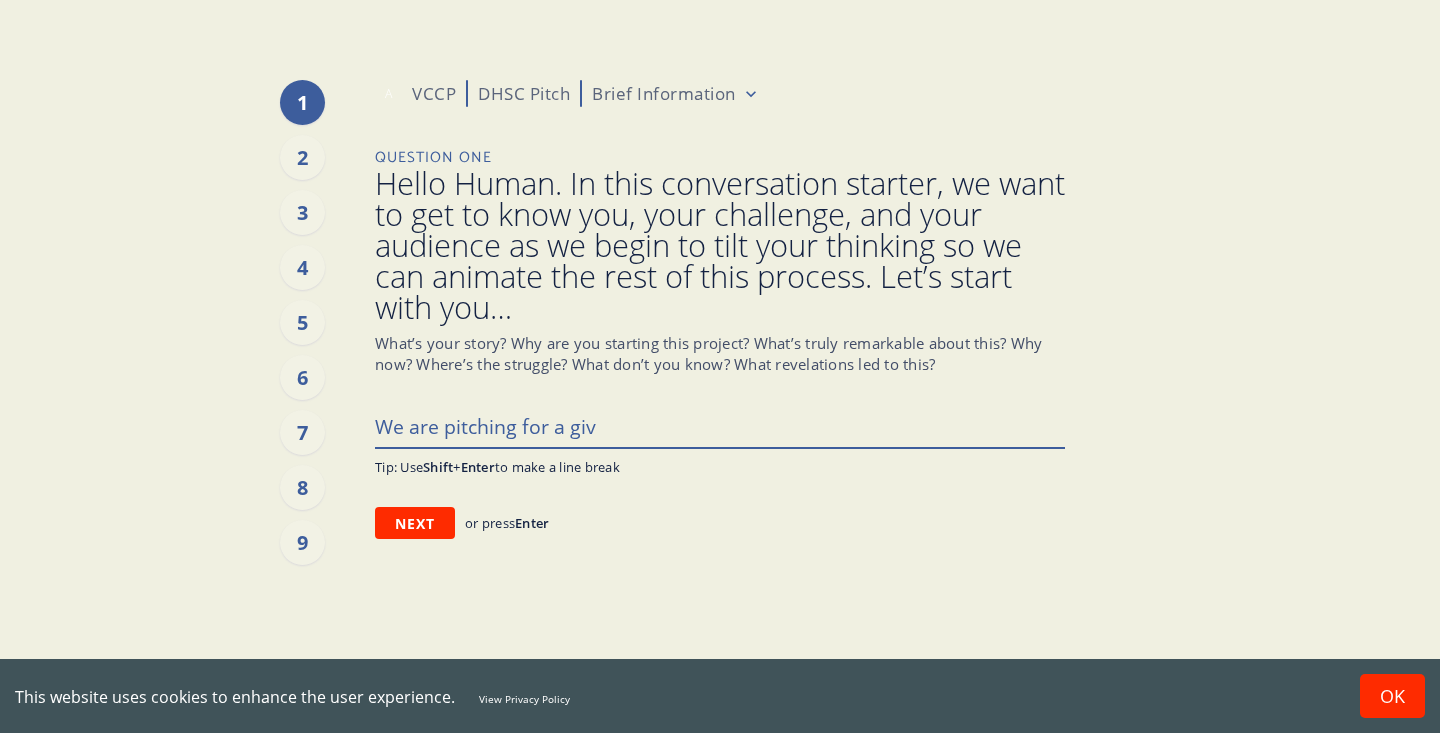 type on "x" 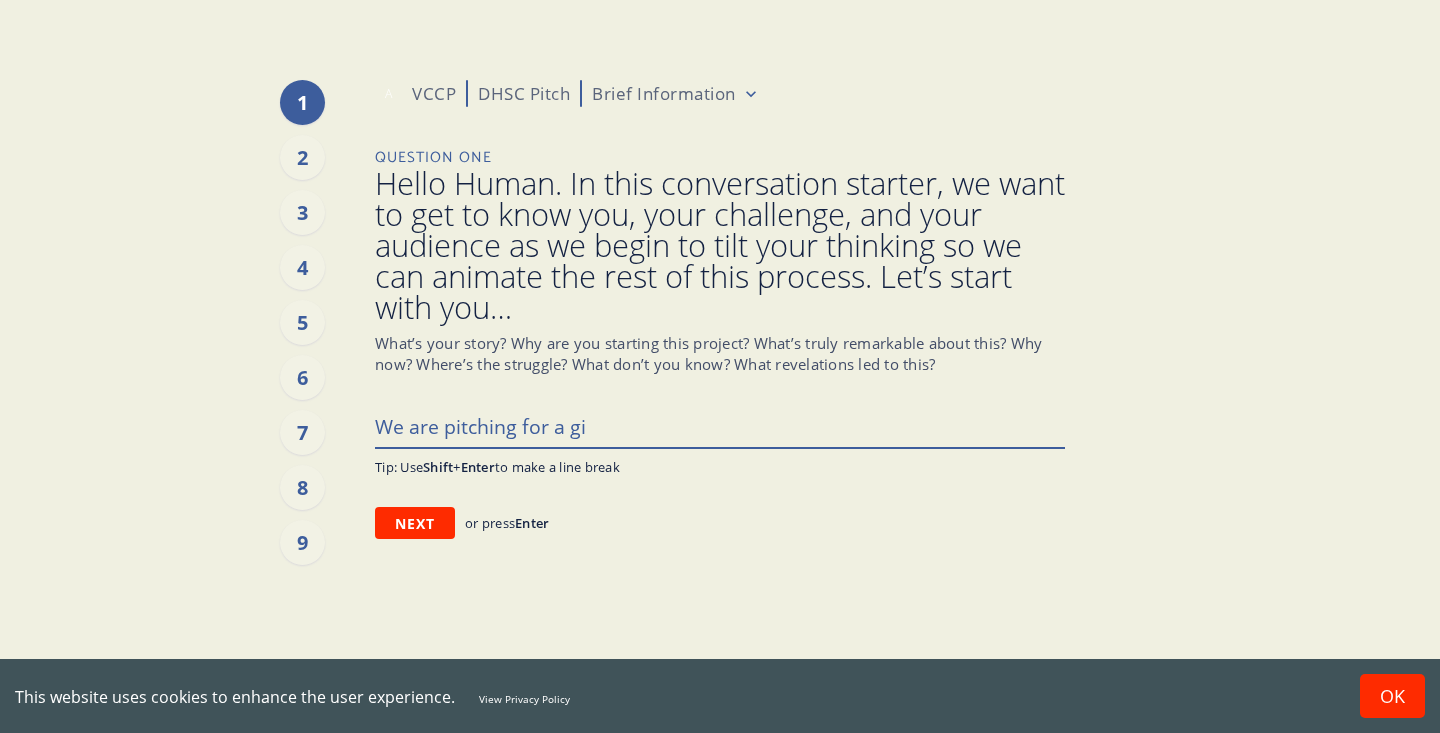 type on "x" 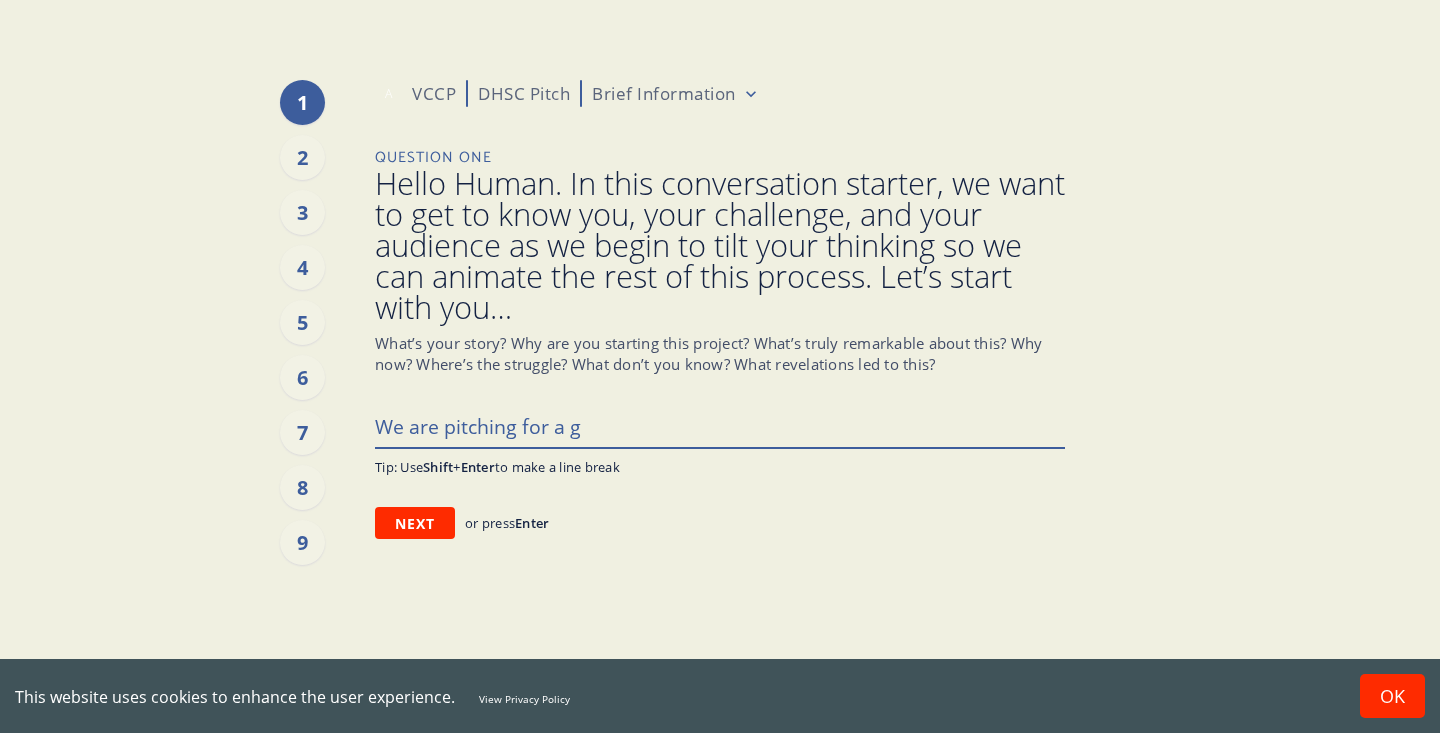 type on "x" 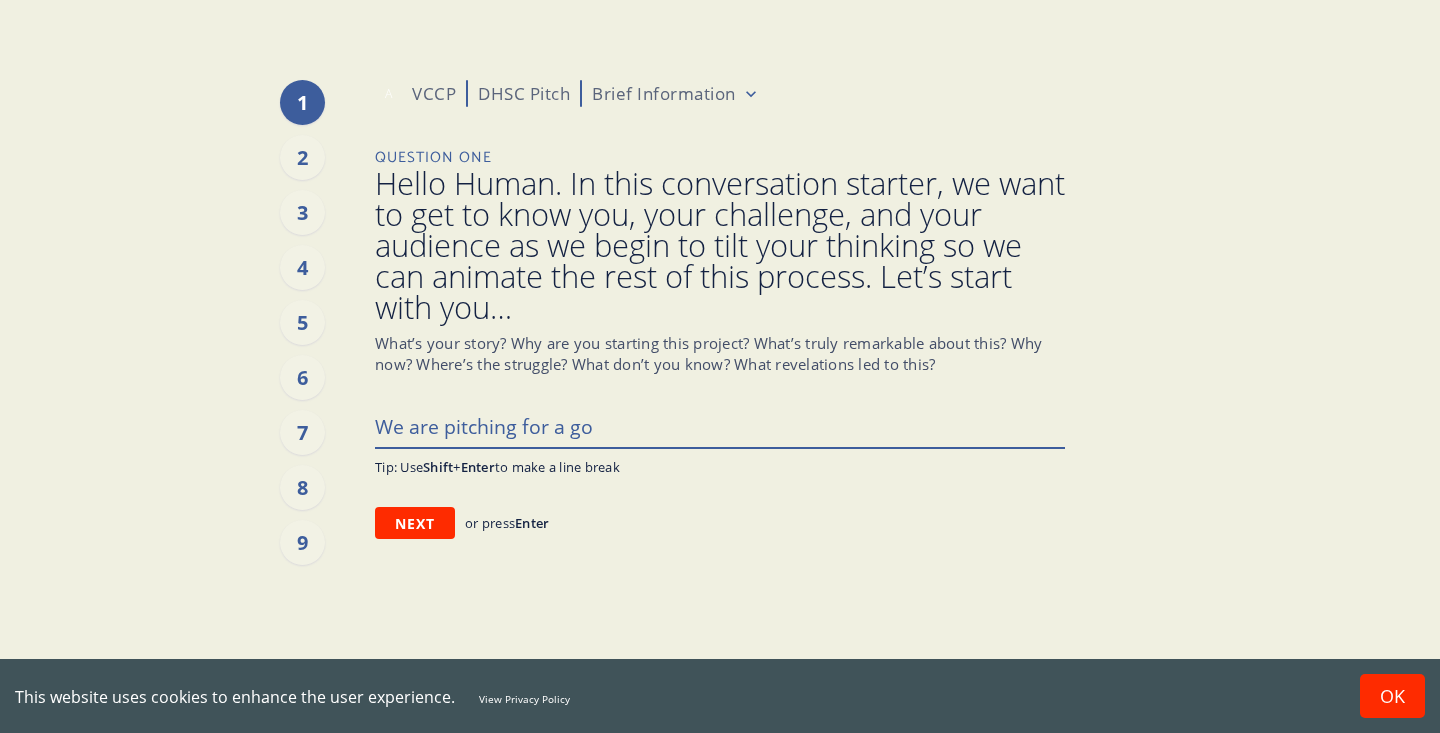 type on "x" 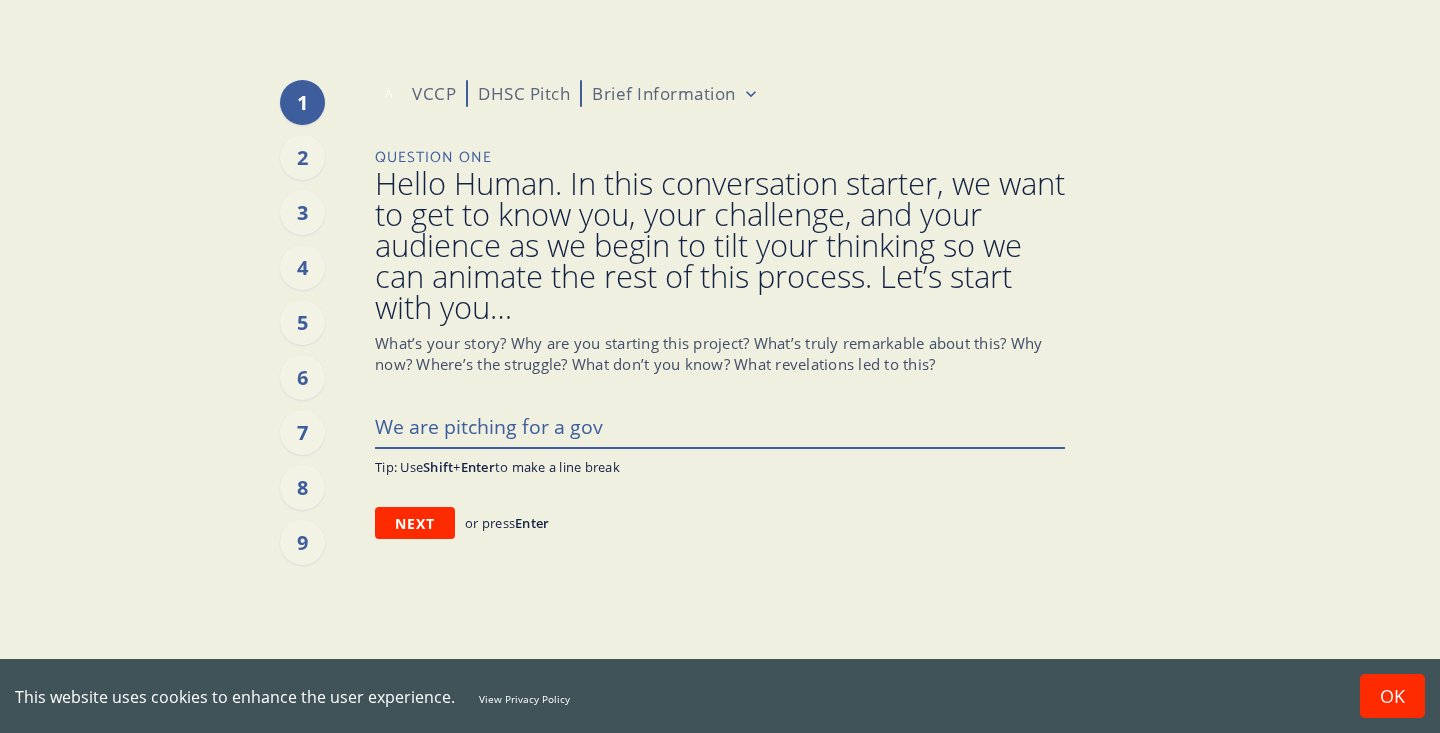 type on "x" 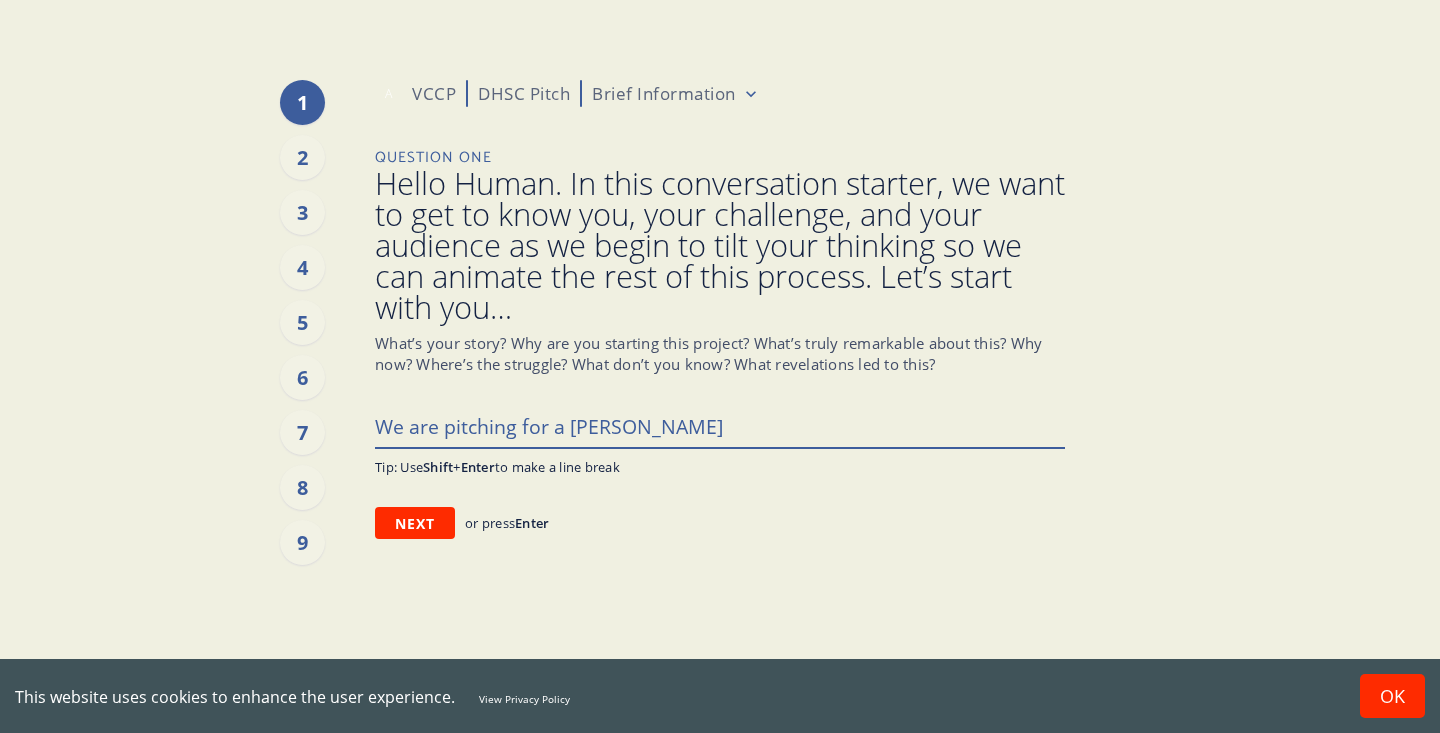 type on "x" 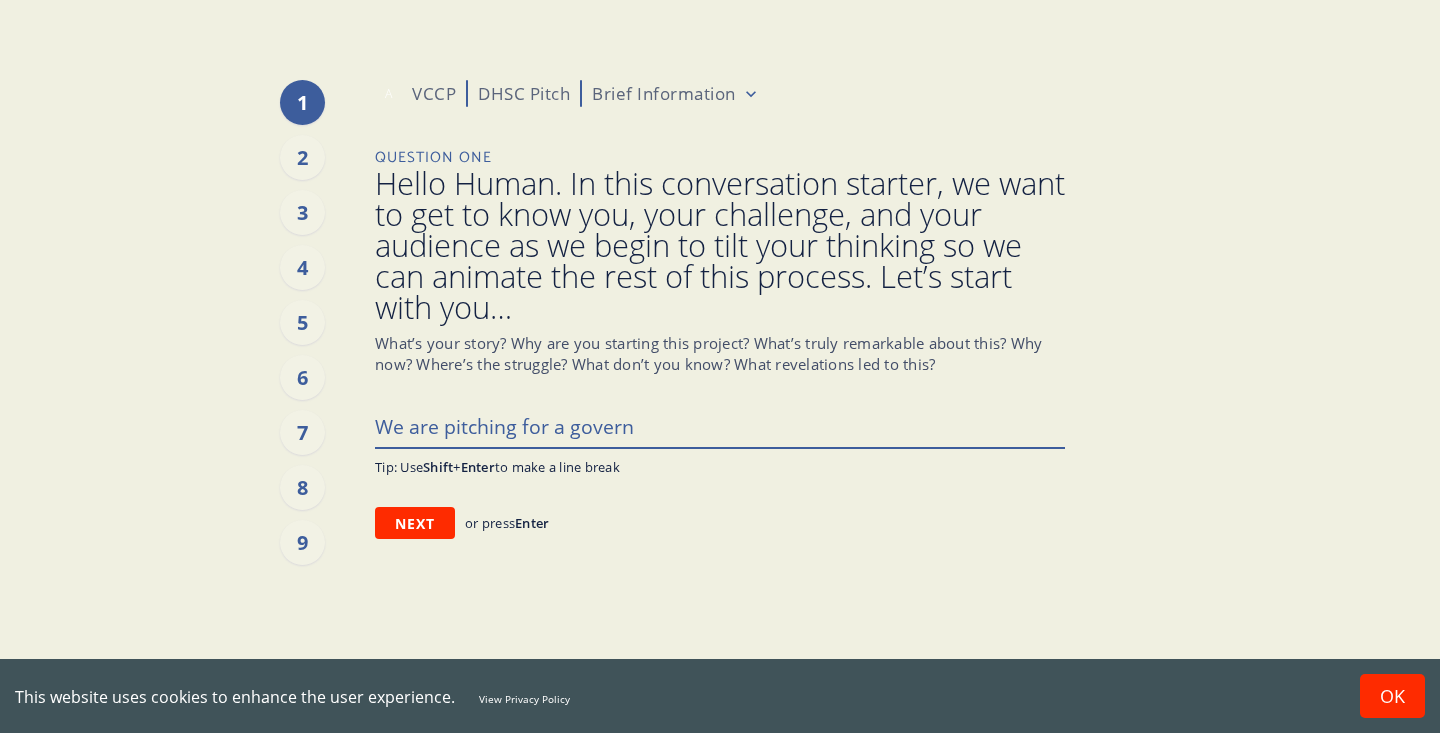 type on "x" 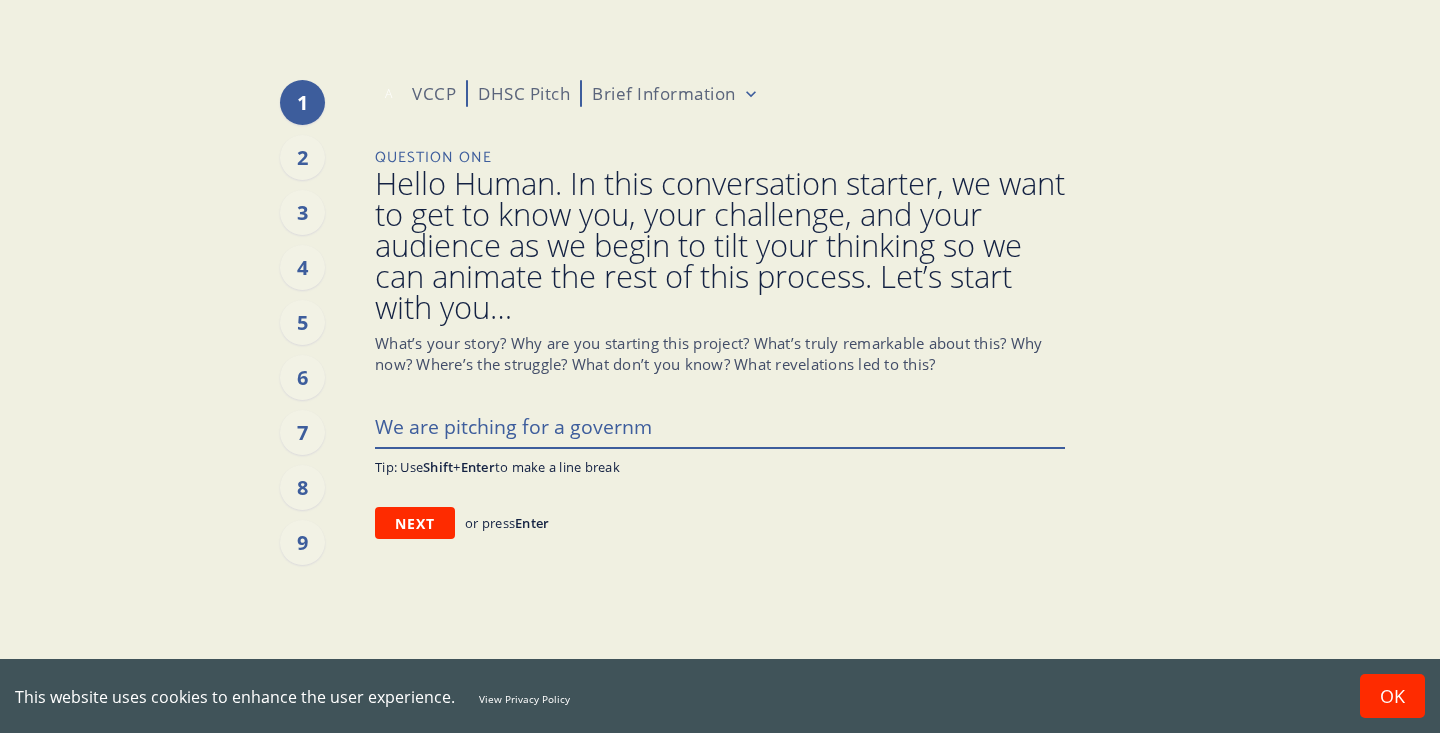 type on "x" 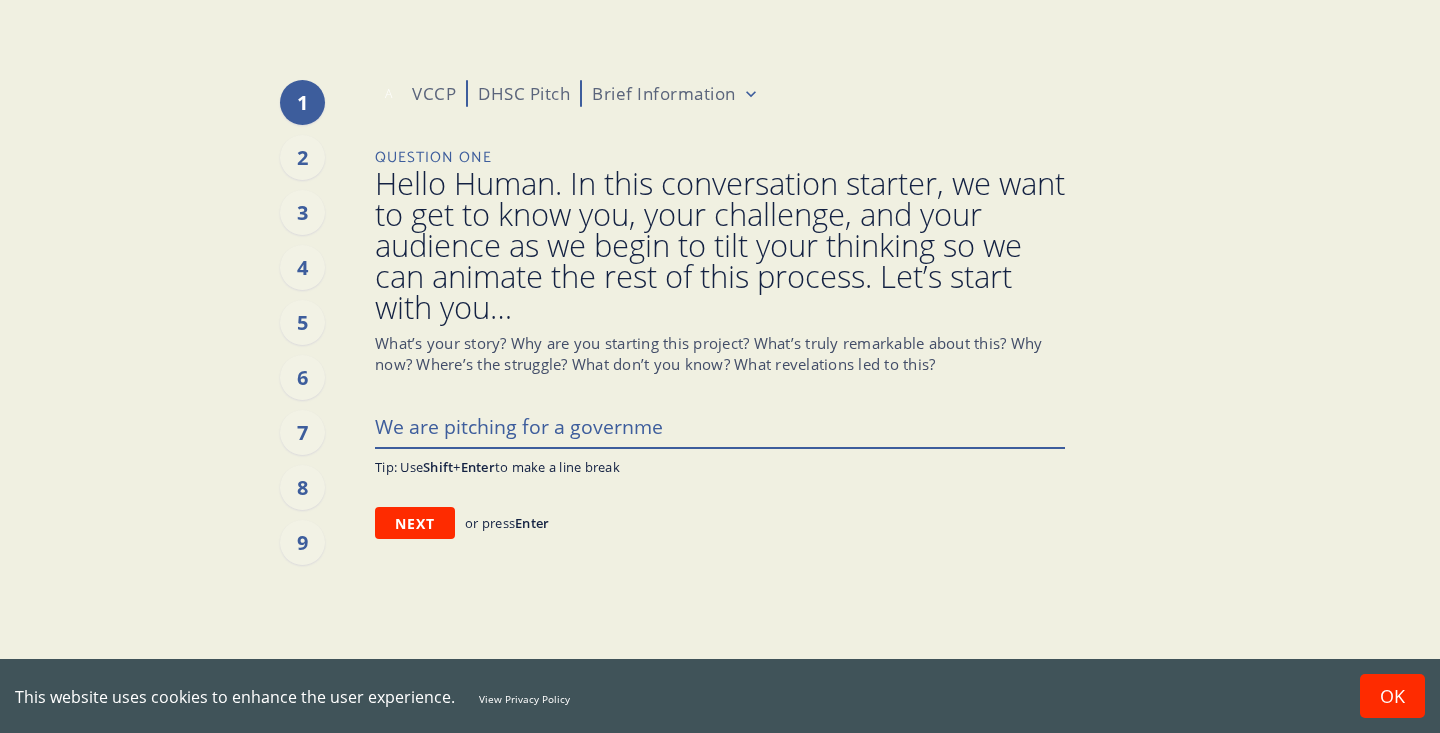 type on "x" 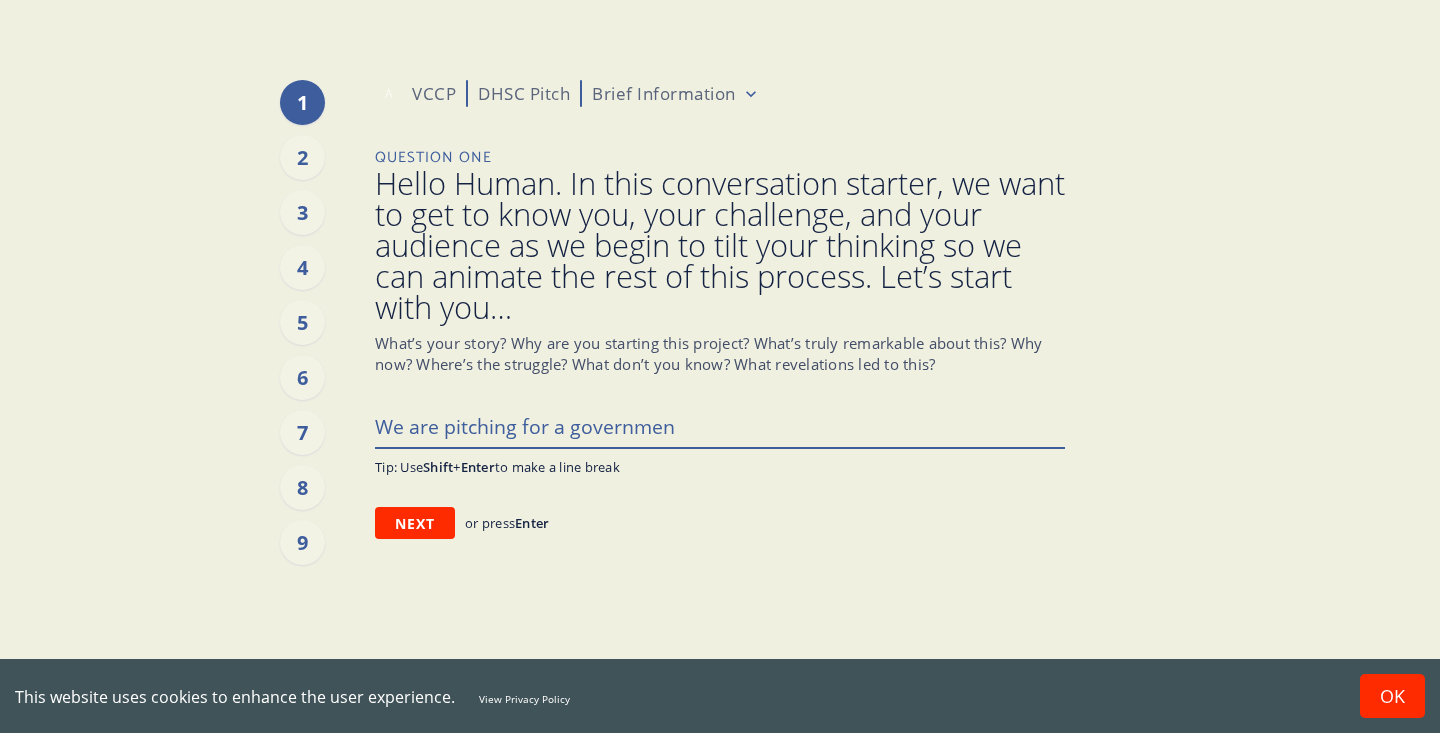 type on "x" 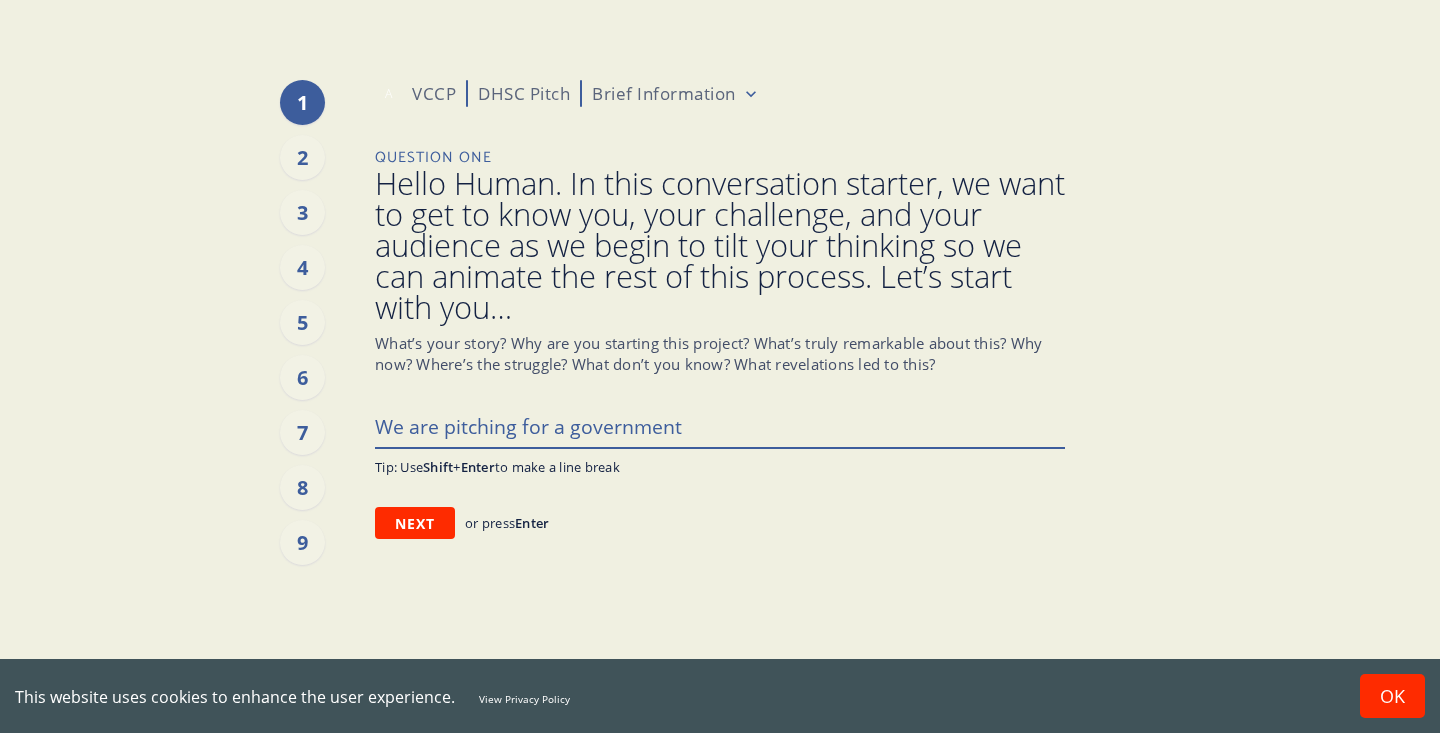 type on "x" 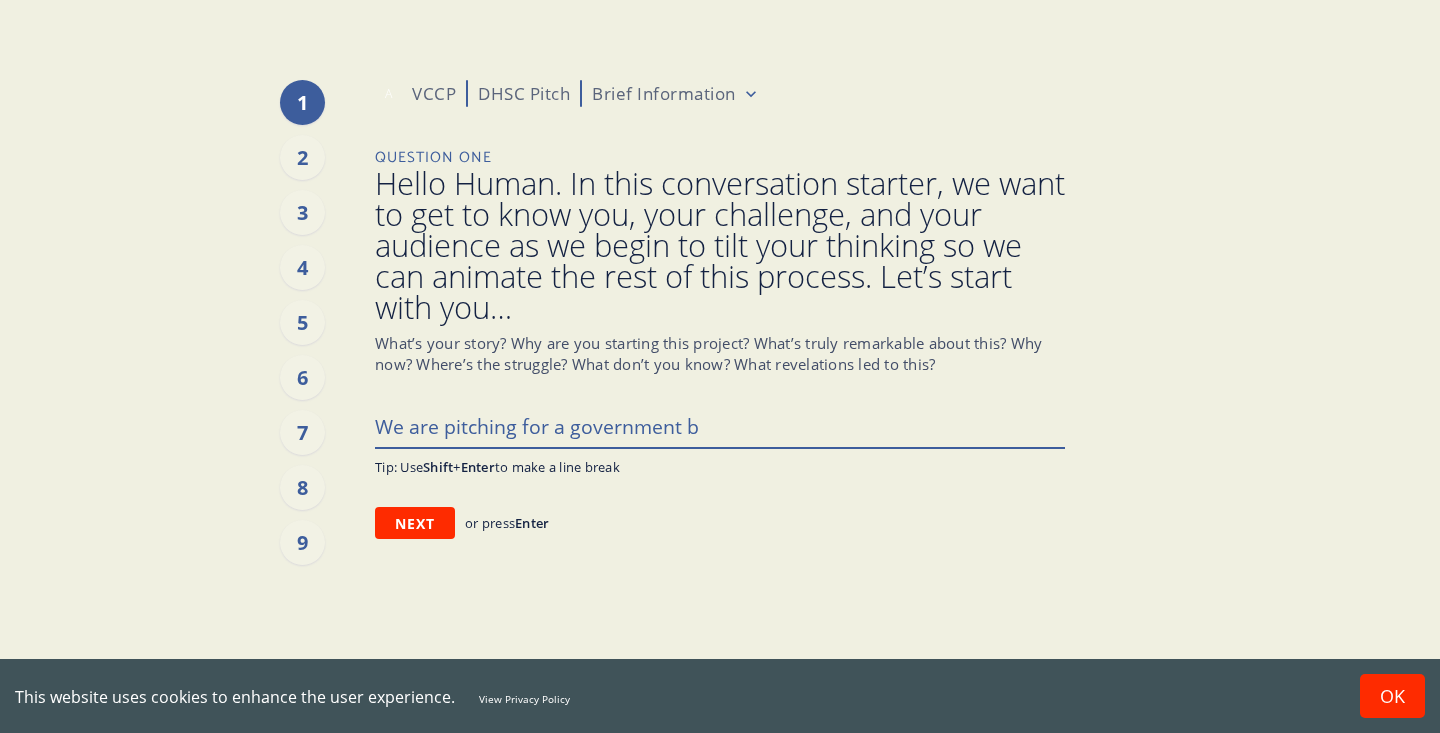 type on "x" 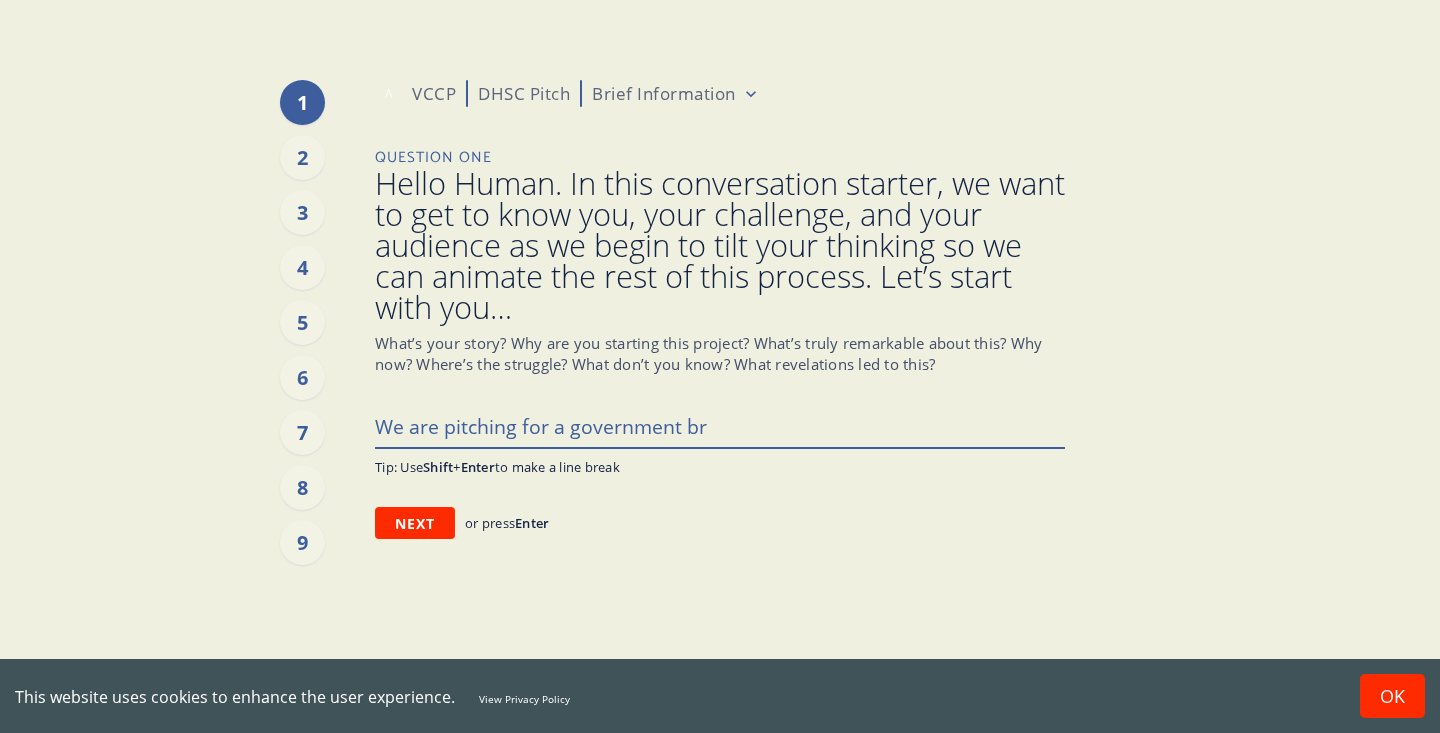 type on "x" 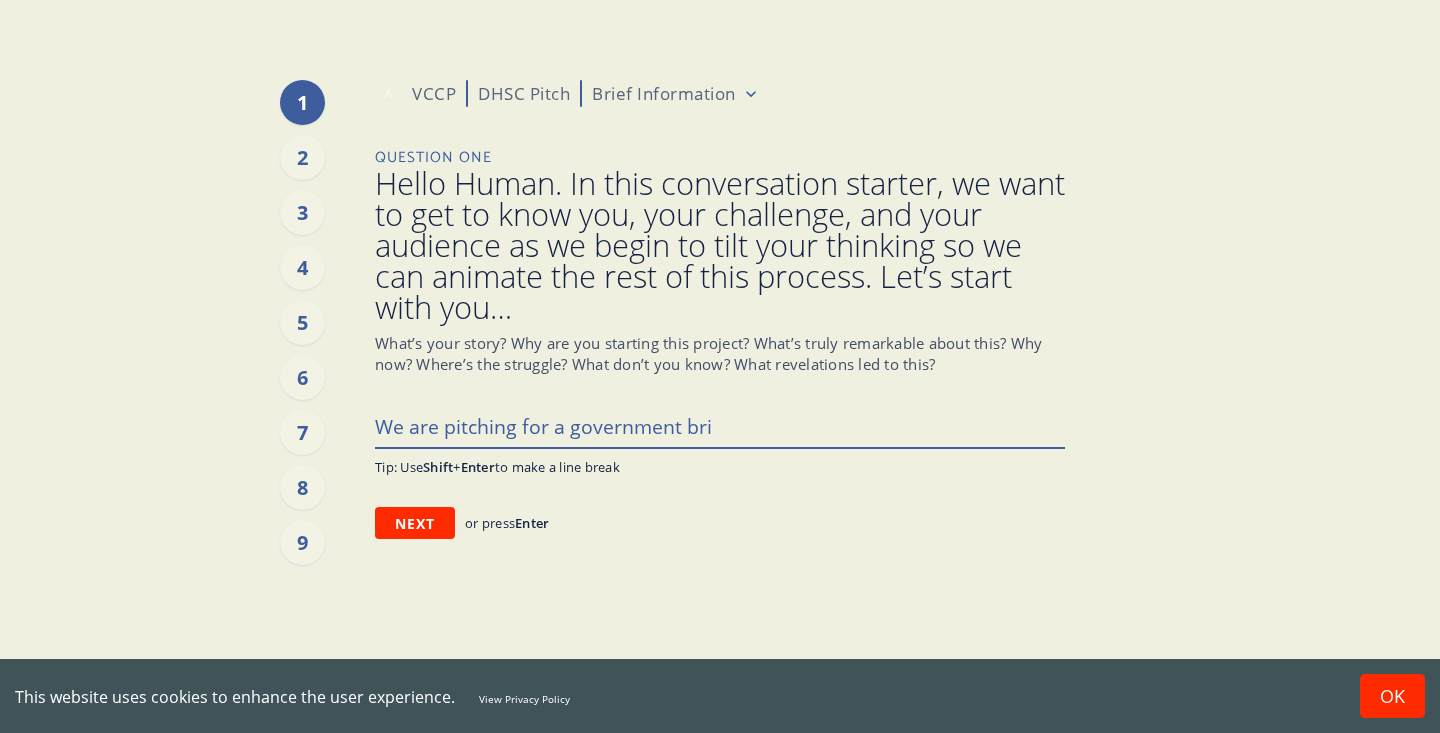 type on "x" 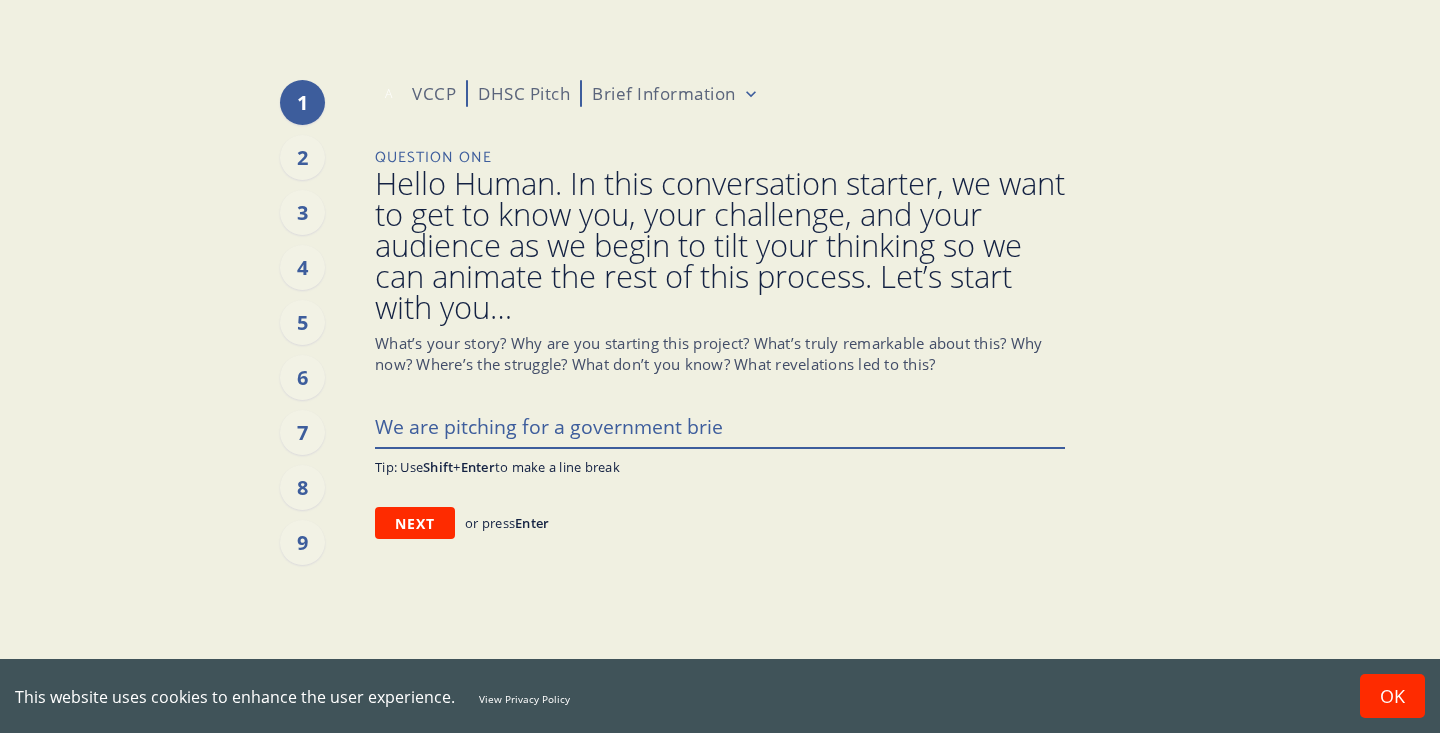 type on "x" 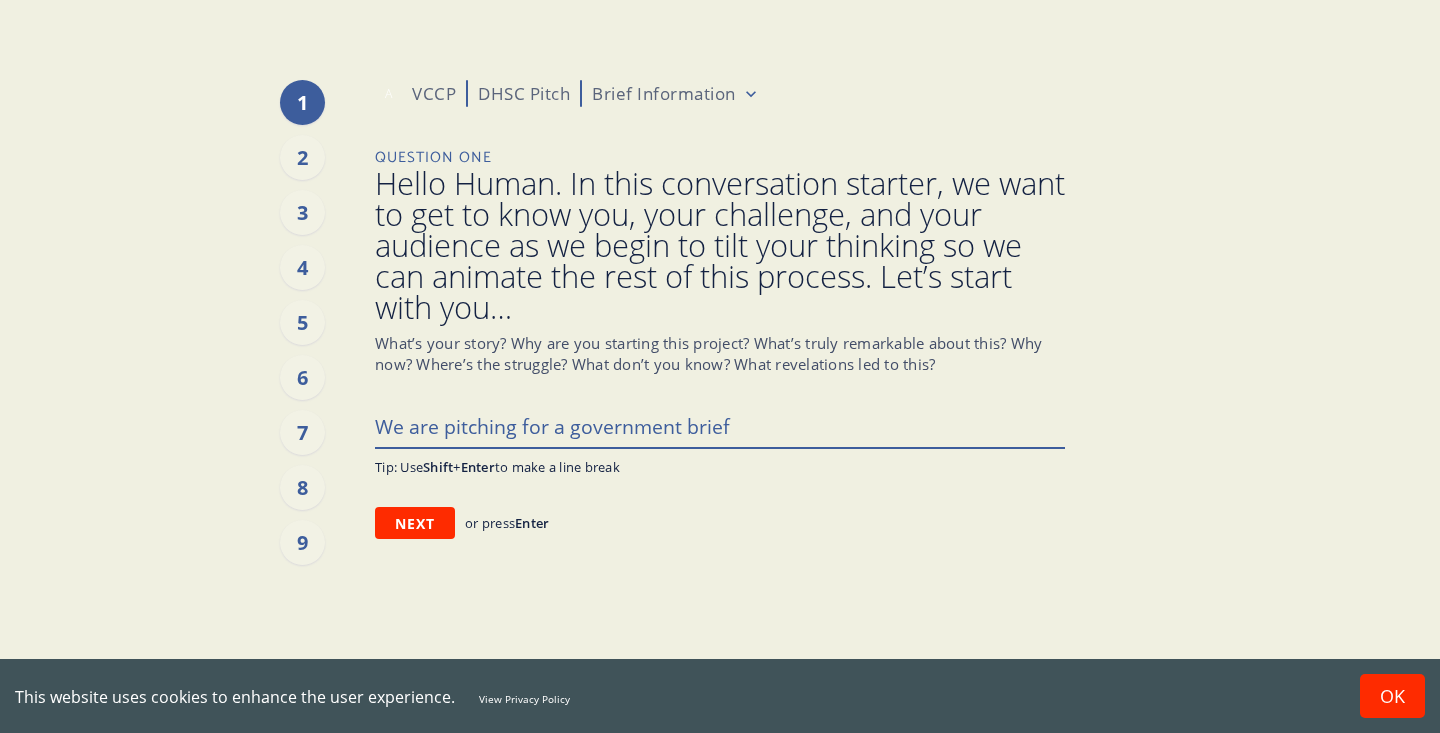 type on "We are pitching for a government brief" 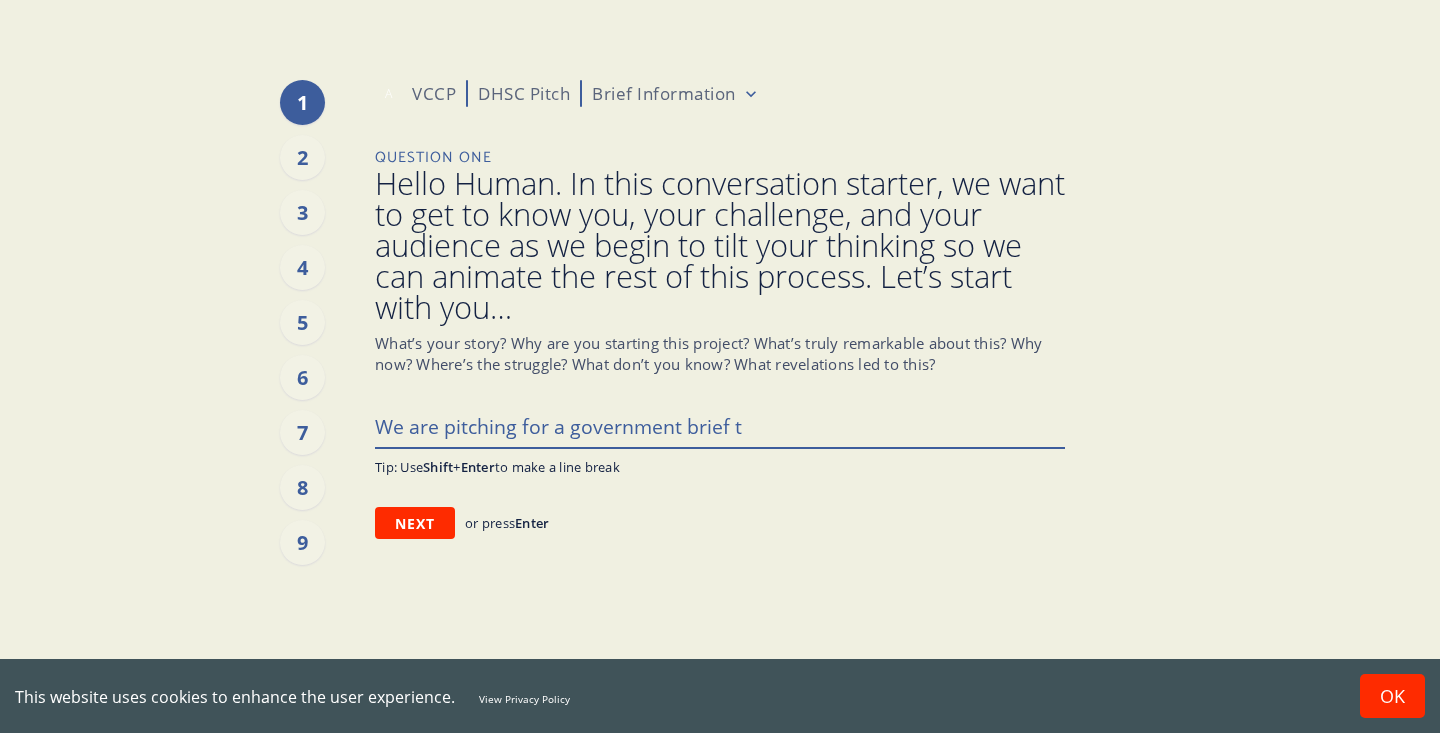 type on "x" 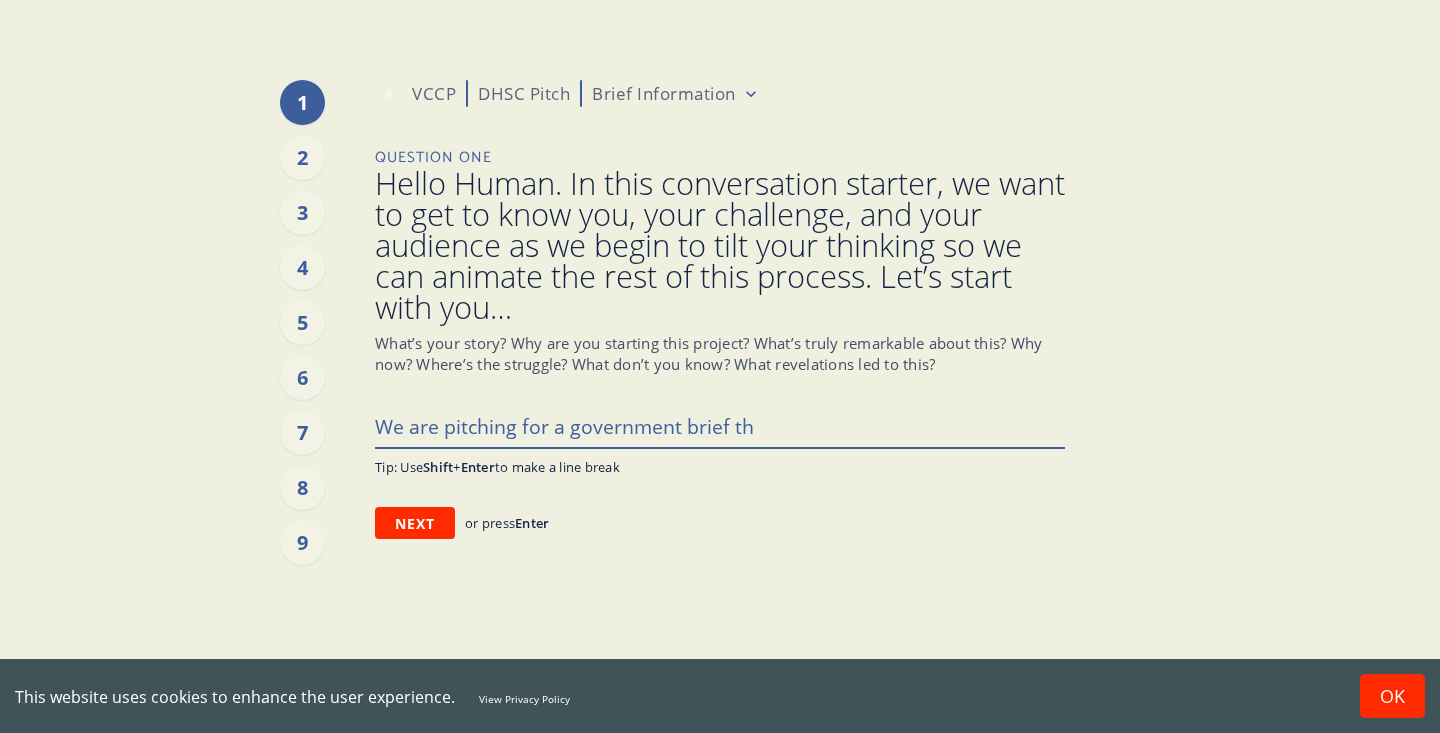 type on "x" 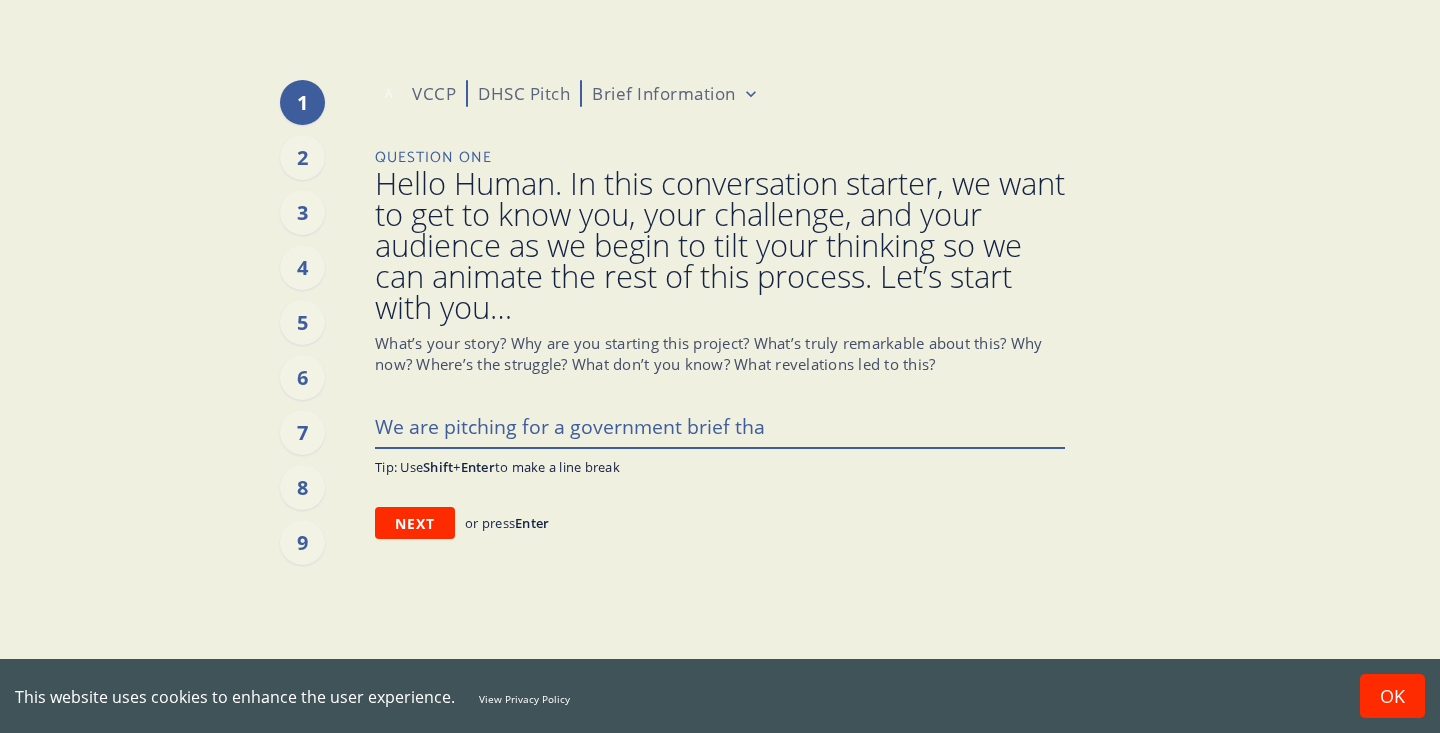 type on "x" 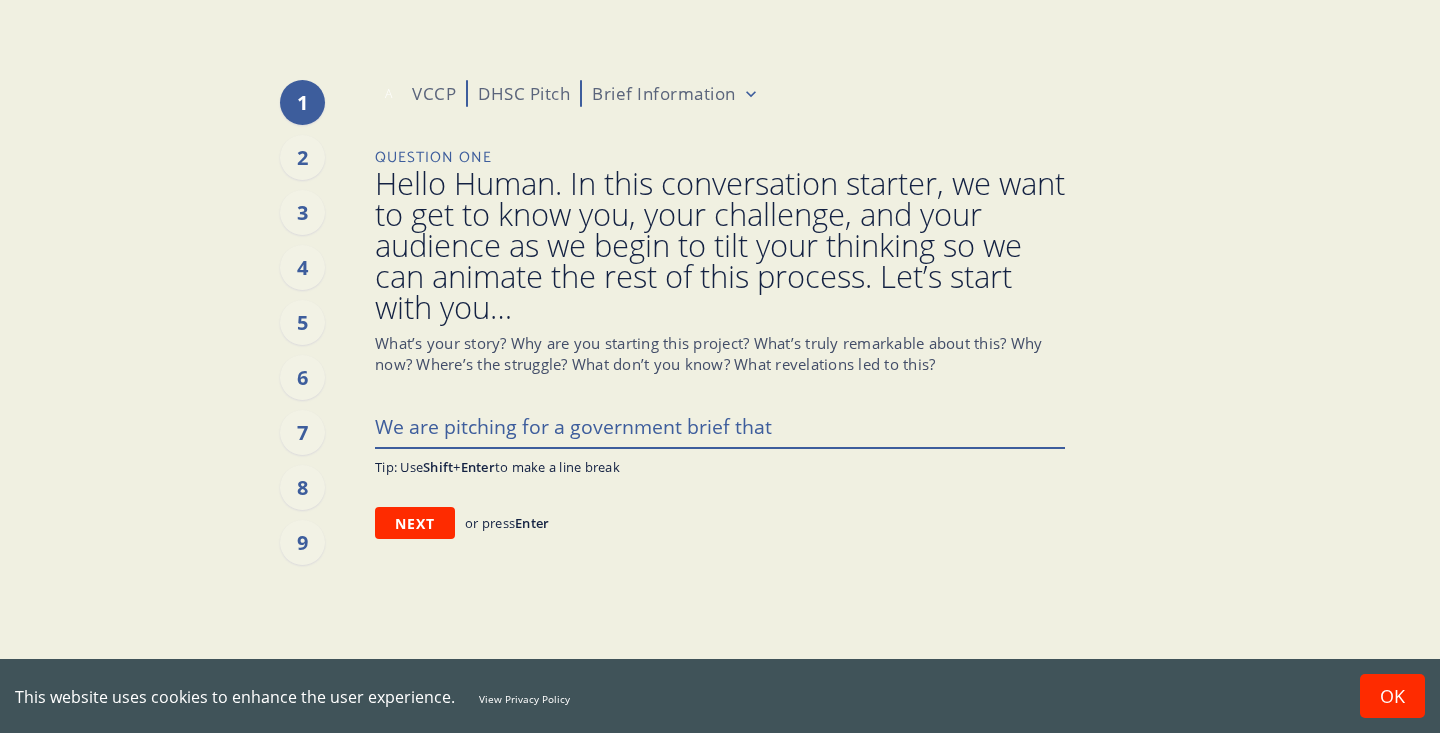 type on "x" 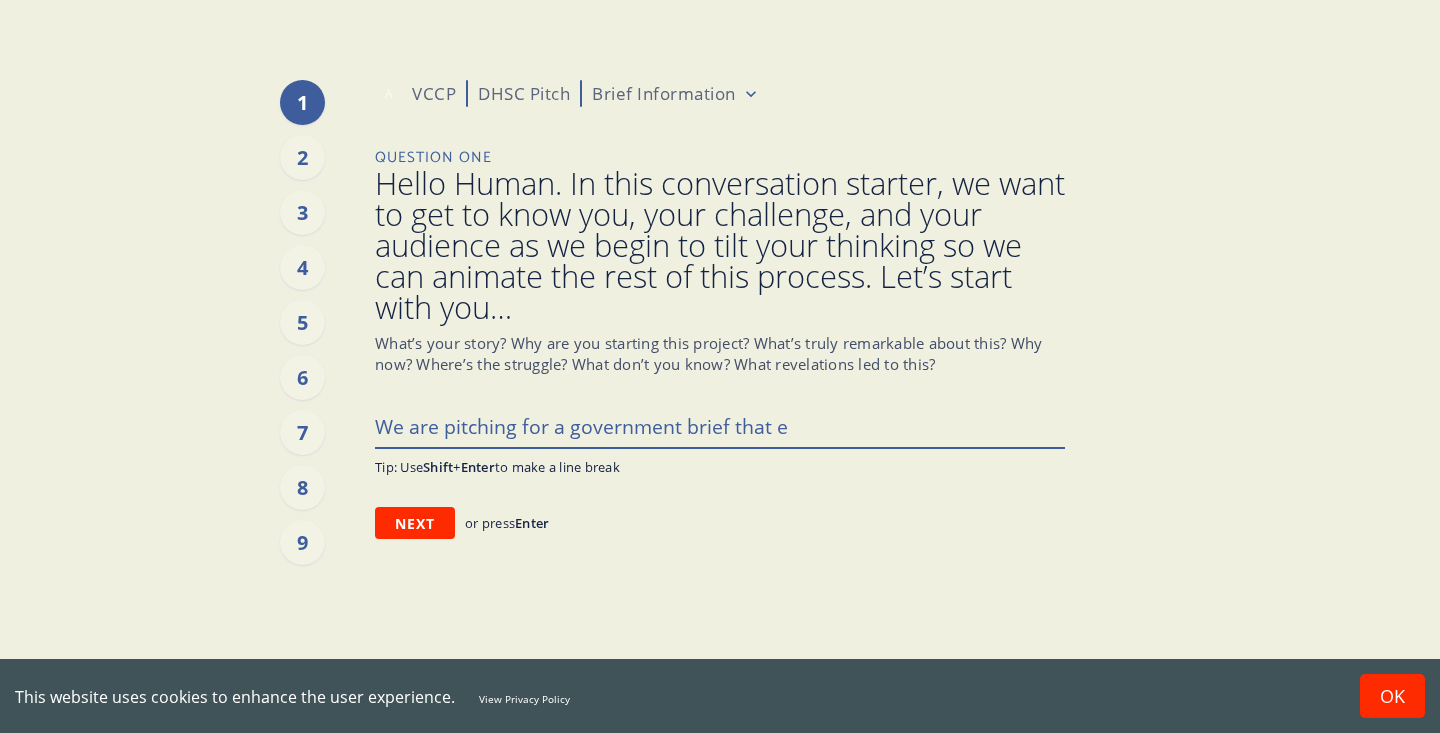 type on "x" 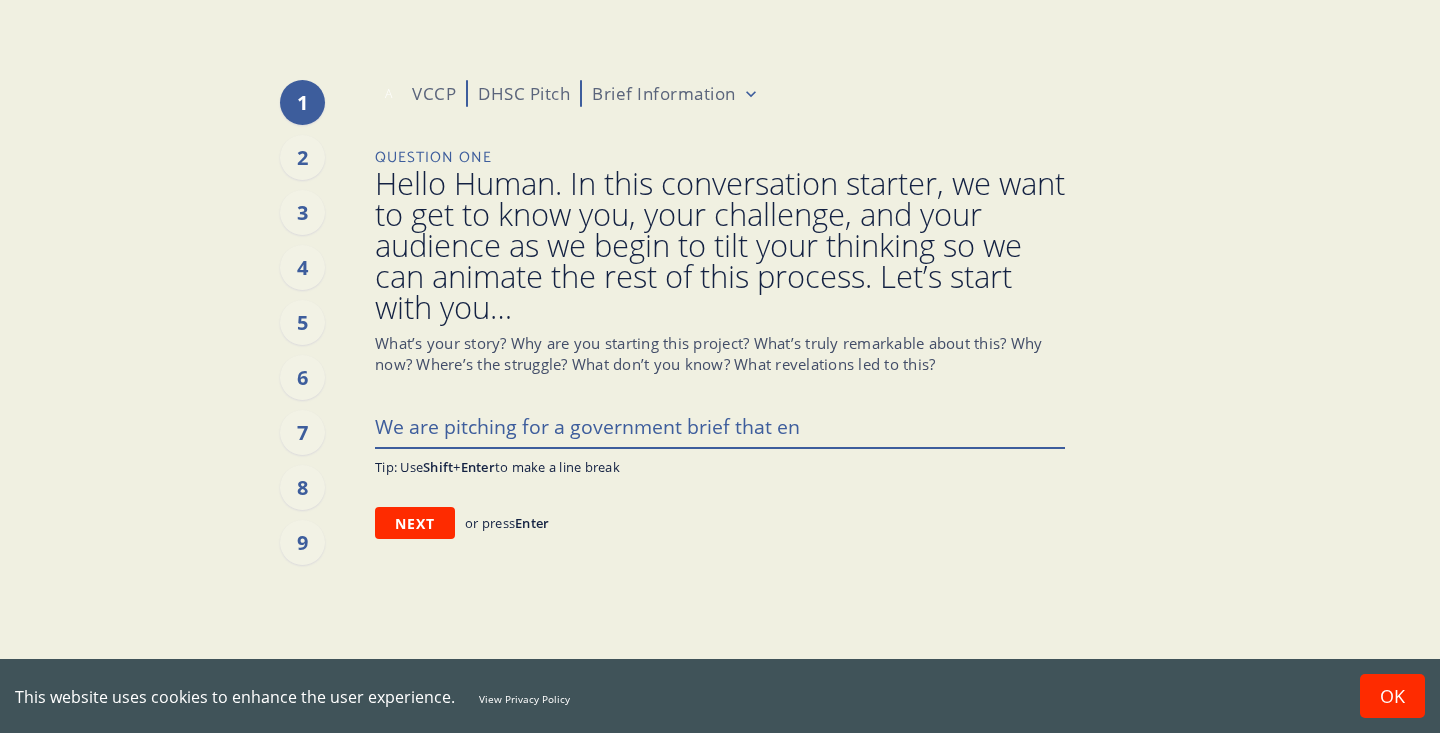type on "x" 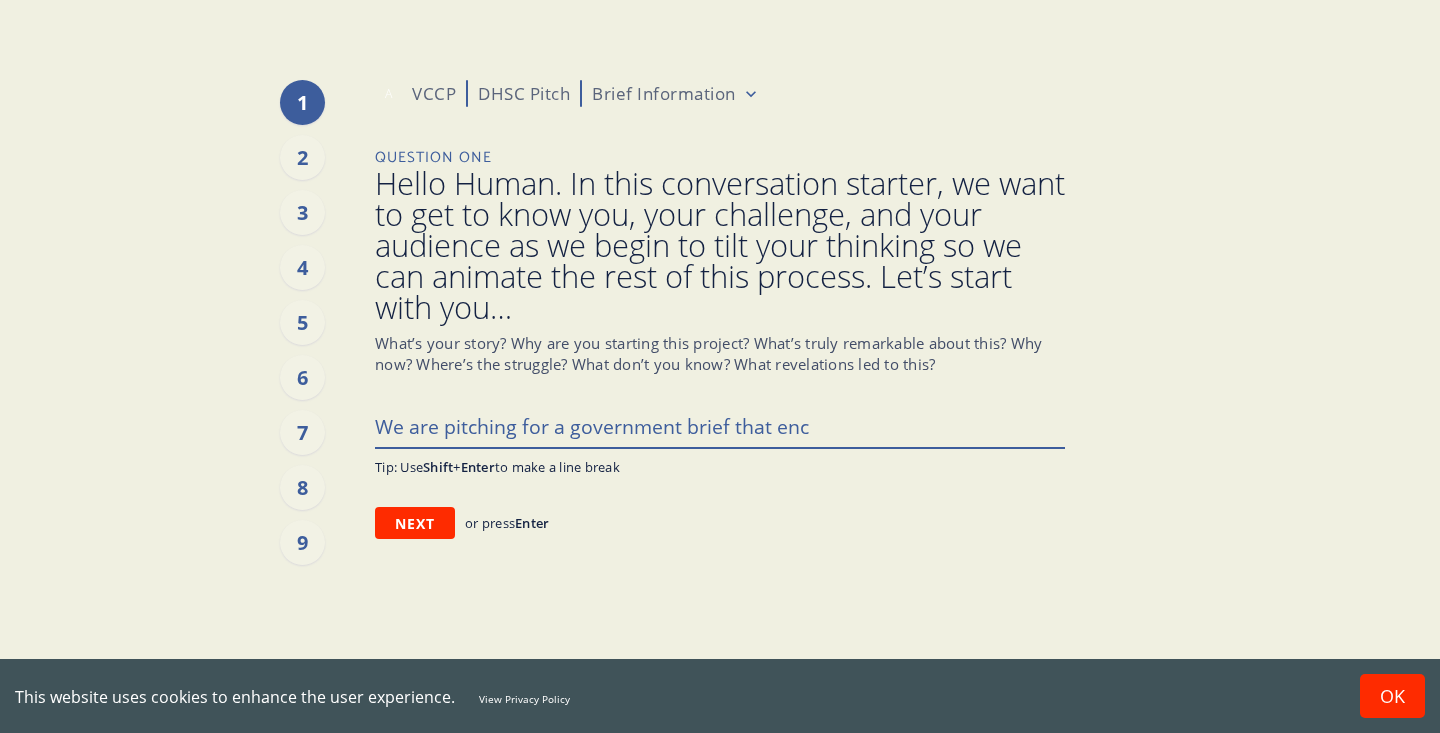 type on "x" 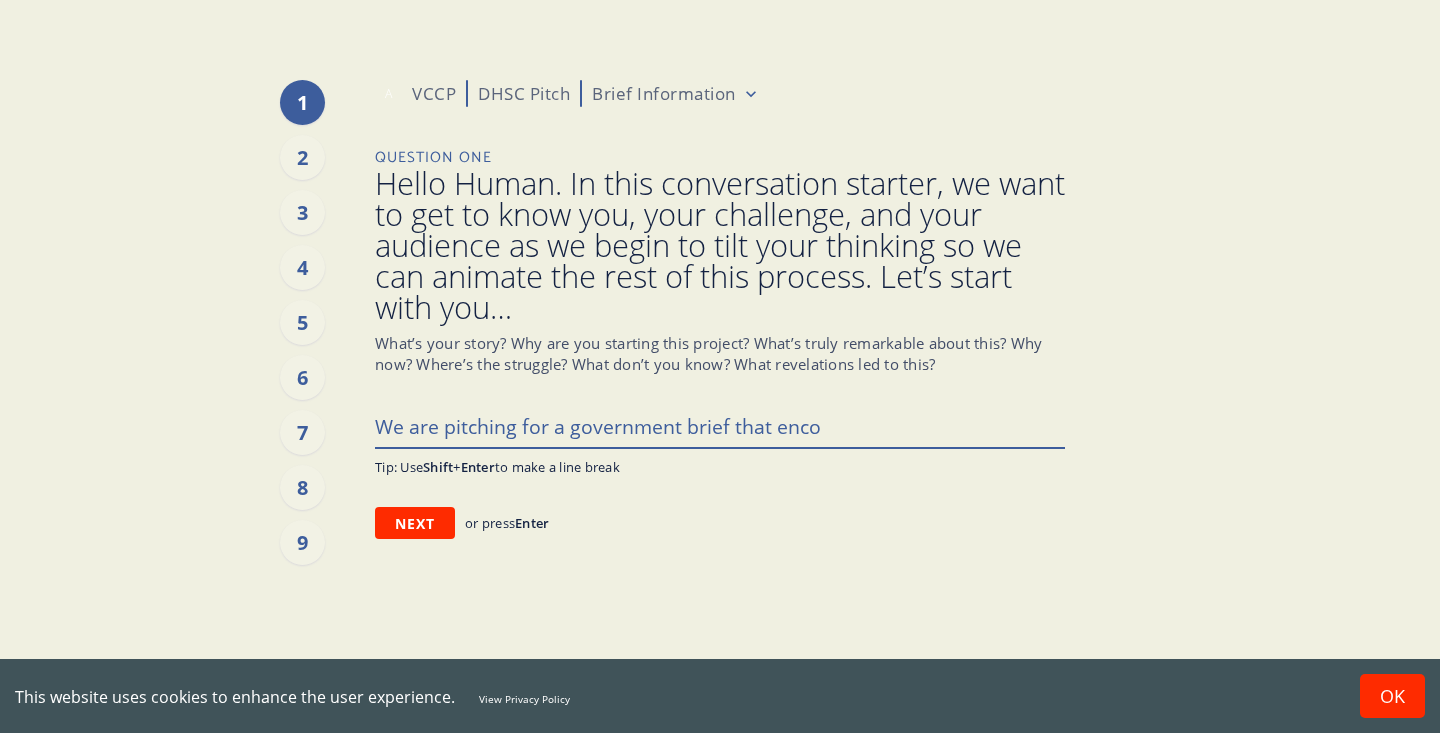 type on "x" 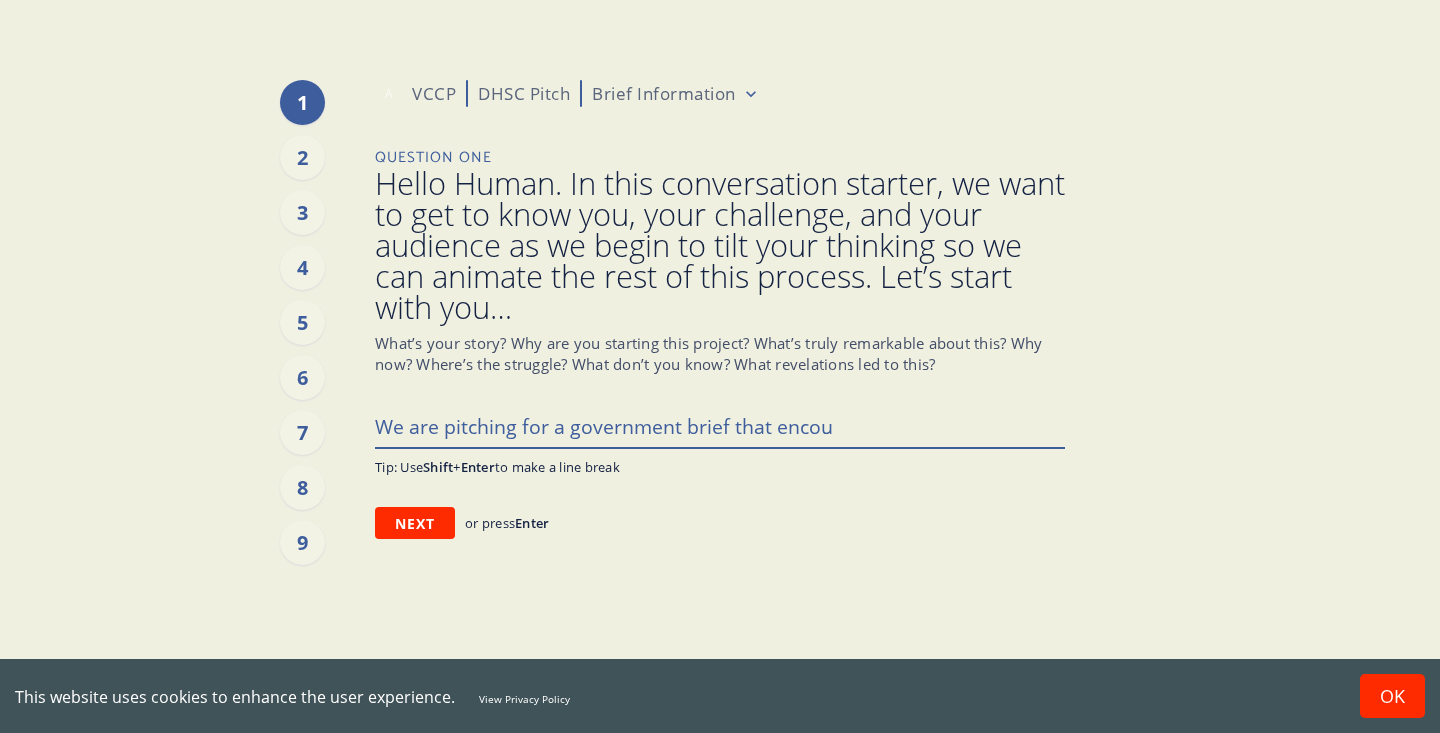 type on "x" 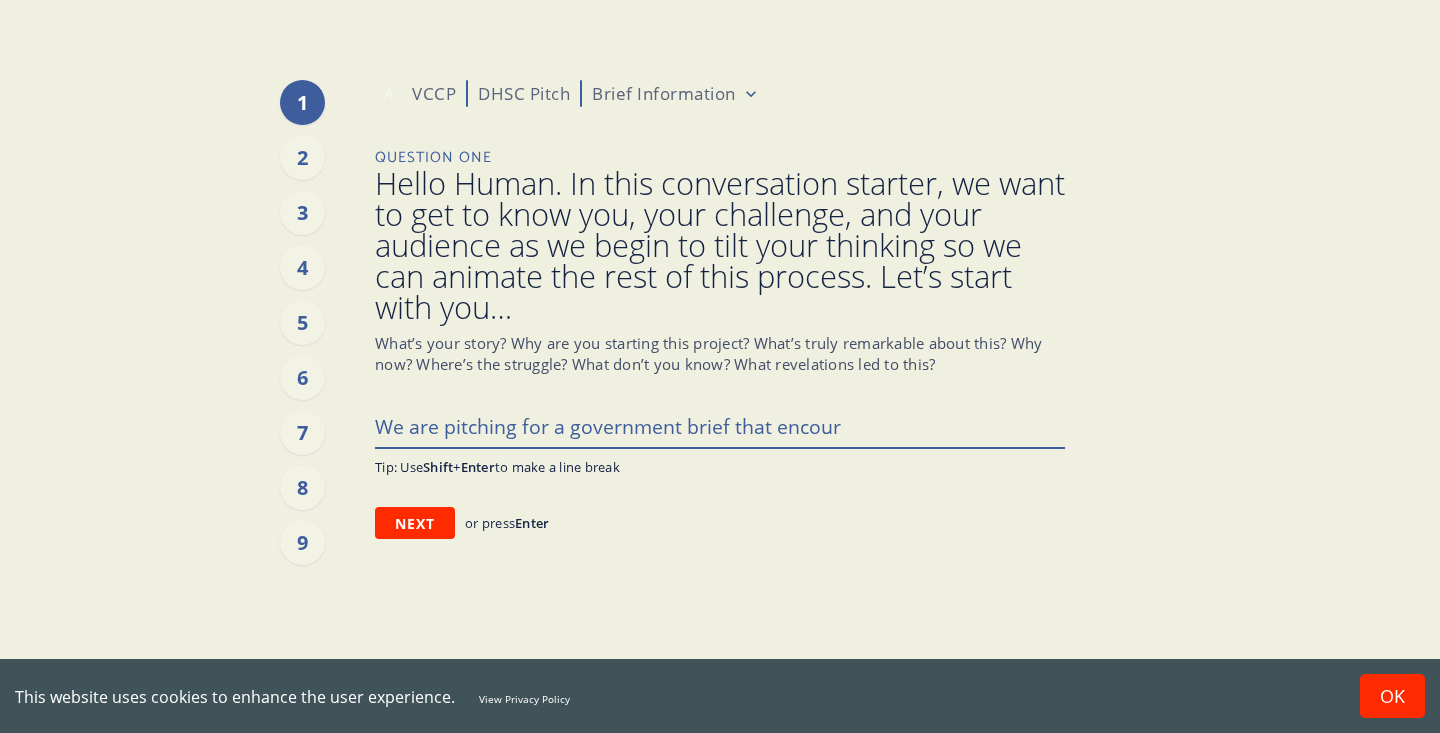 type on "x" 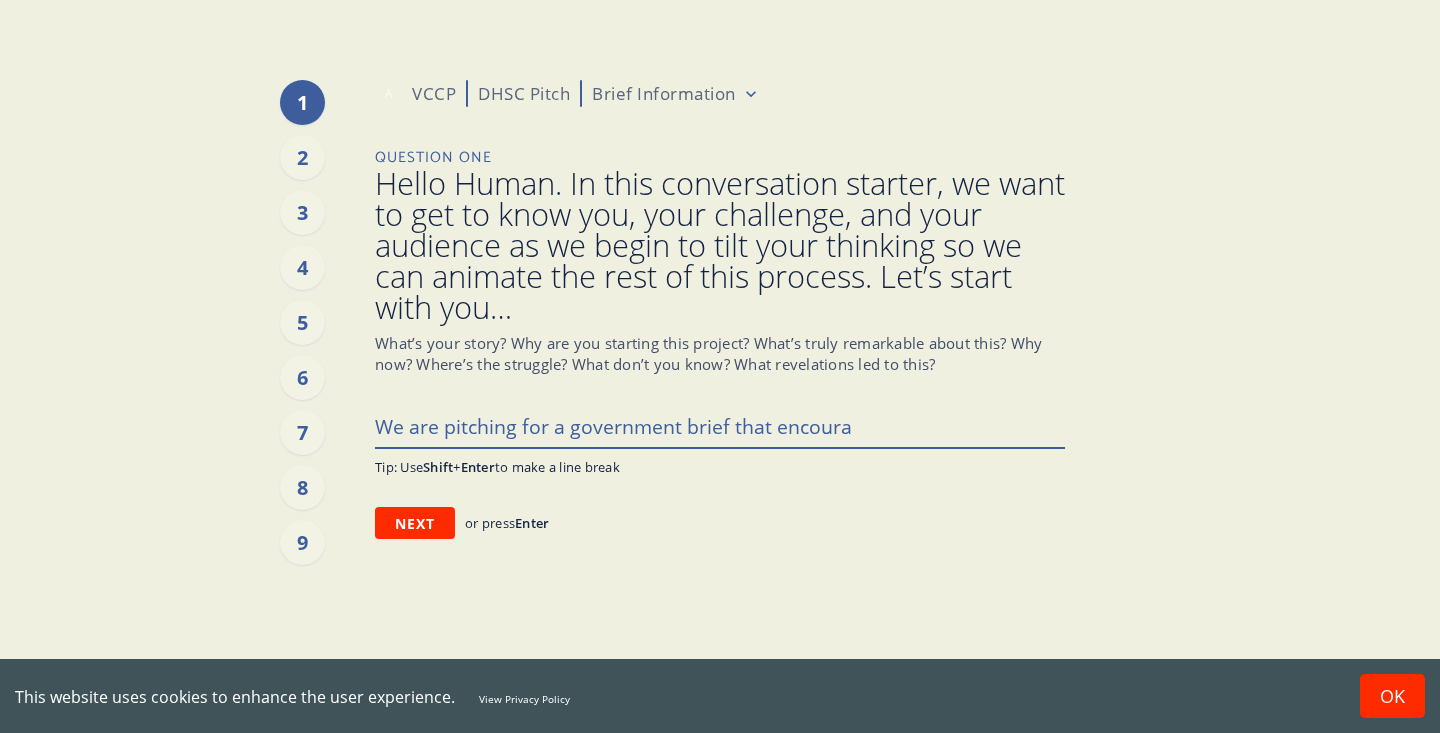 type on "x" 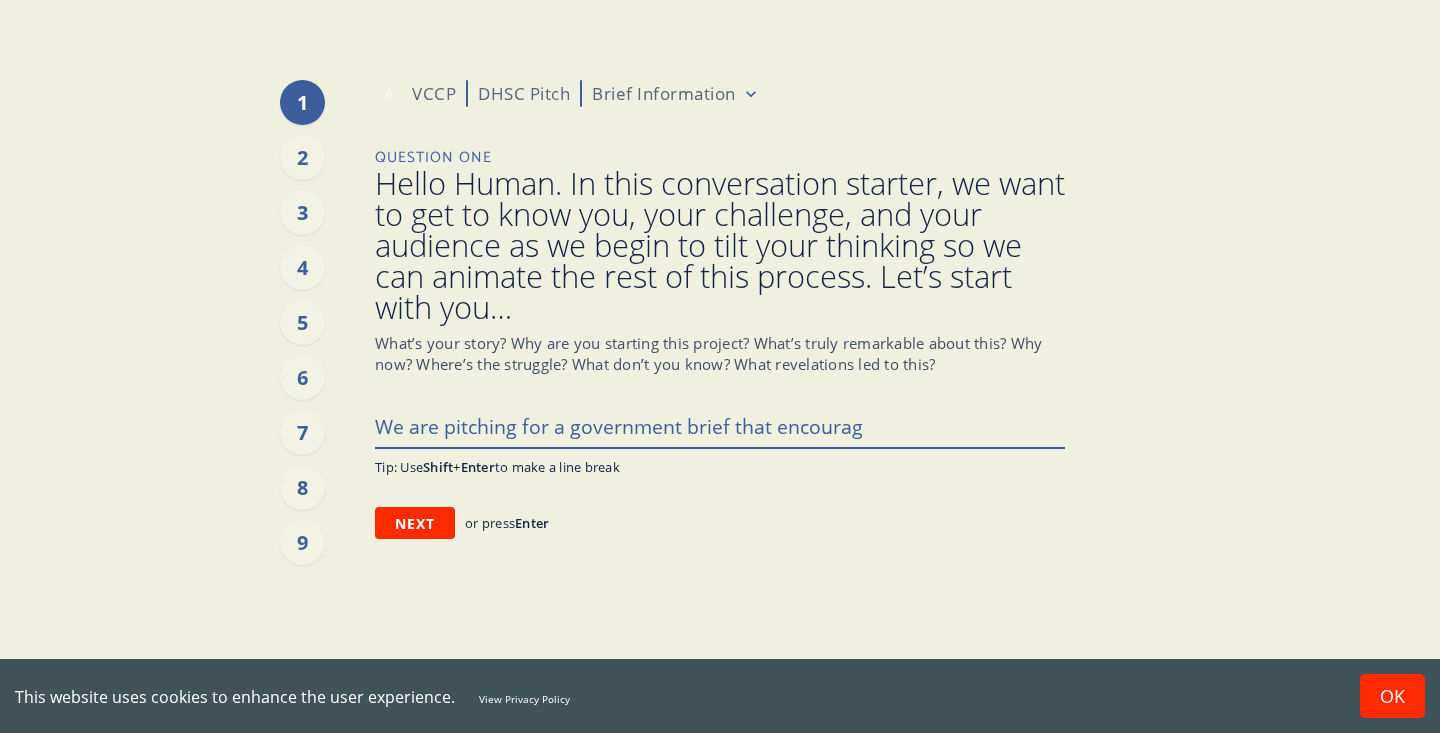 type on "x" 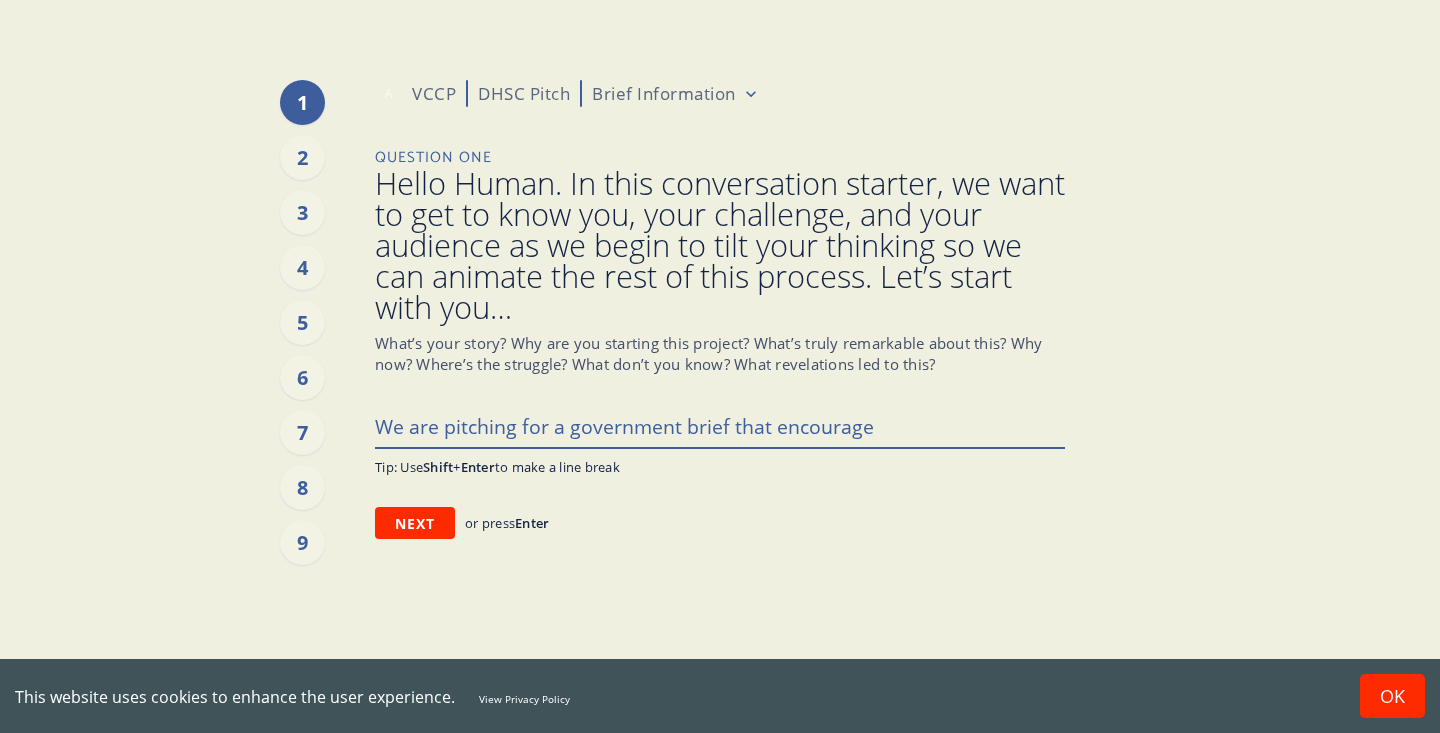 type on "x" 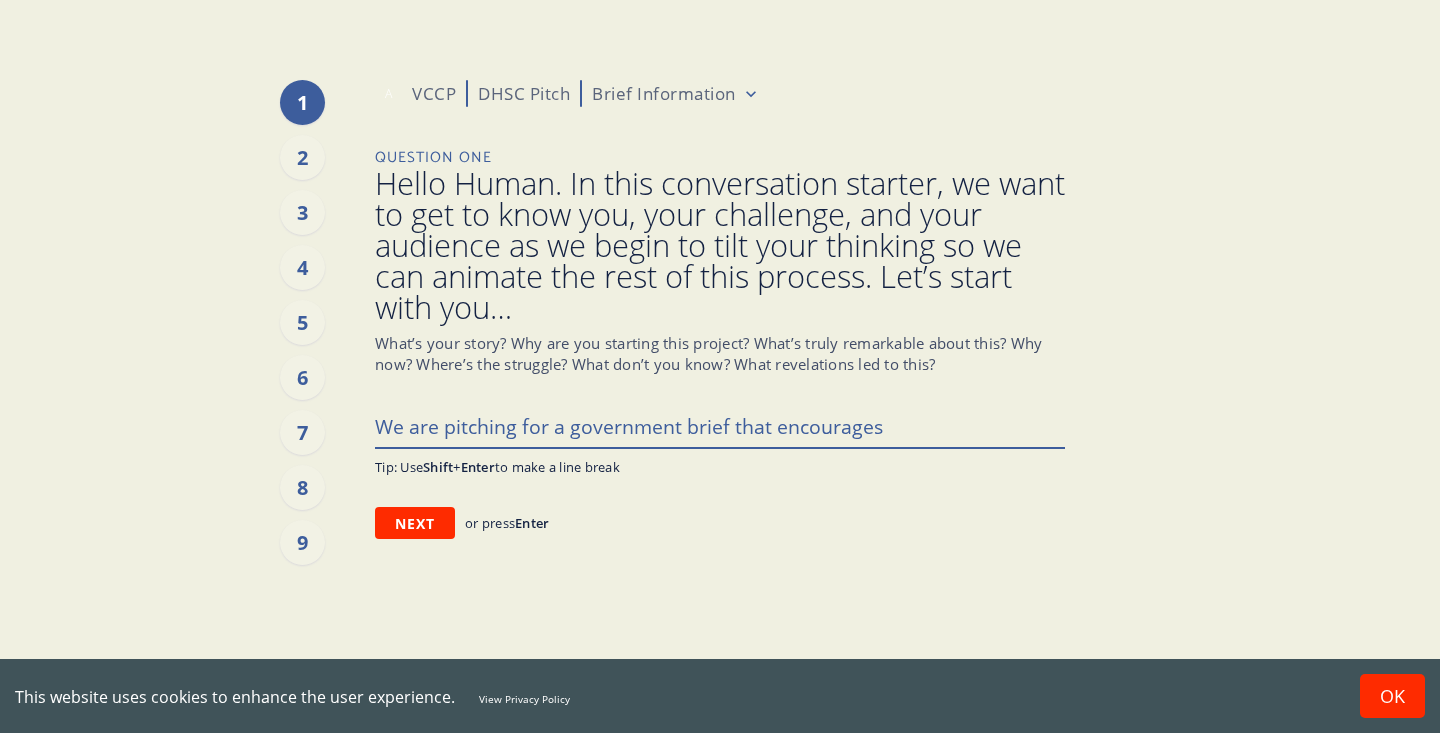 type on "x" 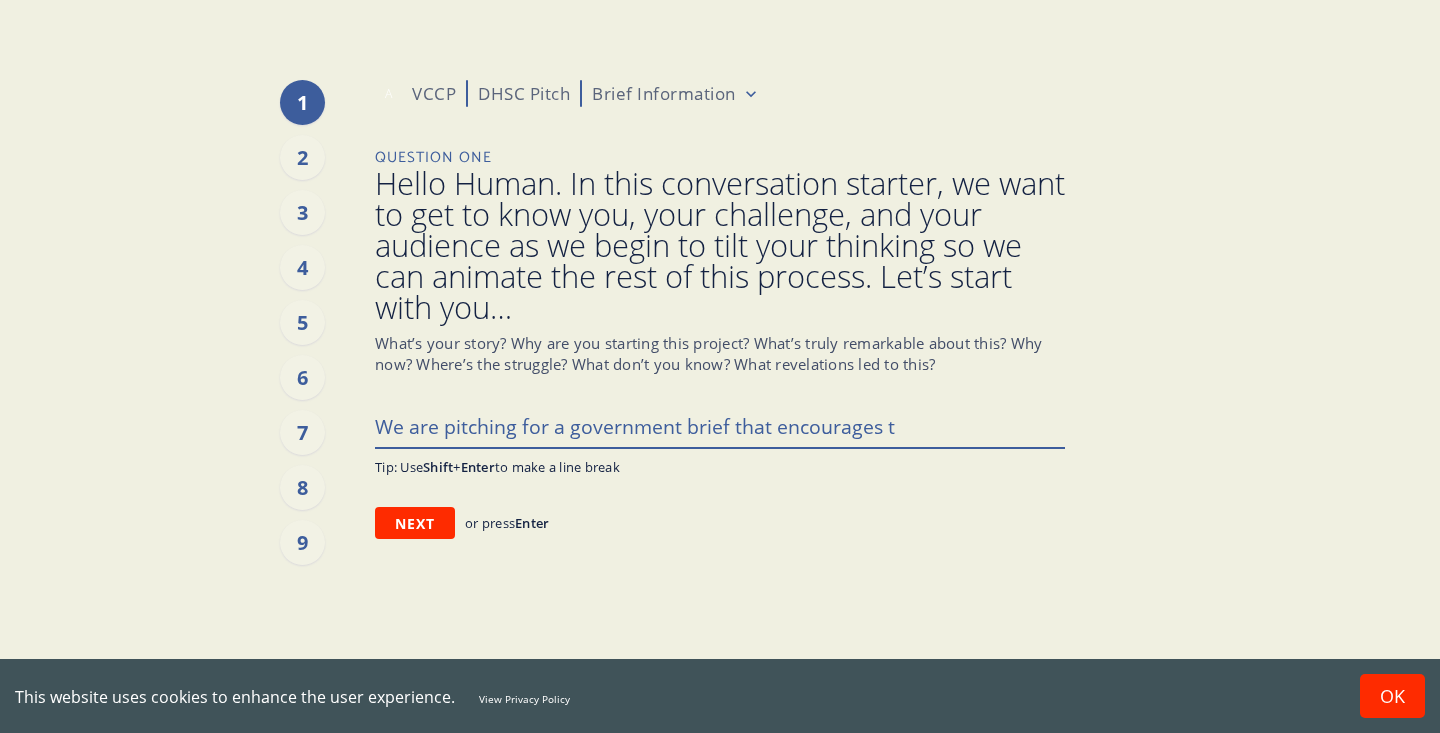 type on "We are pitching for a government brief that encourages th" 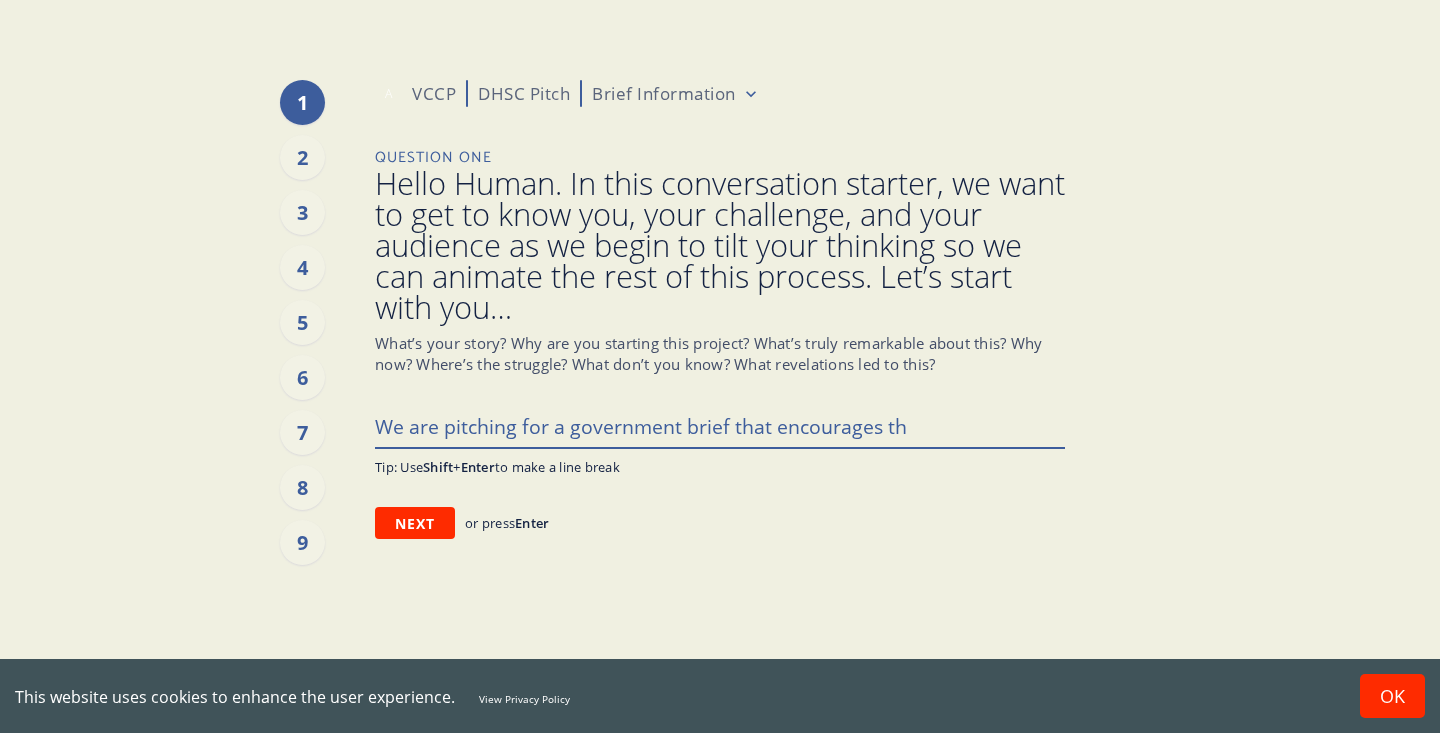 type on "x" 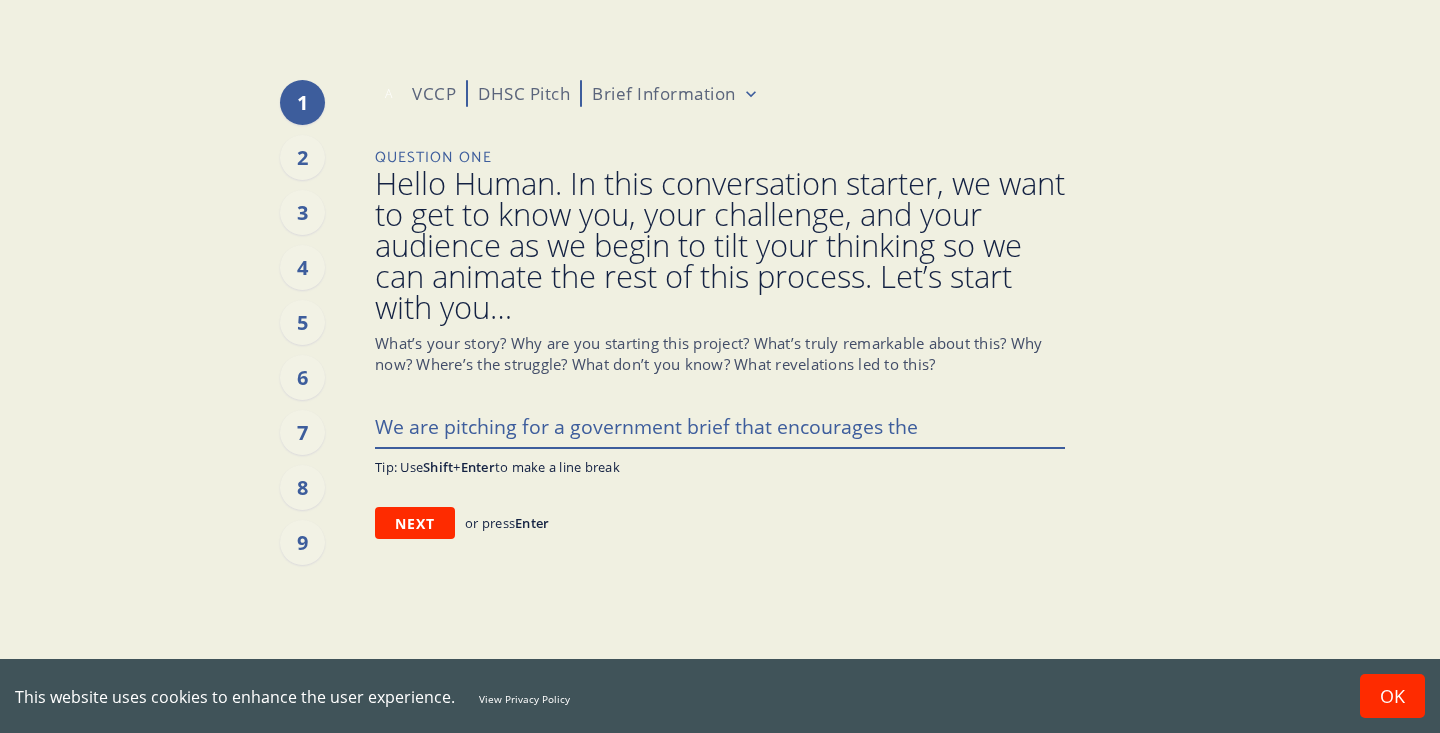 type on "x" 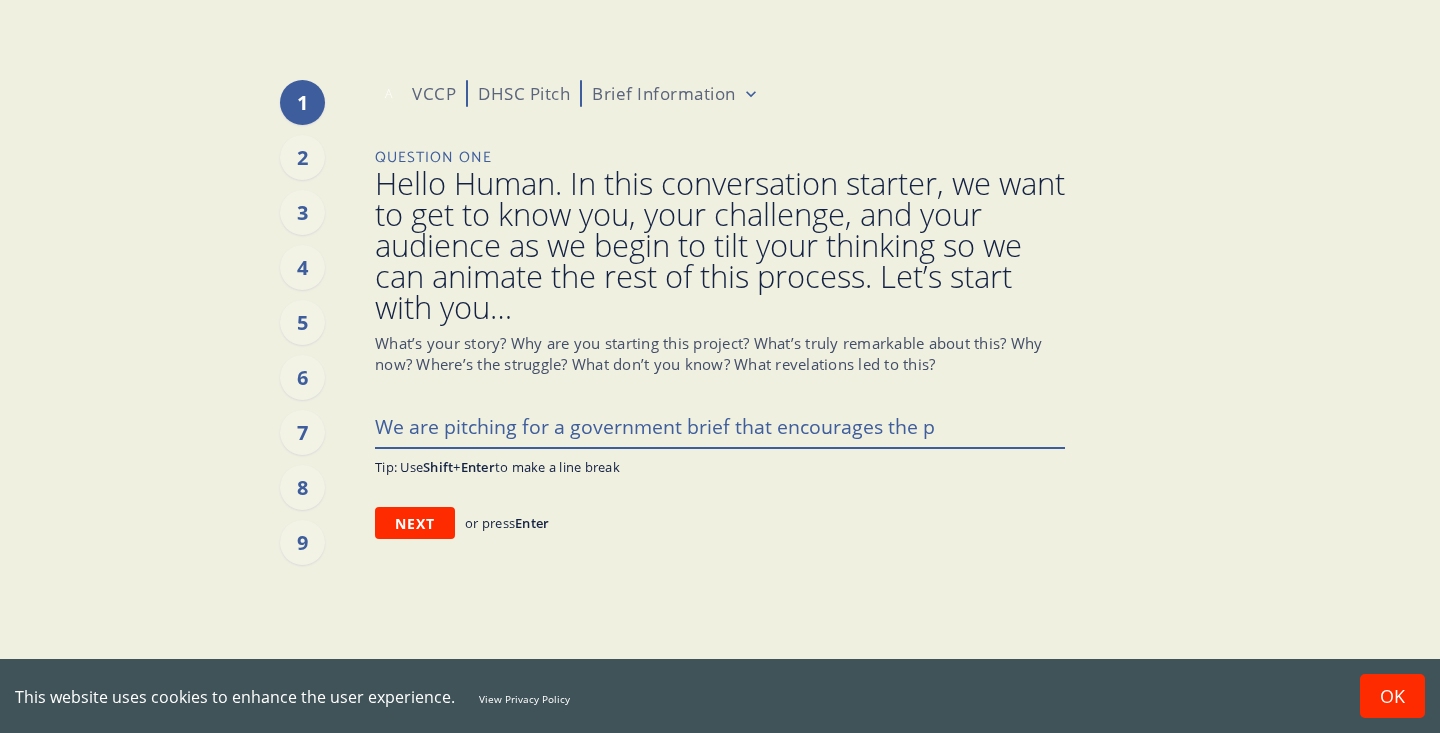 type on "x" 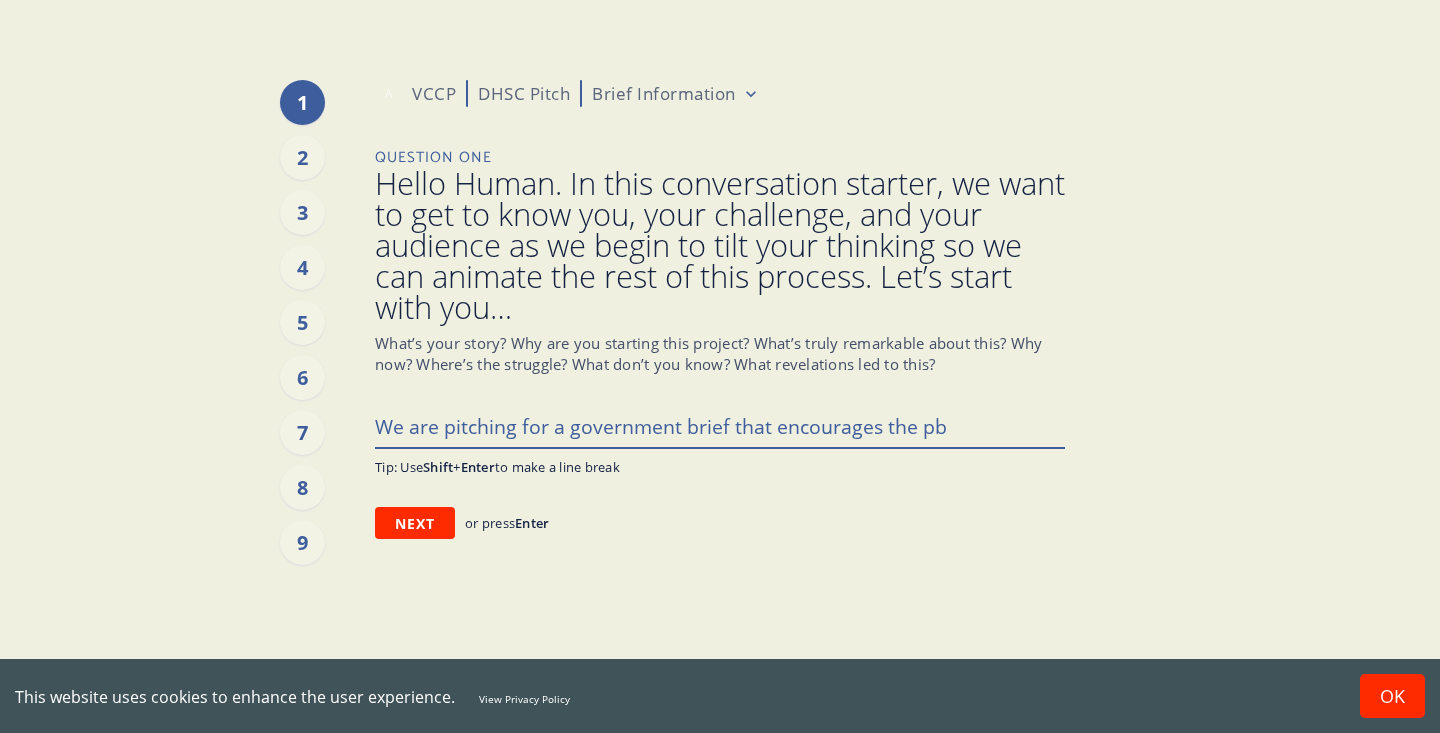type on "x" 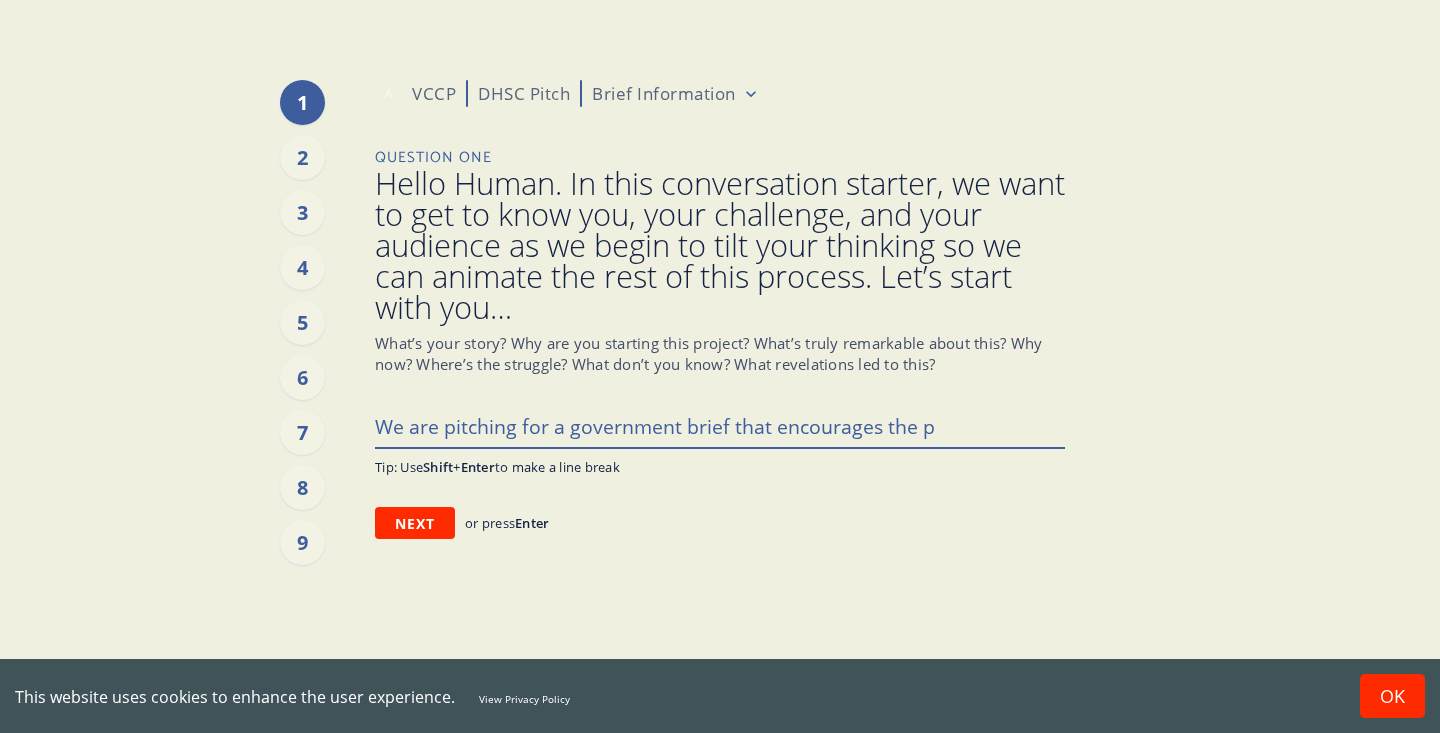 type on "x" 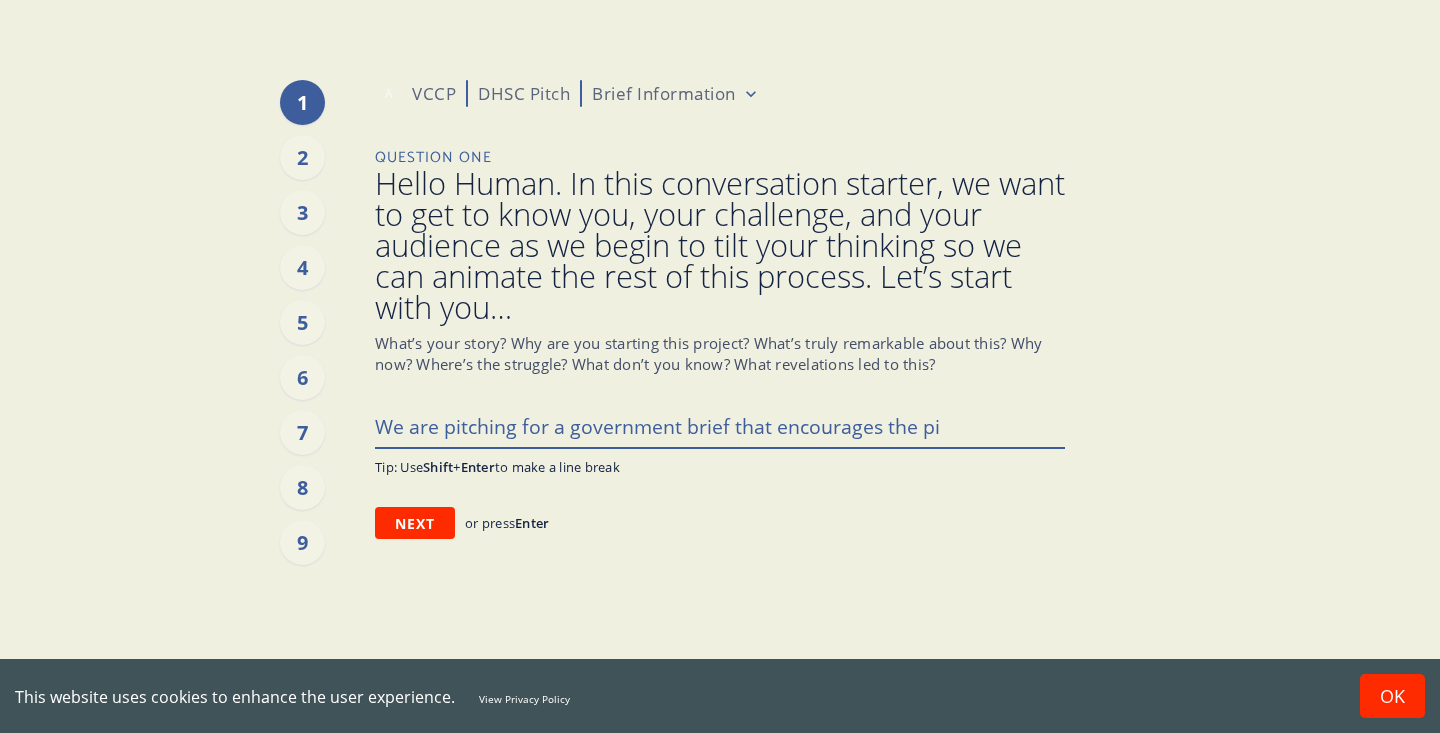type on "x" 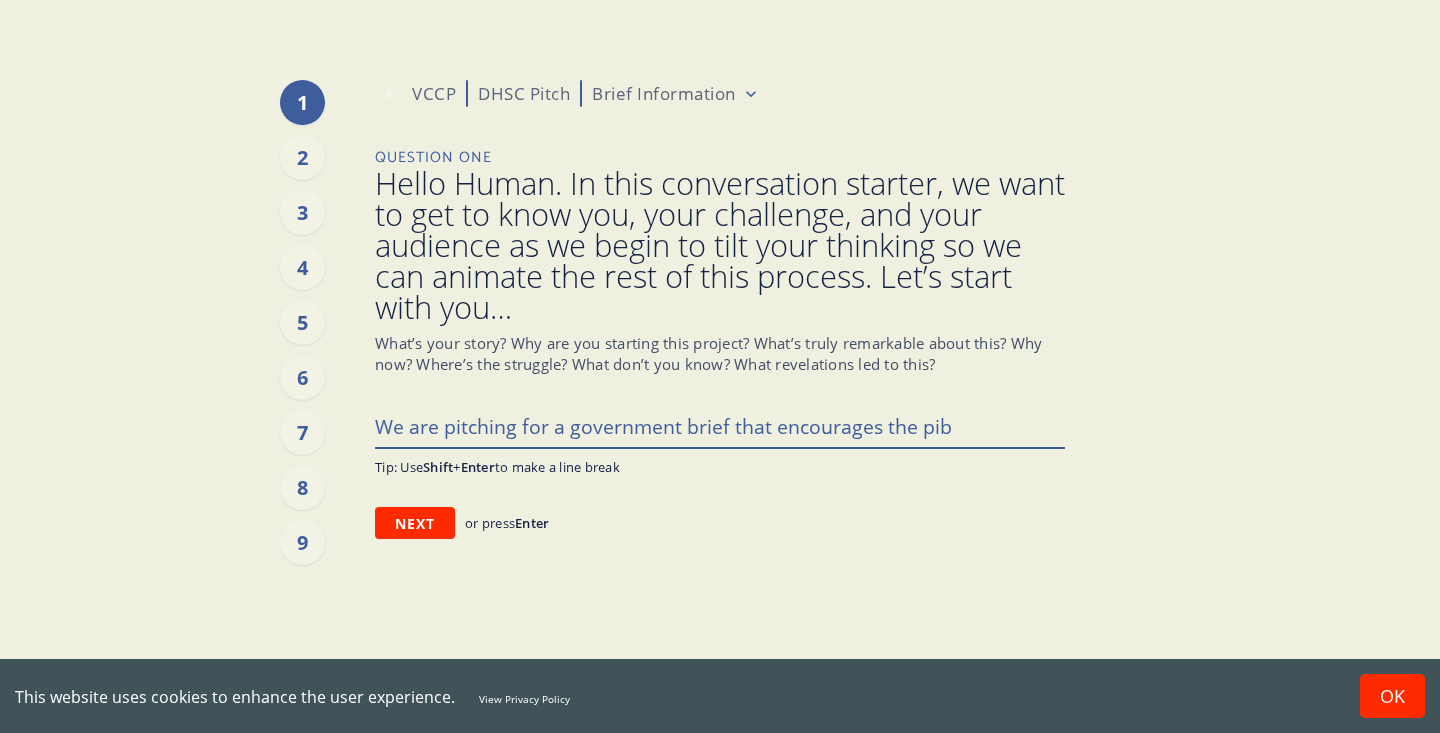 type on "x" 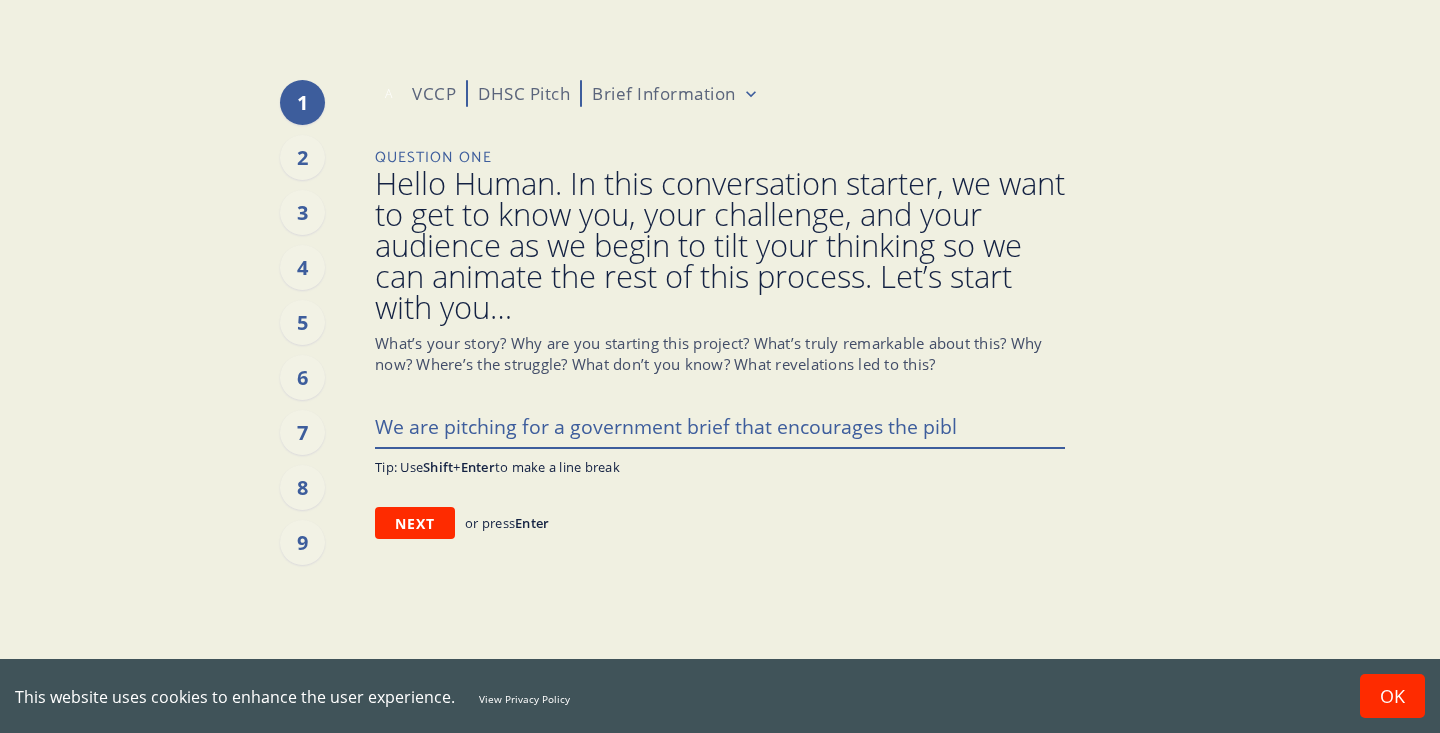 type on "x" 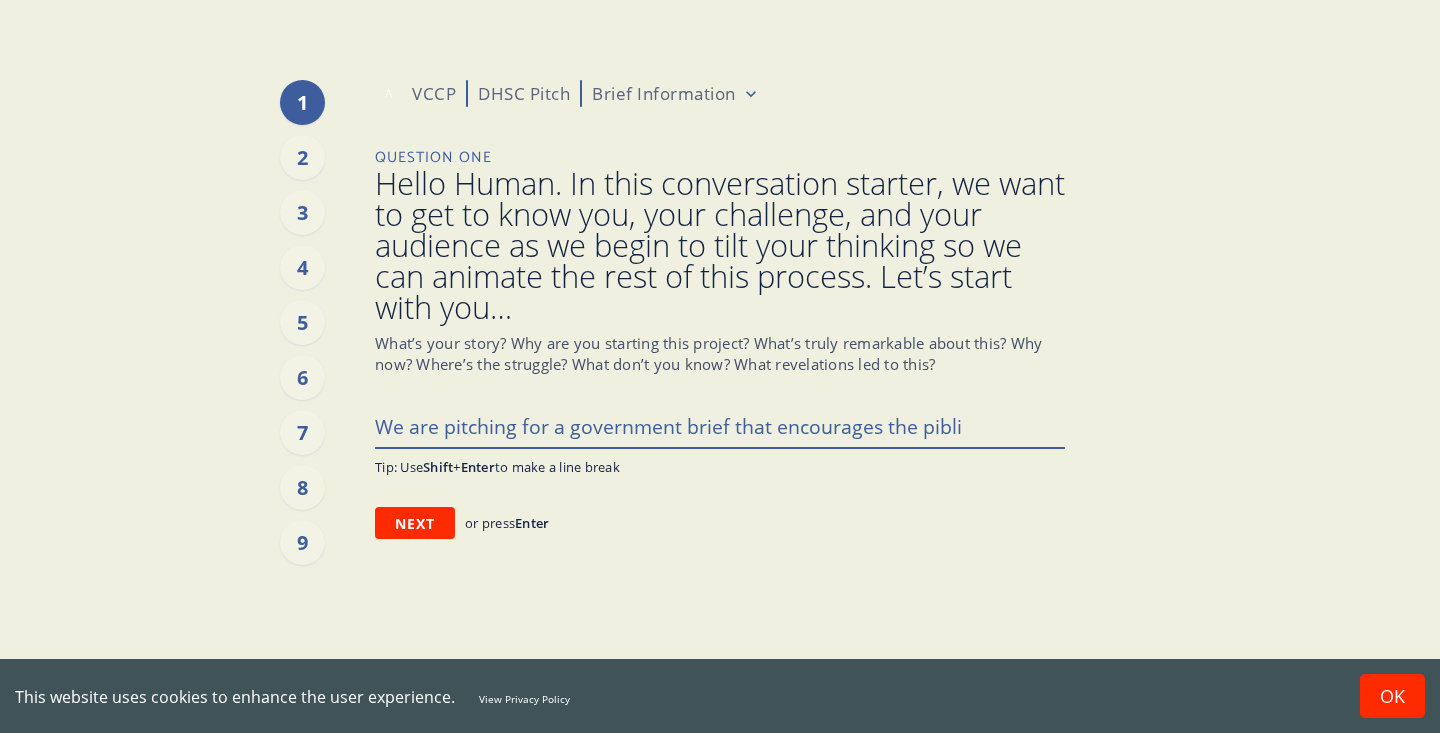 type on "x" 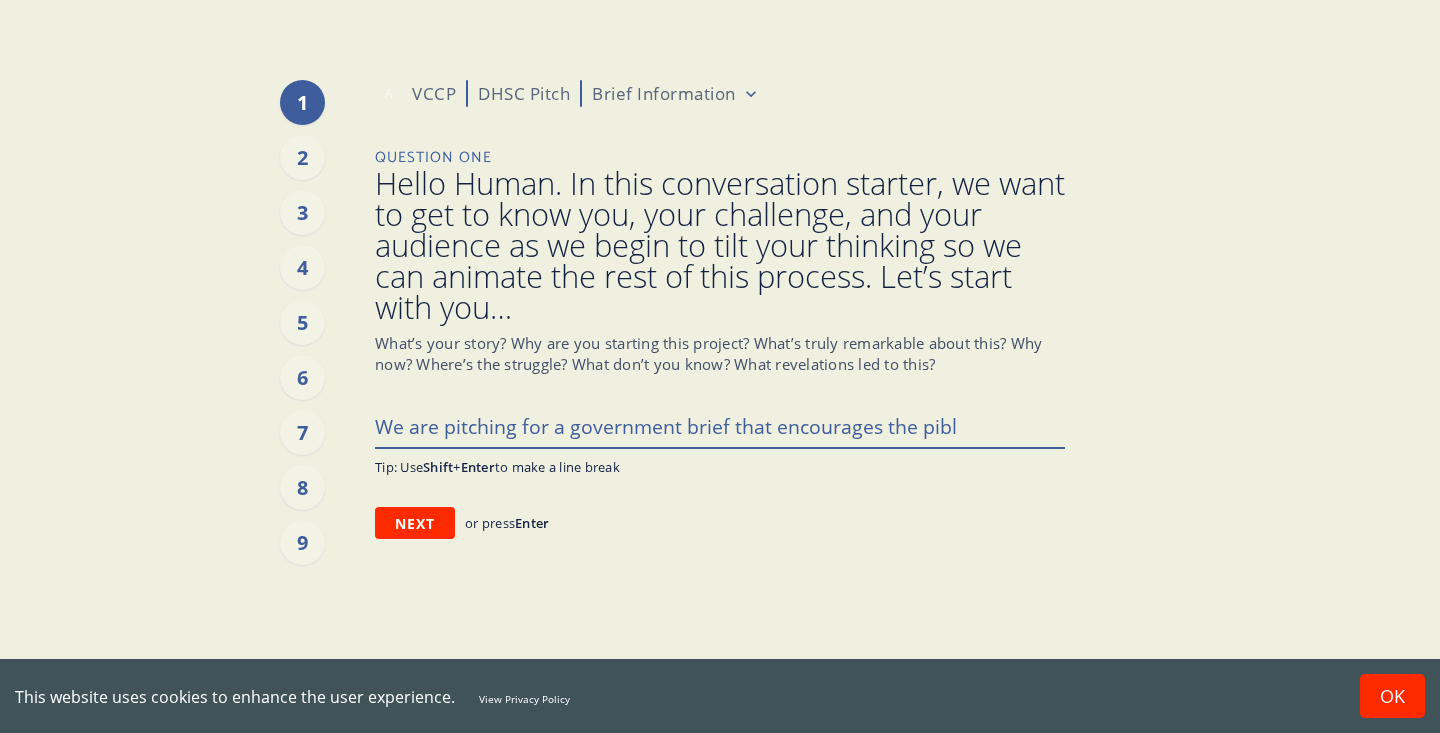type on "x" 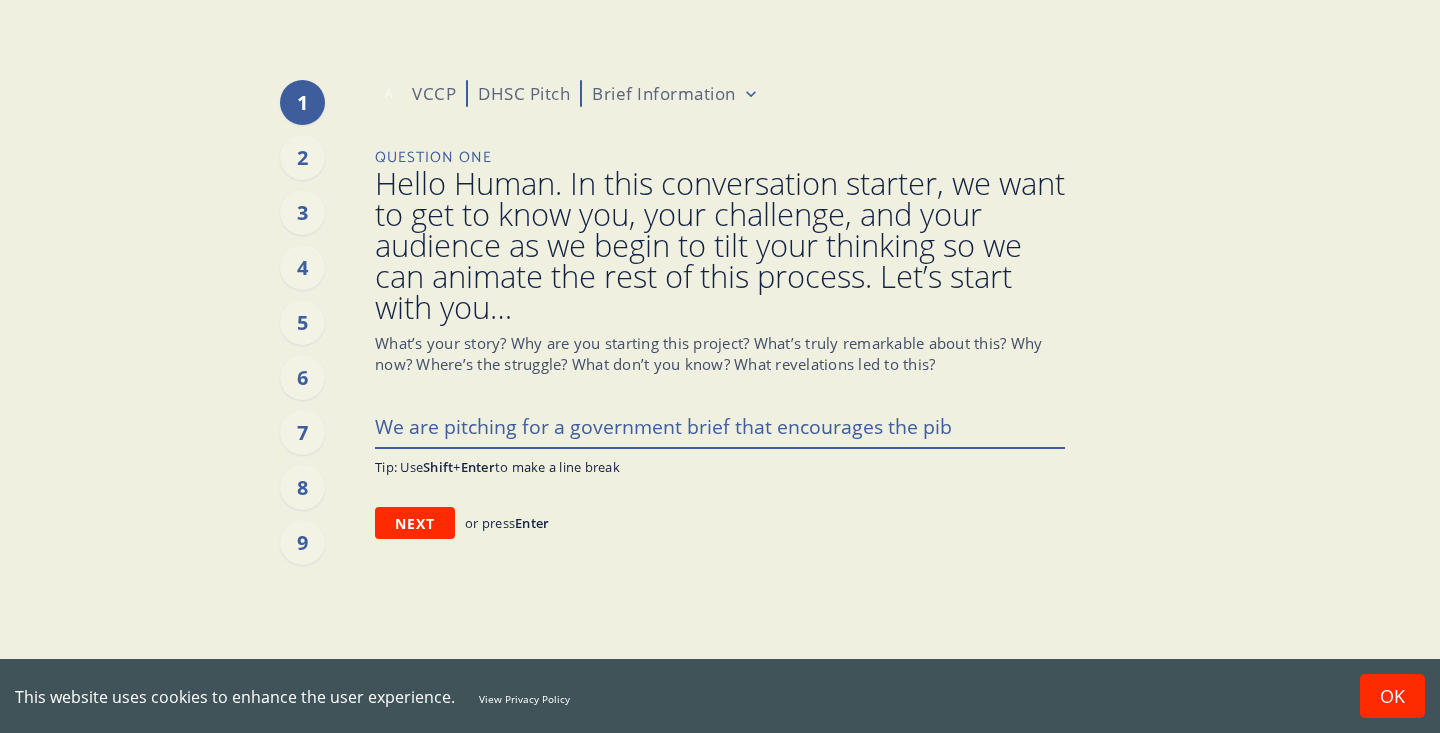 type on "x" 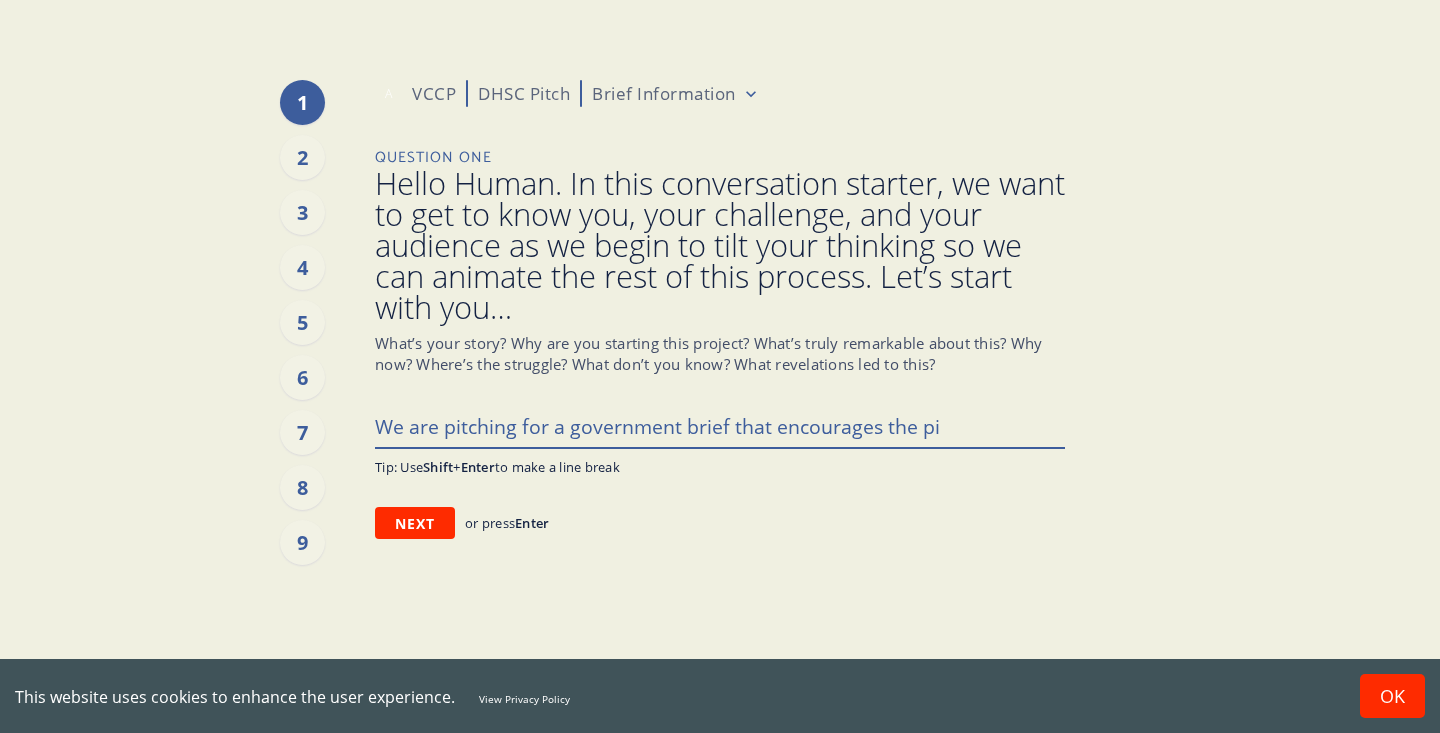 type on "x" 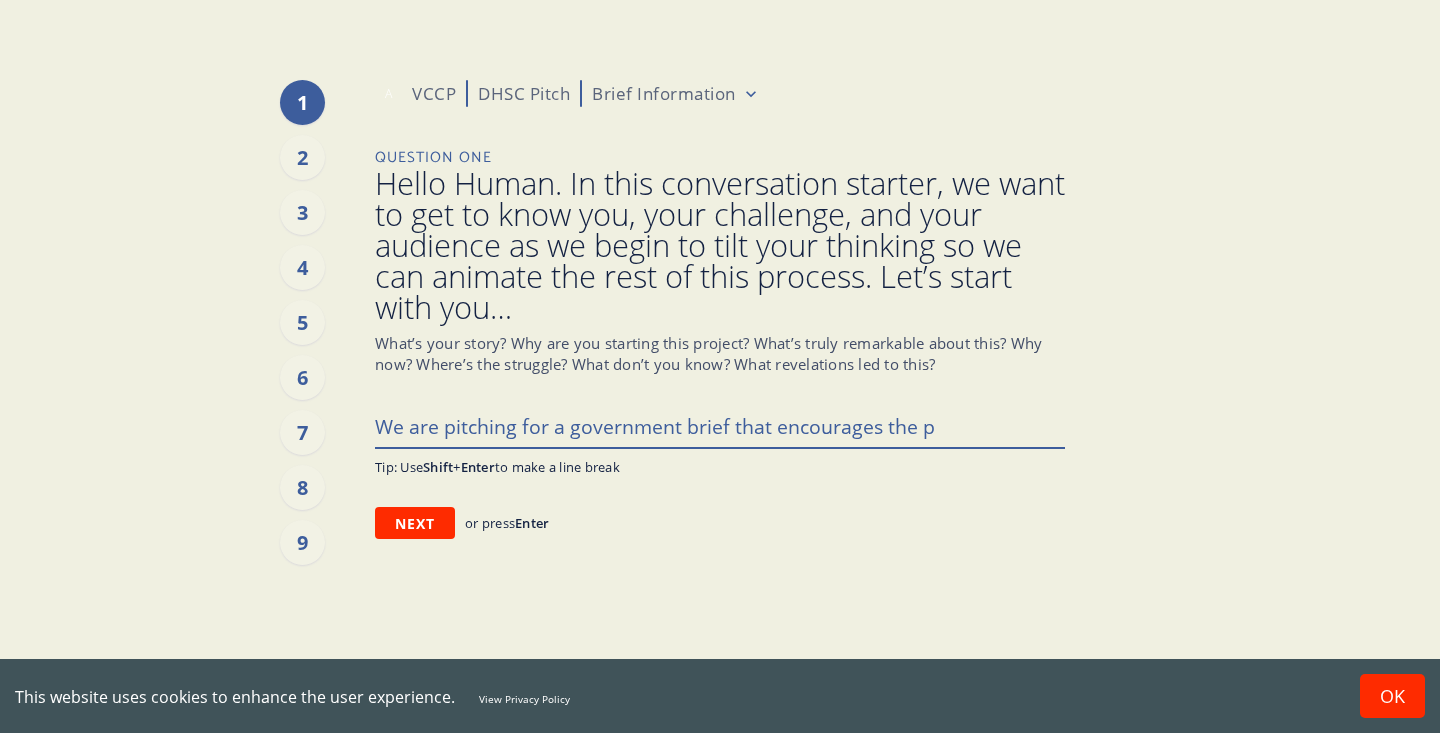 type on "x" 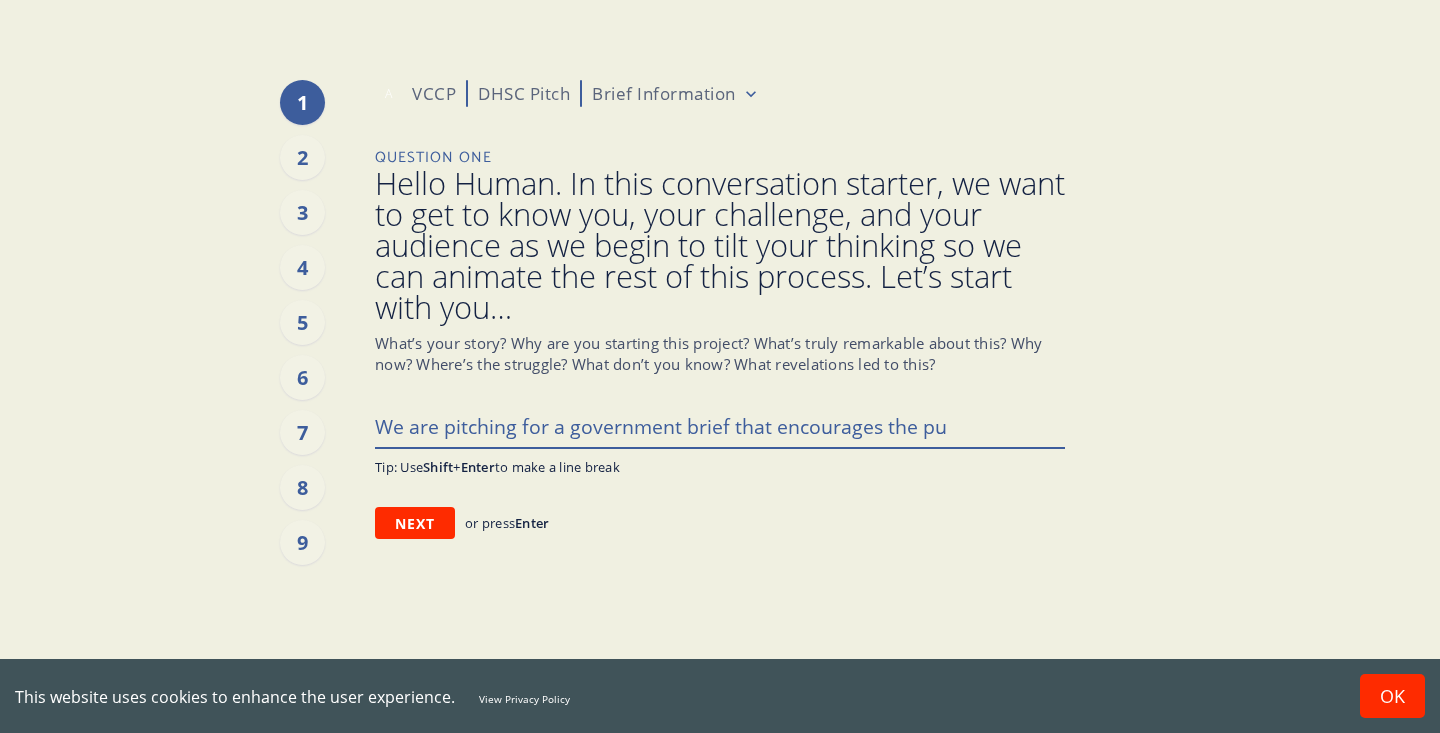 type on "x" 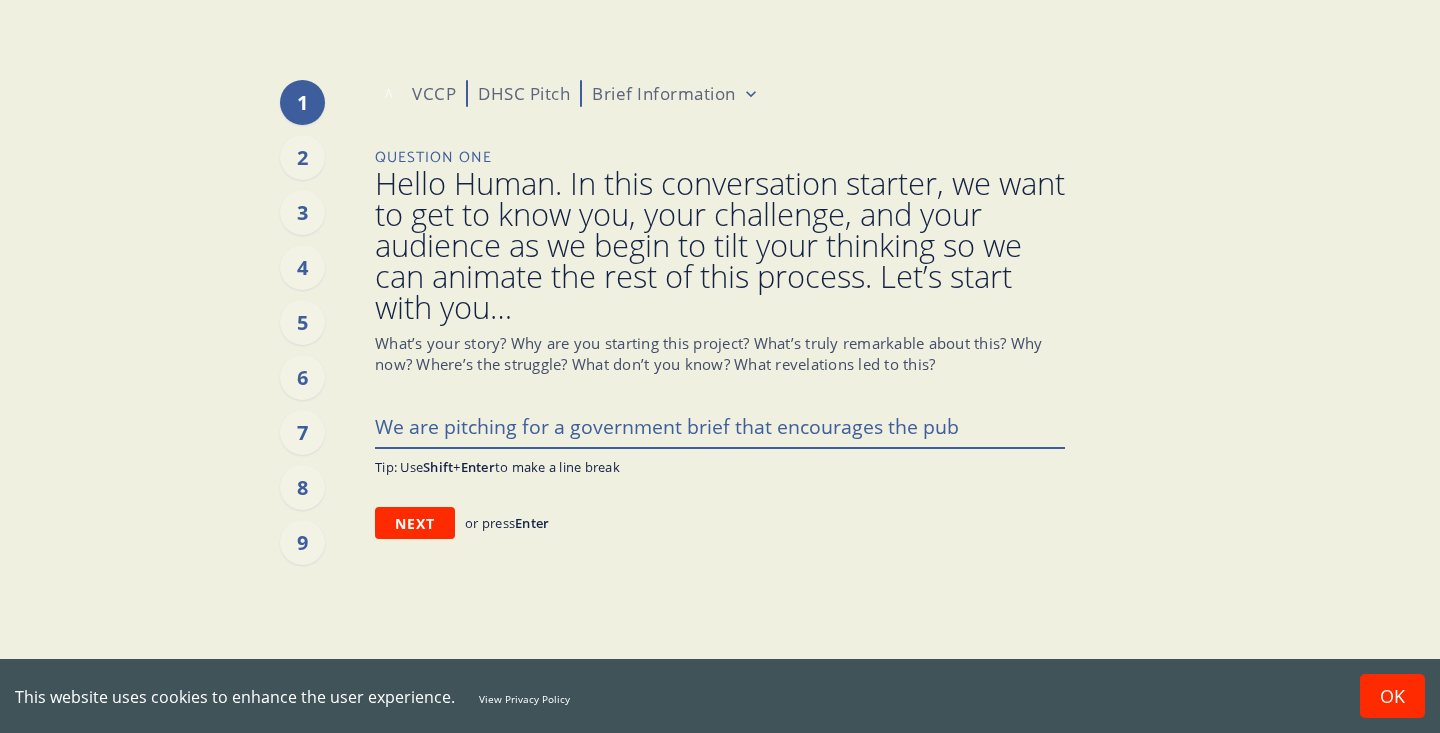 type on "x" 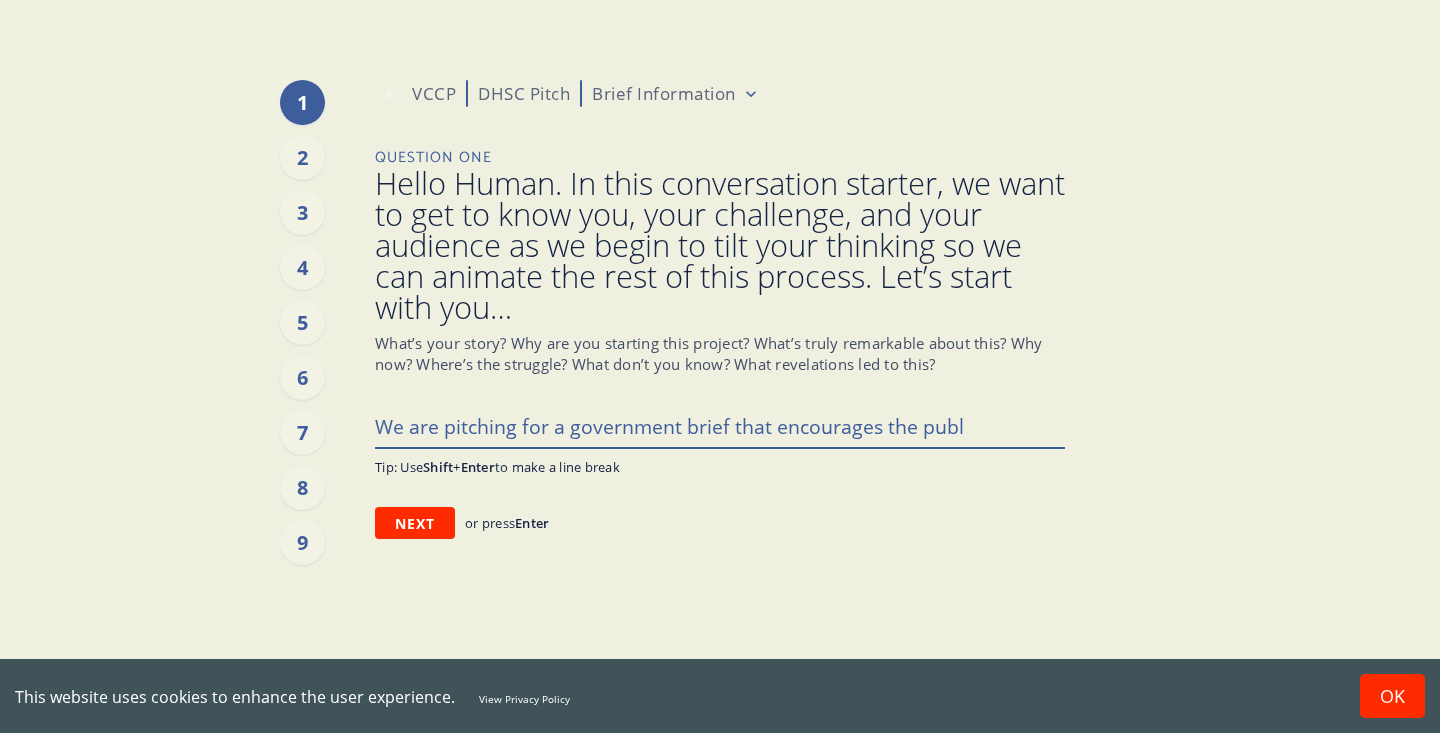 type on "x" 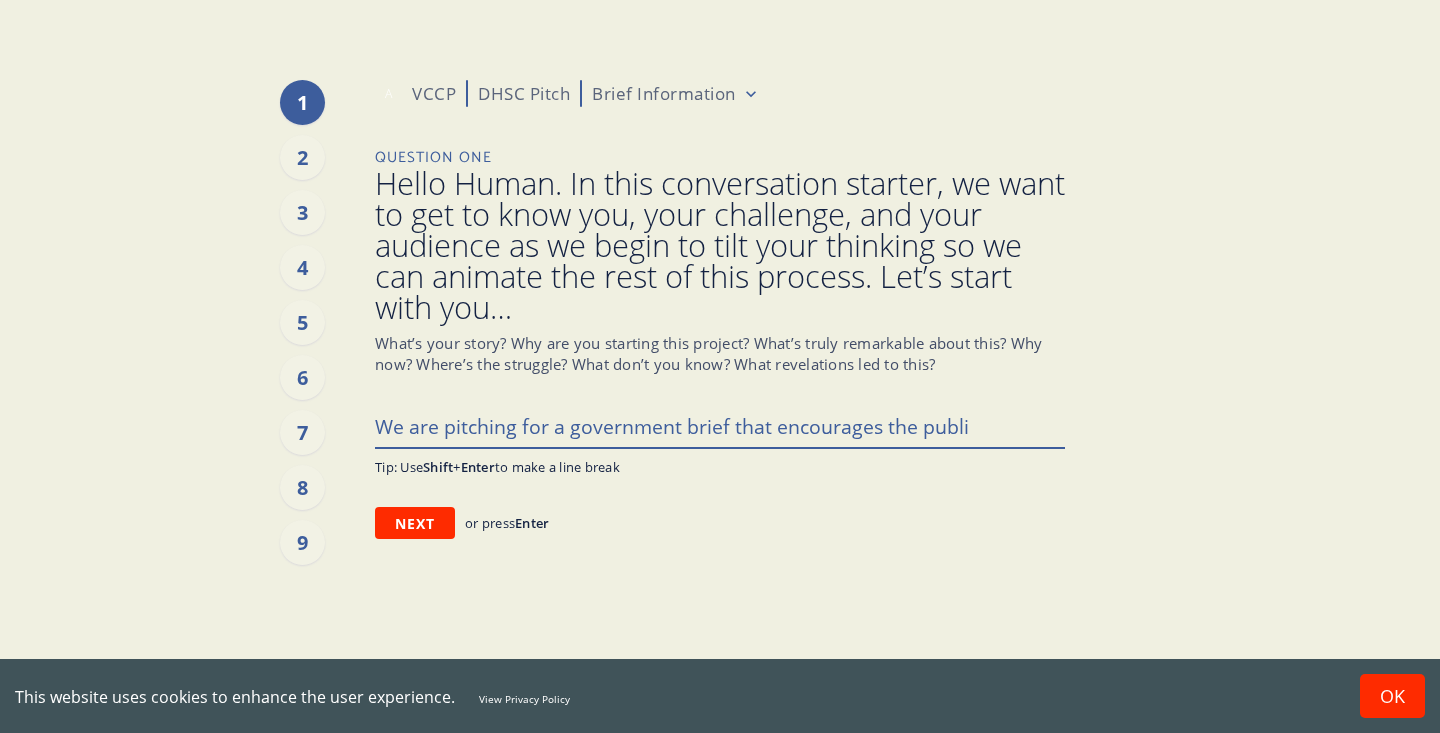 type on "x" 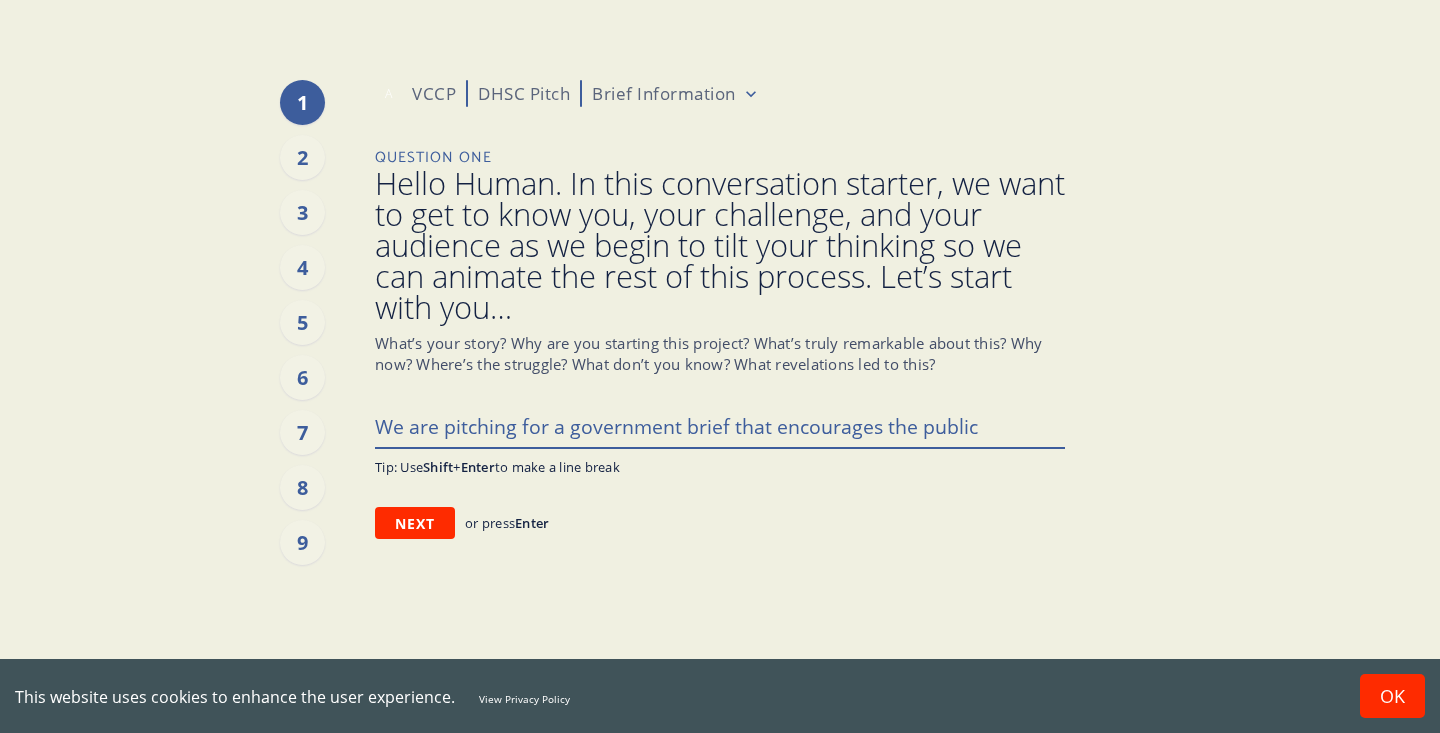 type on "x" 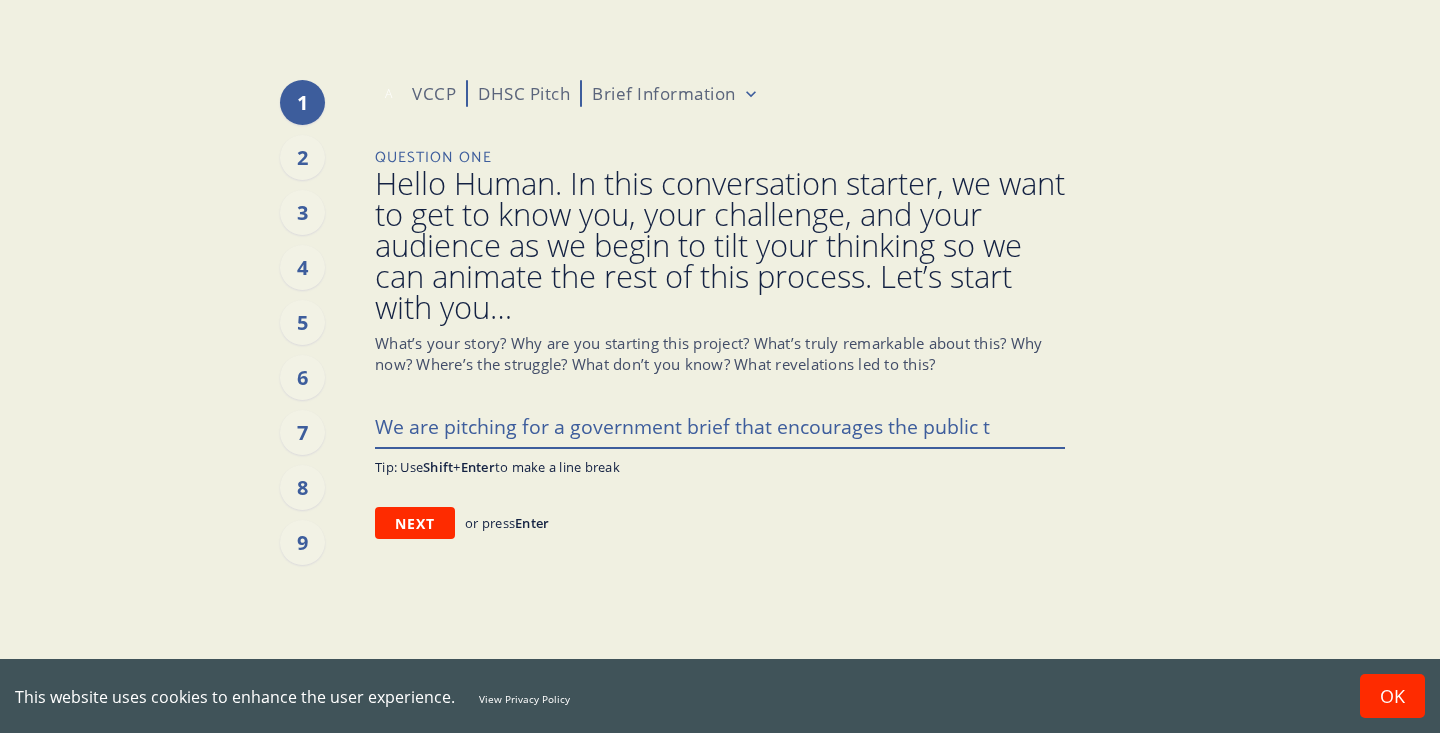 type on "x" 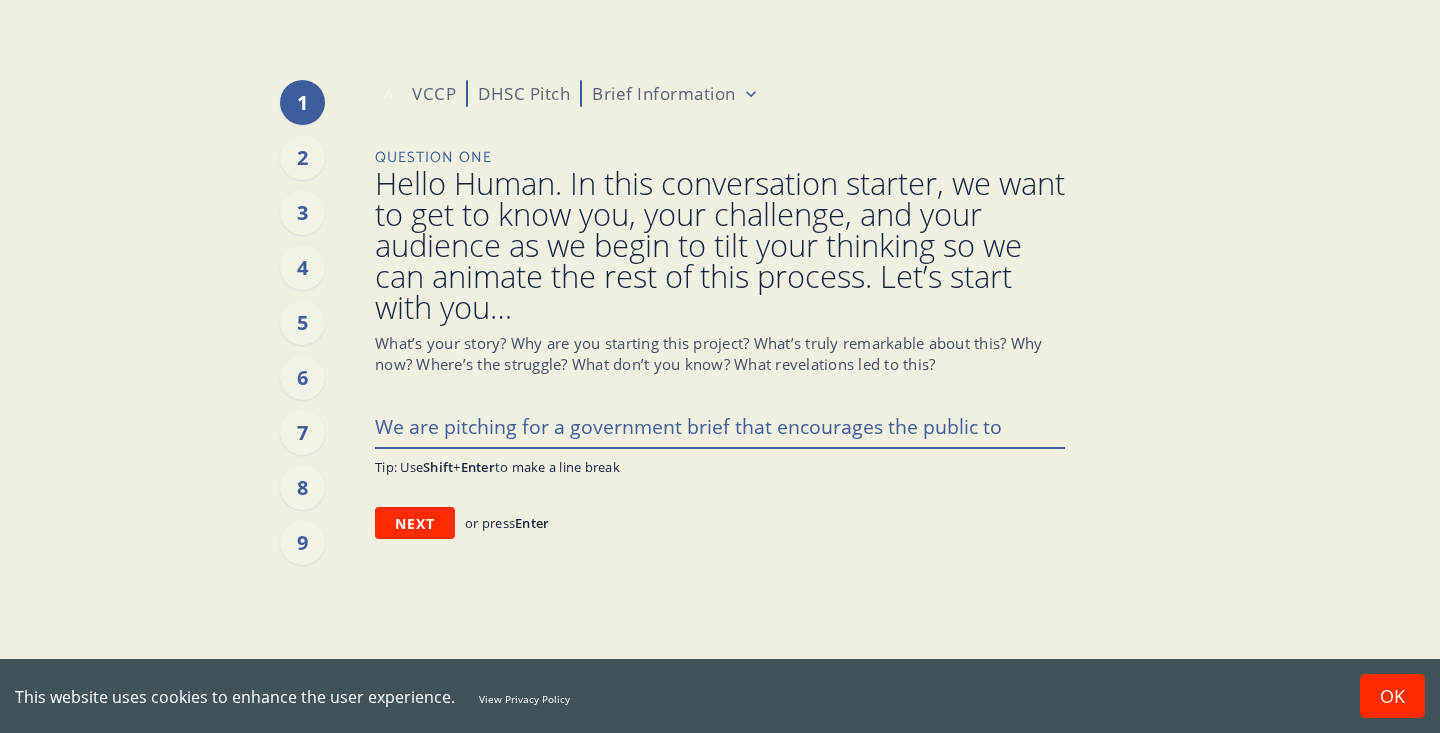type on "x" 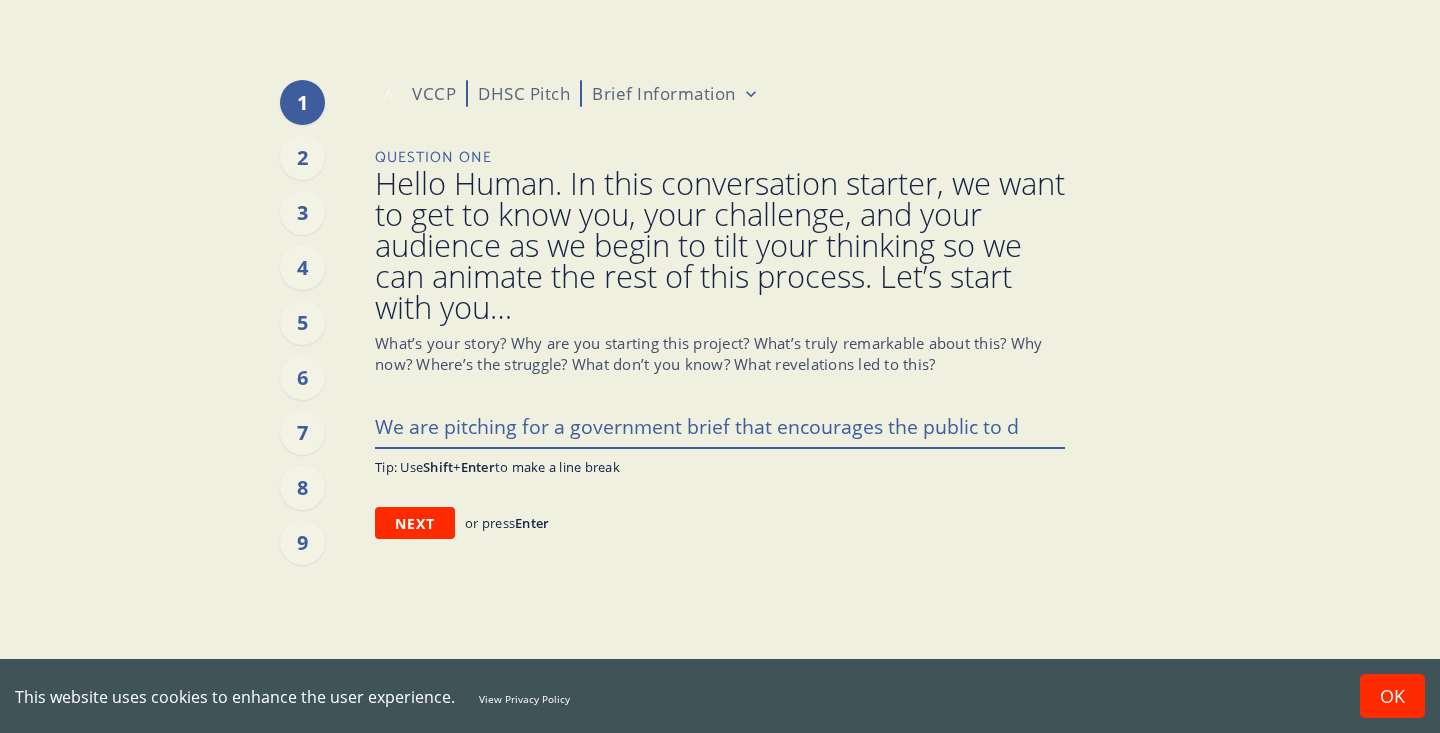type on "x" 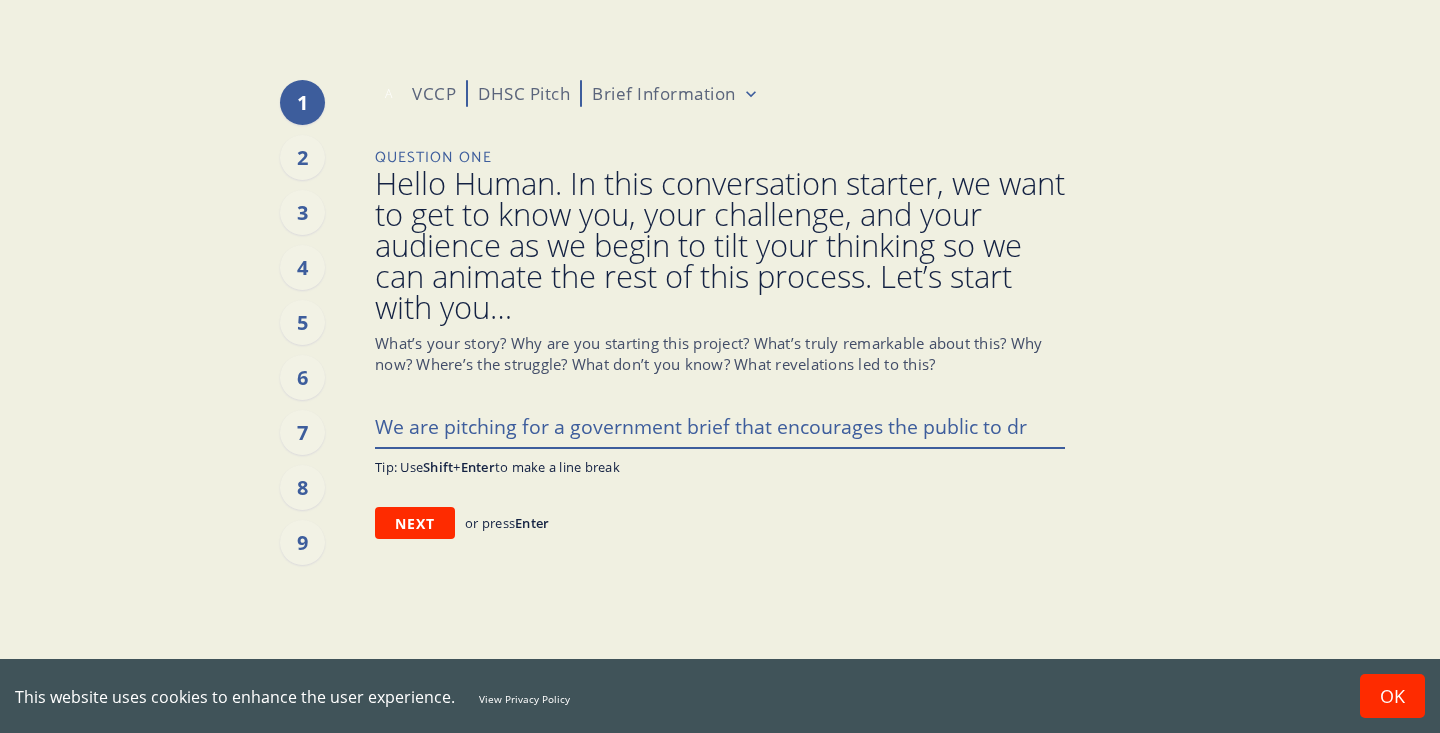 type on "x" 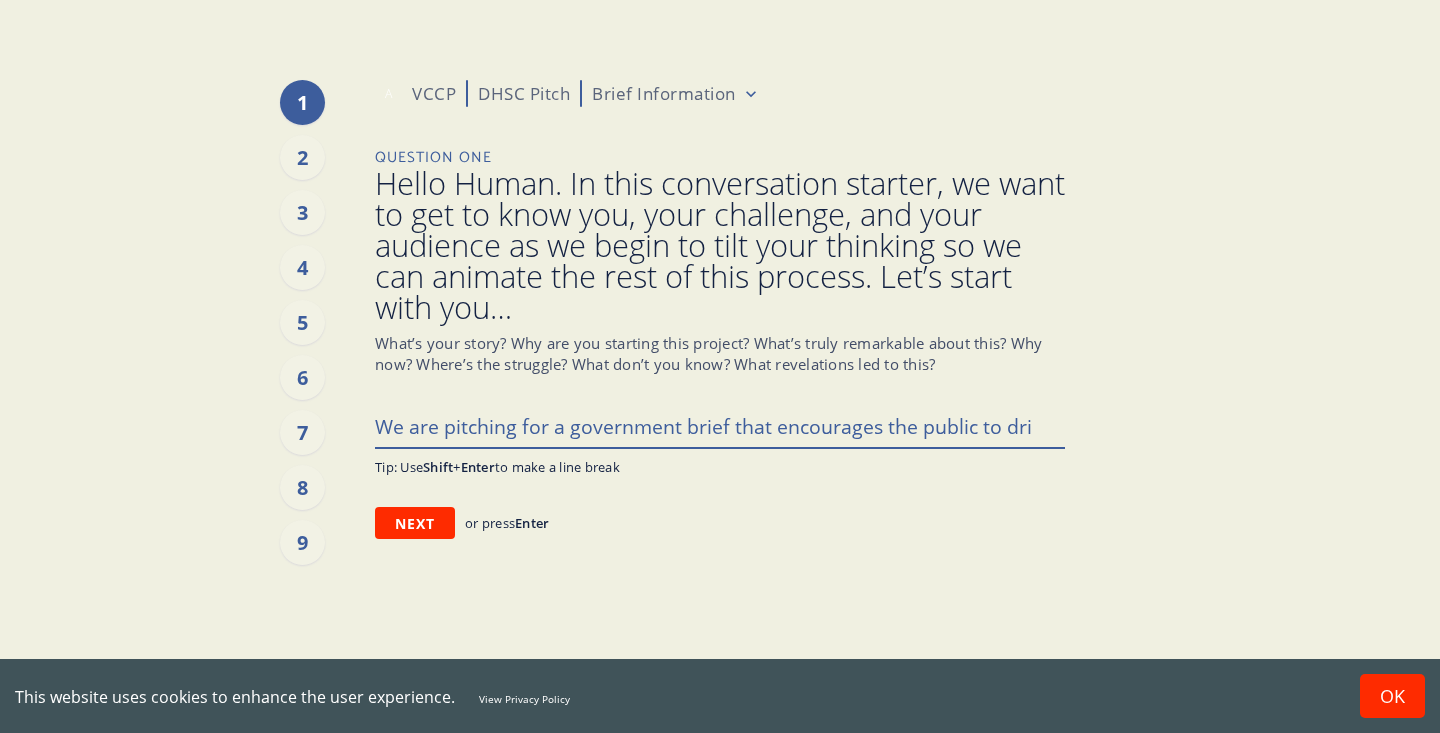 type on "x" 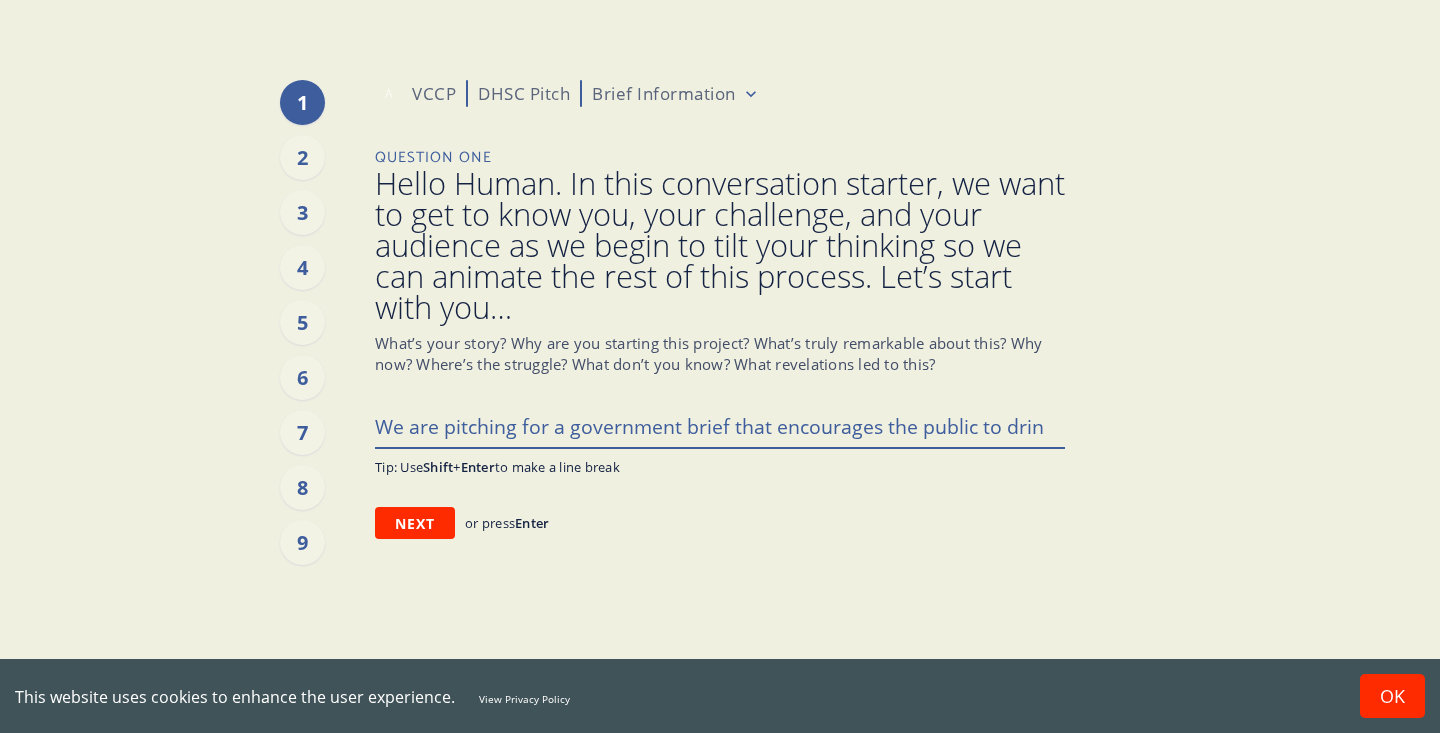type on "x" 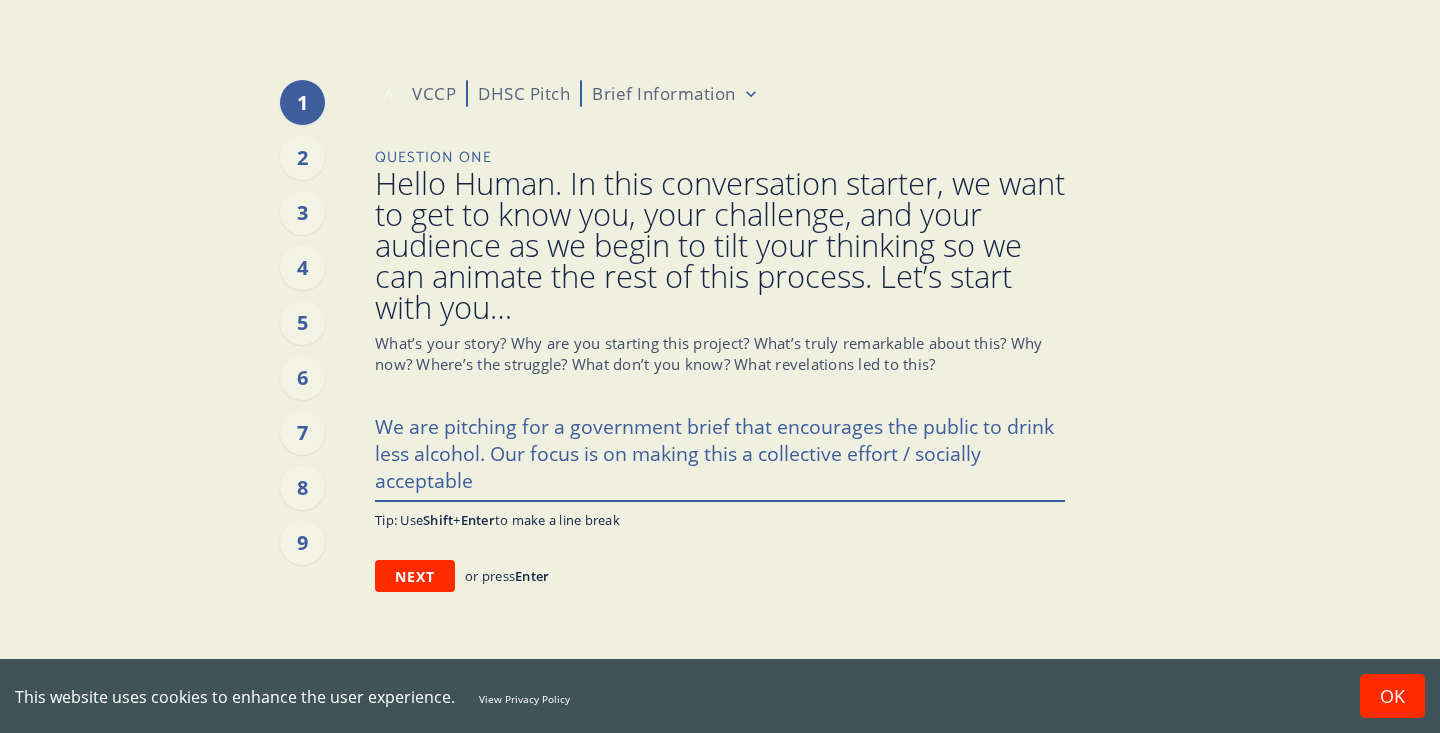 click on "We are pitching for a government brief that encourages the public to drink less alcohol. Our focus is on making this a collective effort / socially acceptable" at bounding box center (720, 452) 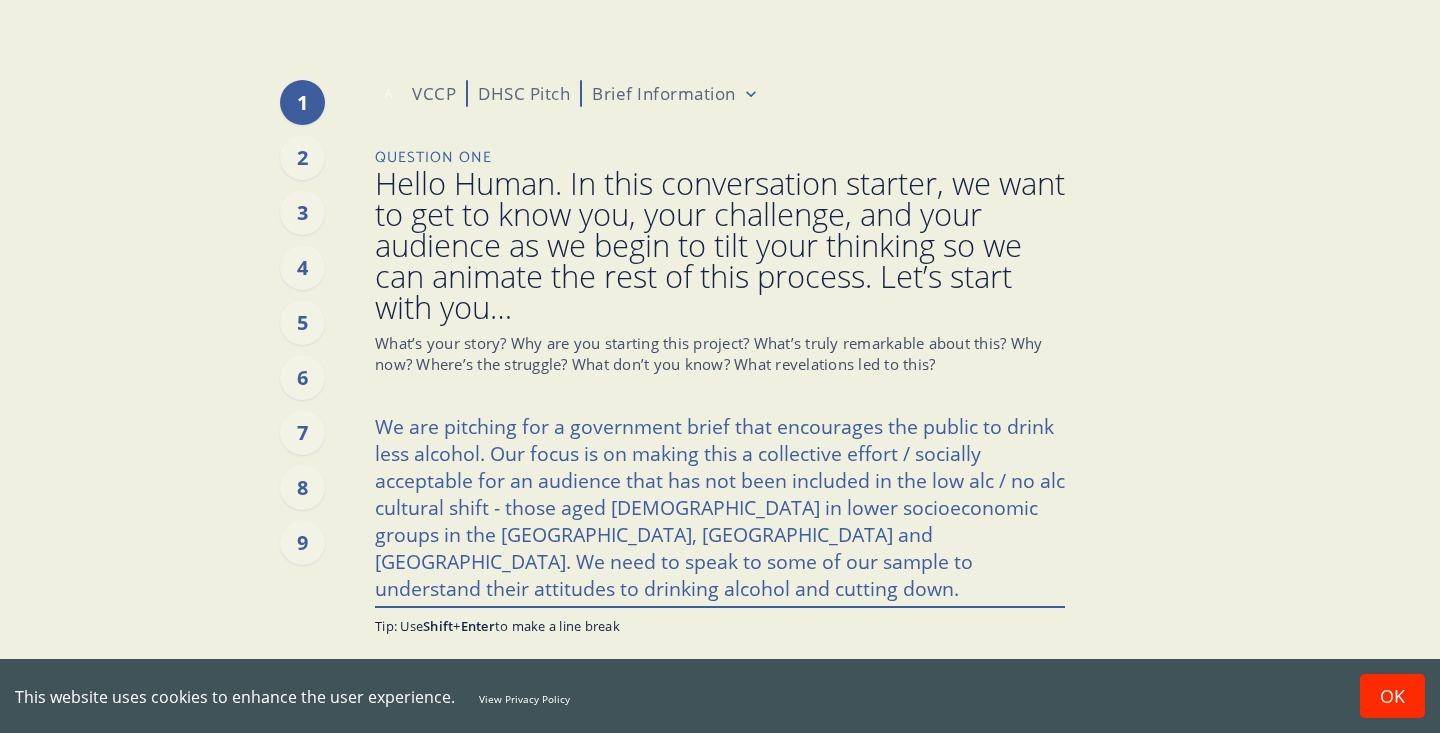scroll, scrollTop: 45, scrollLeft: 0, axis: vertical 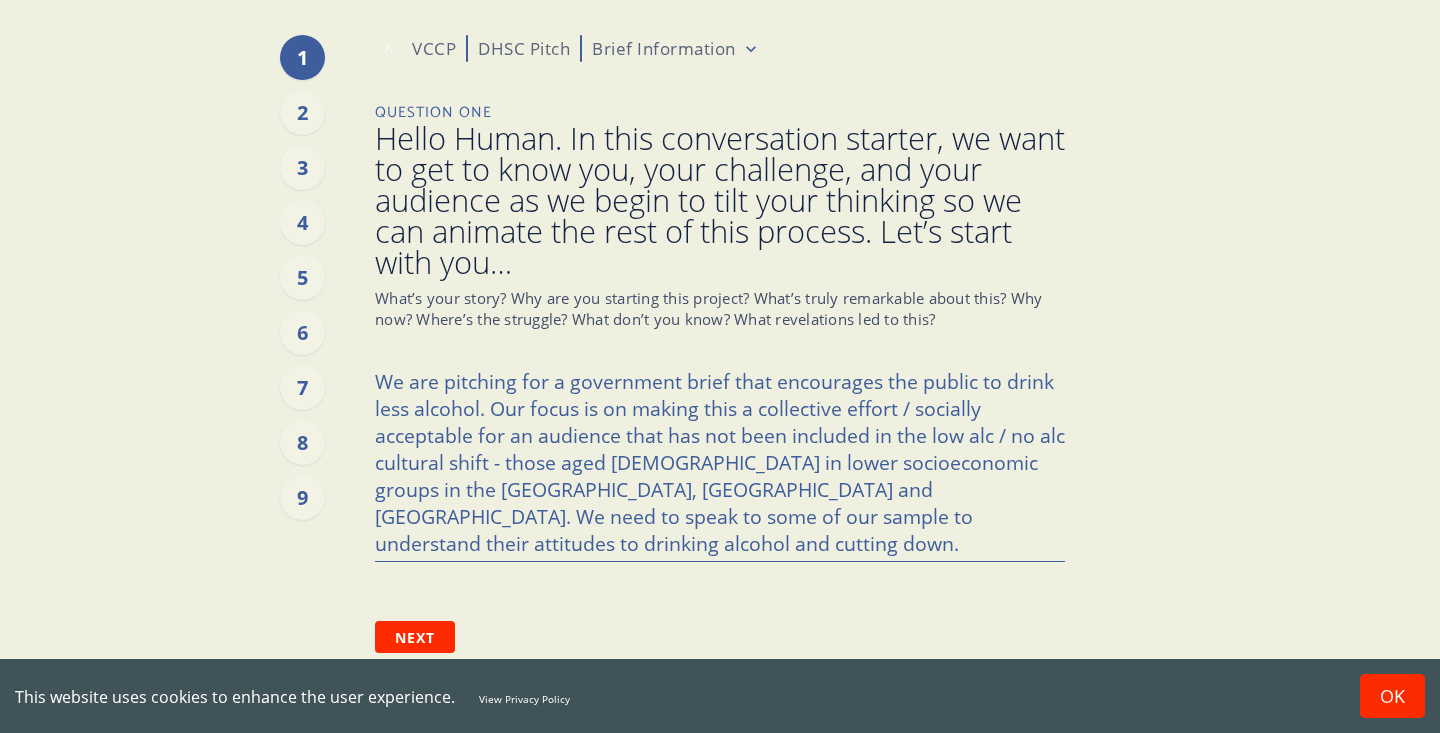 click on "Question One Hello Human. In this conversation starter, we want to get to know you, your challenge, and your audience as we begin to tilt your thinking so we can animate the rest of this process. Let’s start with you…
What’s your story? Why are you starting this project? What’s truly remarkable about this? Why now? Where’s the struggle? What don’t you know? What revelations led to this? We are pitching for a government brief that encourages the public to drink less alcohol. Our focus is on making this a collective effort / socially acceptable for an audience that has not been included in the low alc / no alc cultural shift - those aged [DEMOGRAPHIC_DATA] in lower socioeconomic groups in the [GEOGRAPHIC_DATA], [GEOGRAPHIC_DATA] and [GEOGRAPHIC_DATA]. We need to speak to some of our sample to understand their attitudes to drinking alcohol and cutting down. Tip: Use  Shift  +  Enter  to make a line break Next or press  Enter" at bounding box center (720, 377) 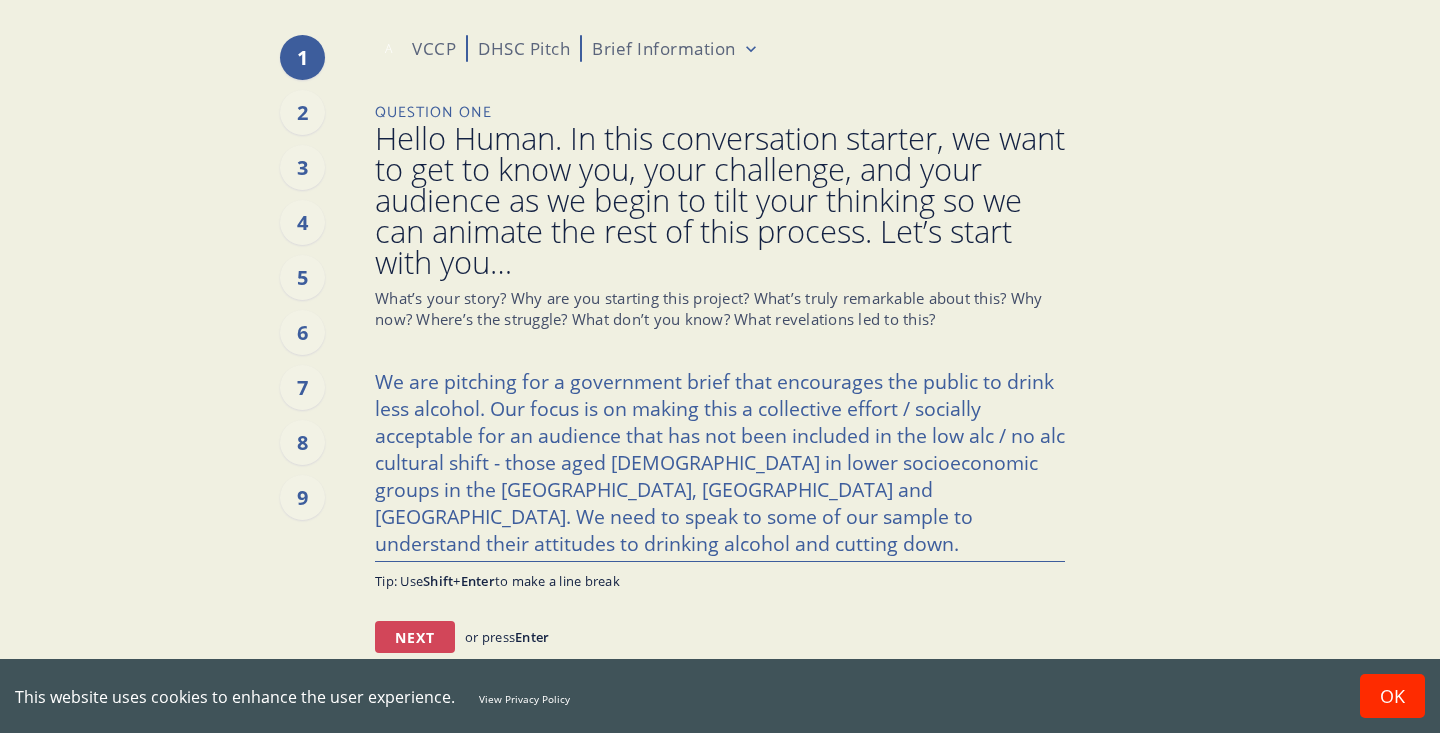 click on "Next" at bounding box center (415, 637) 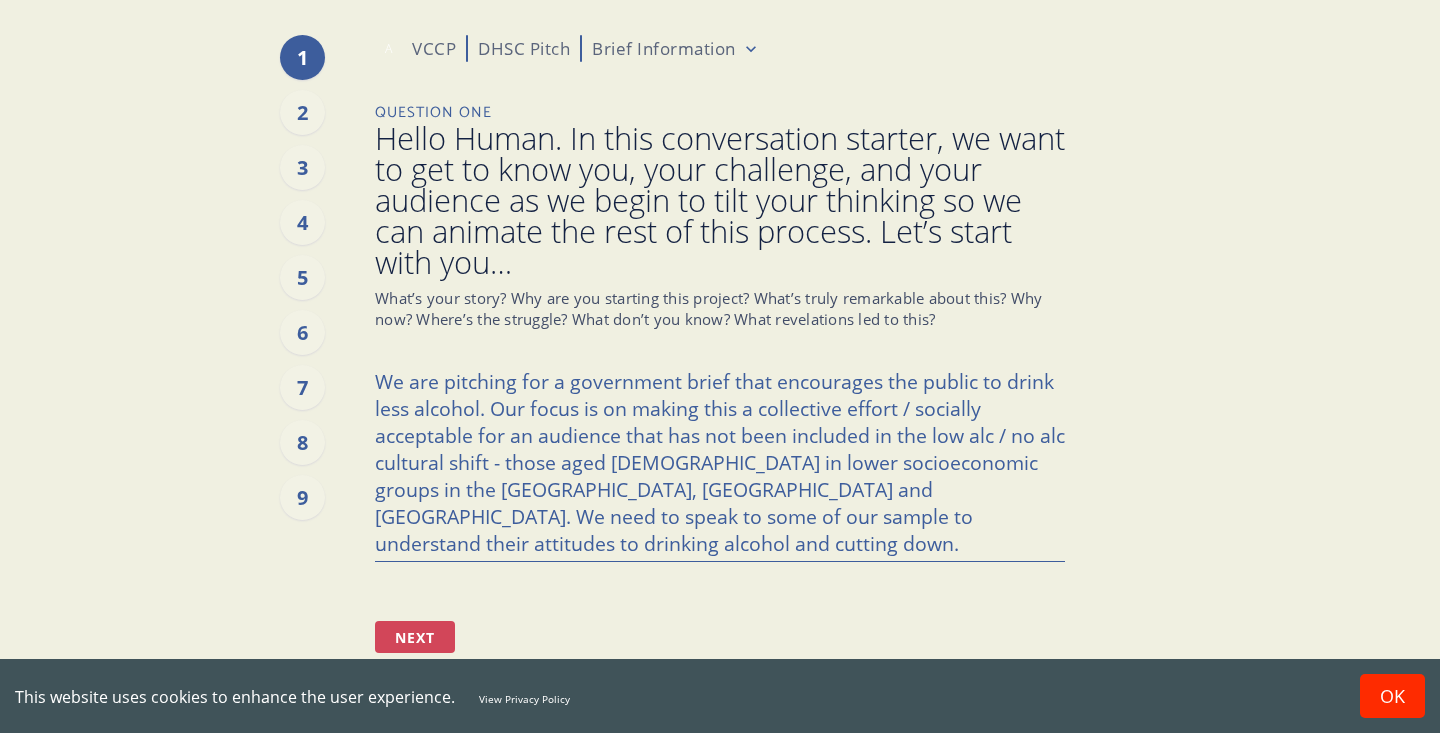 scroll, scrollTop: 0, scrollLeft: 0, axis: both 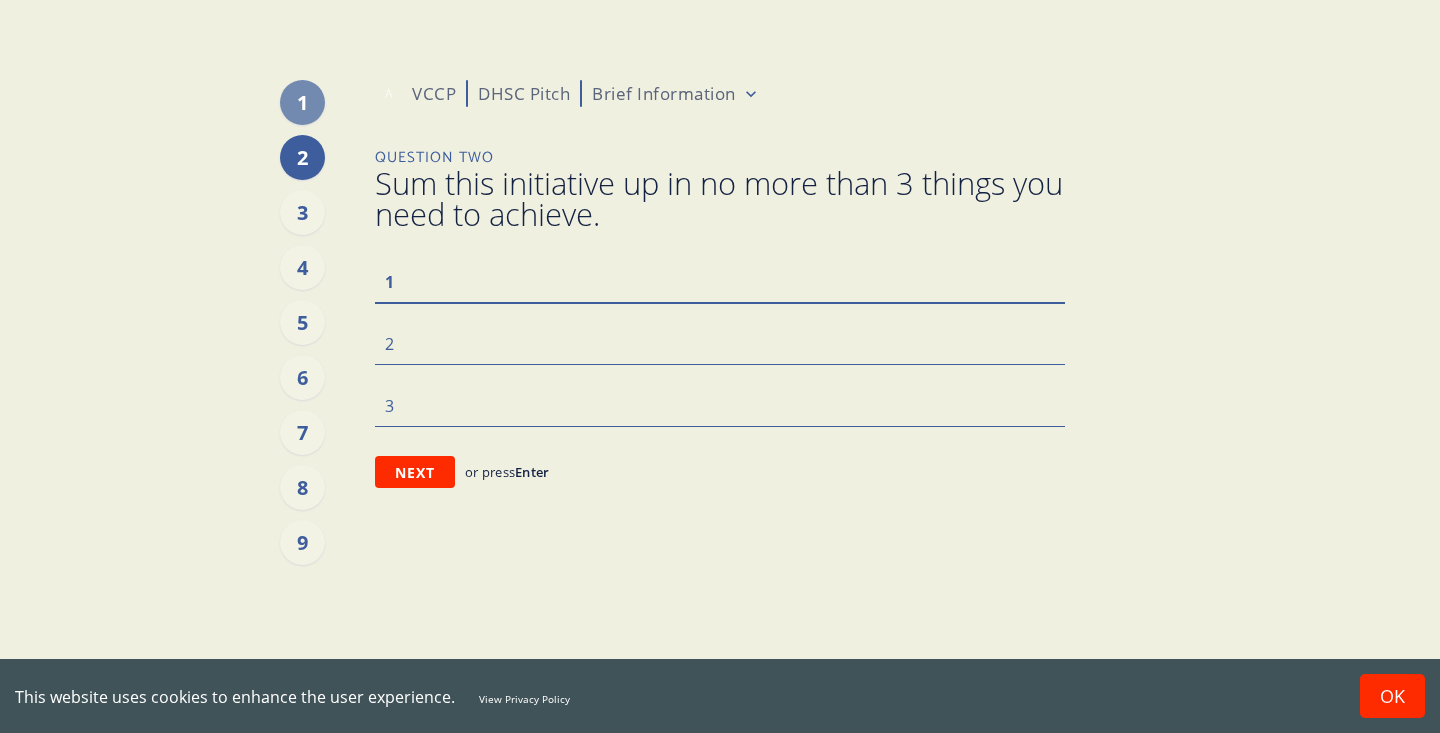 click at bounding box center [720, 281] 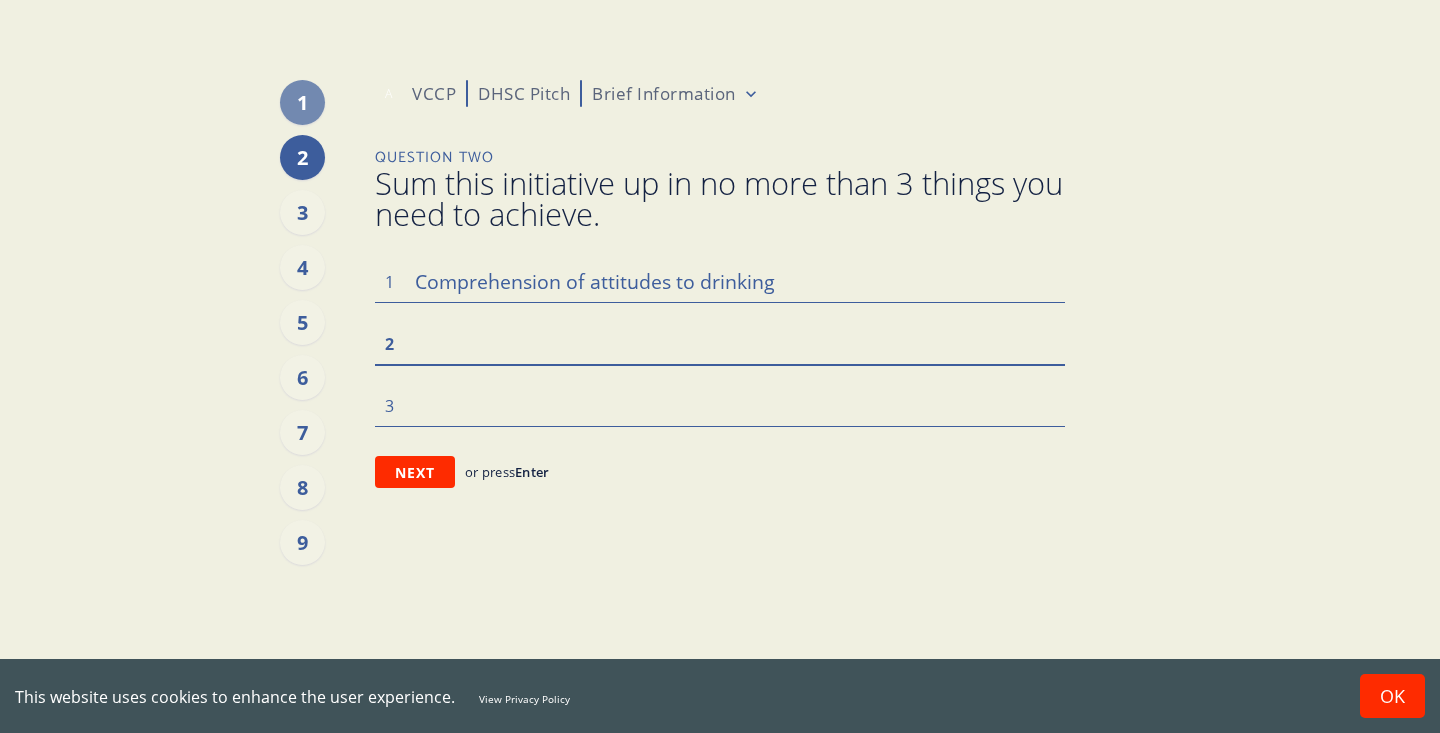 click at bounding box center (720, 343) 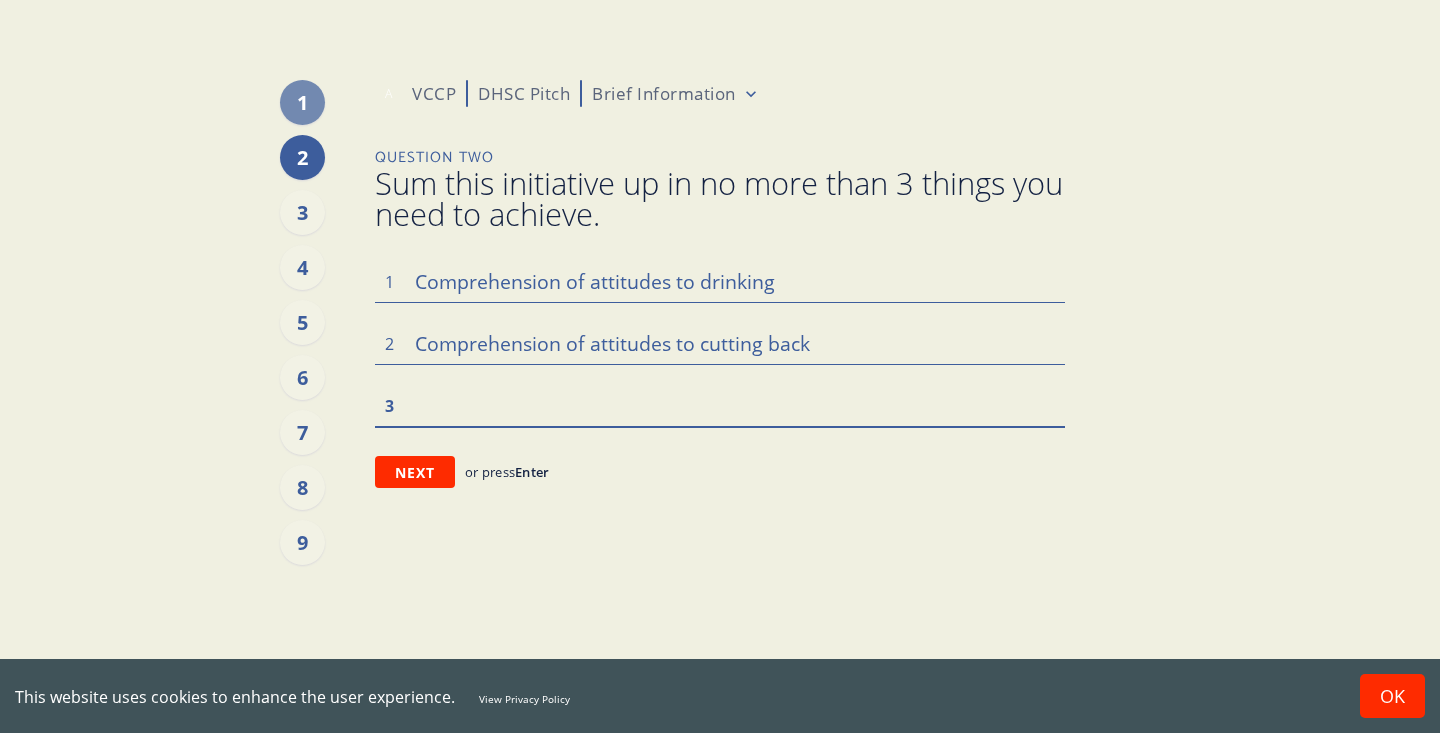 click at bounding box center (720, 405) 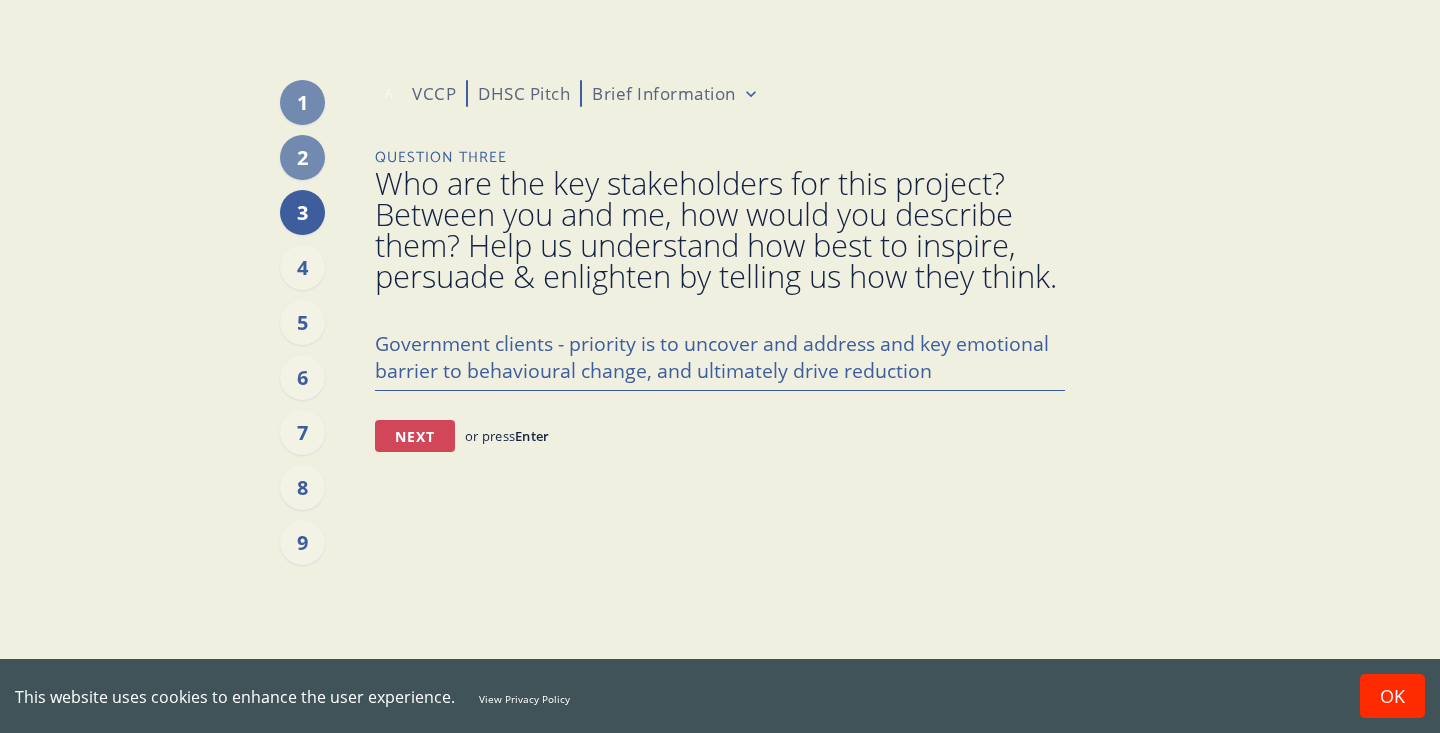 click on "Next" at bounding box center [415, 436] 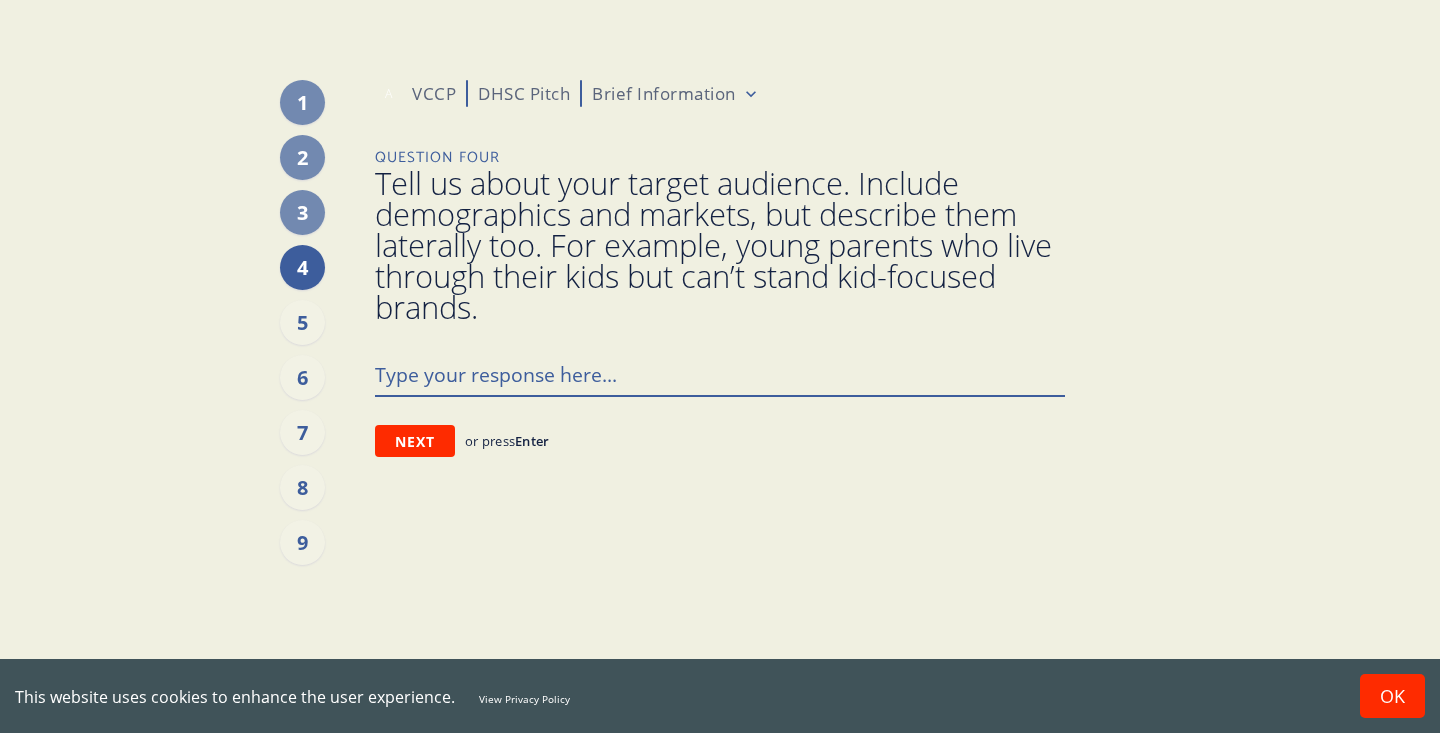 paste on "[DEMOGRAPHIC_DATA] (3), [DEMOGRAPHIC_DATA] (3)
Location: [GEOGRAPHIC_DATA] regions - [GEOGRAPHIC_DATA], [GEOGRAPHIC_DATA], [GEOGRAPHIC_DATA], [GEOGRAPHIC_DATA] or [GEOGRAPHIC_DATA]
Socioeconomic group: C2, D orE" 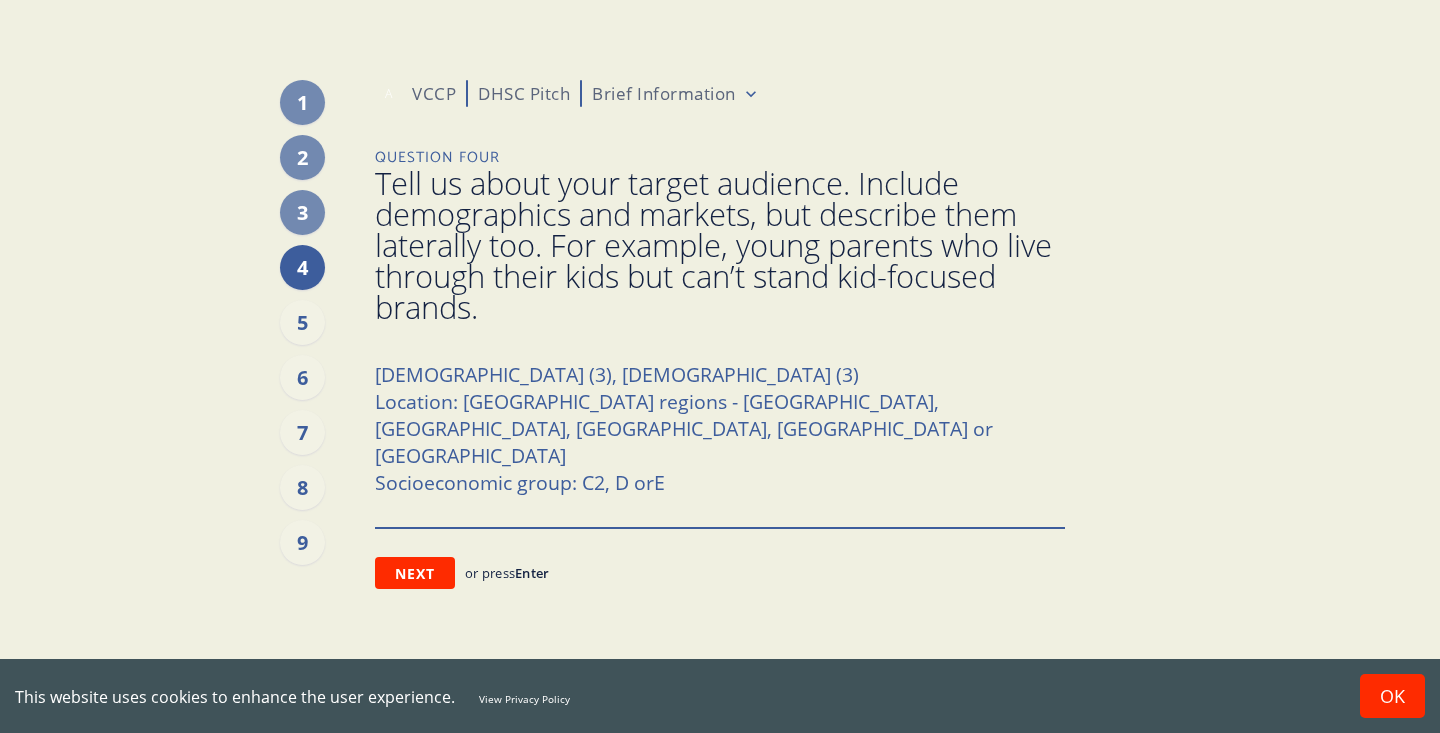 paste on "Behaviours
Typically drink more than 14 units per week (all)
Drink socially at least once a week (all)
Attitudes
Open to cutting down on drinking (all)
Subsets
Have cut back on how much they drink each week in recent years (2)
Open but have not cut back on how much they drink each week (2)
Have been advised to cut back on how much they drink each week (2)
This may not be for direct reasons (i.e. [MEDICAL_DATA]) but for general health (i.e. weight loss, avoid [MEDICAL_DATA] or dementia later in life)
May or may not have acted on it" 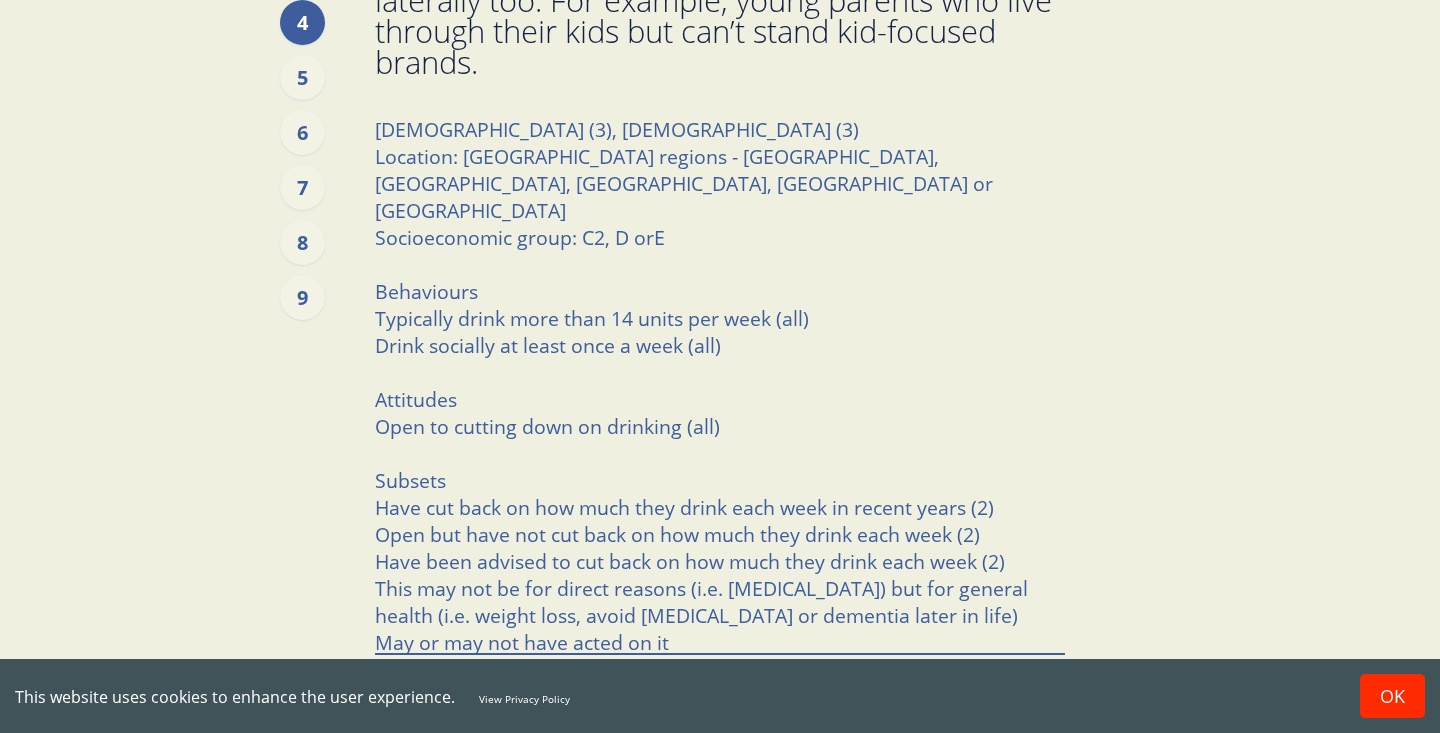 scroll, scrollTop: 307, scrollLeft: 0, axis: vertical 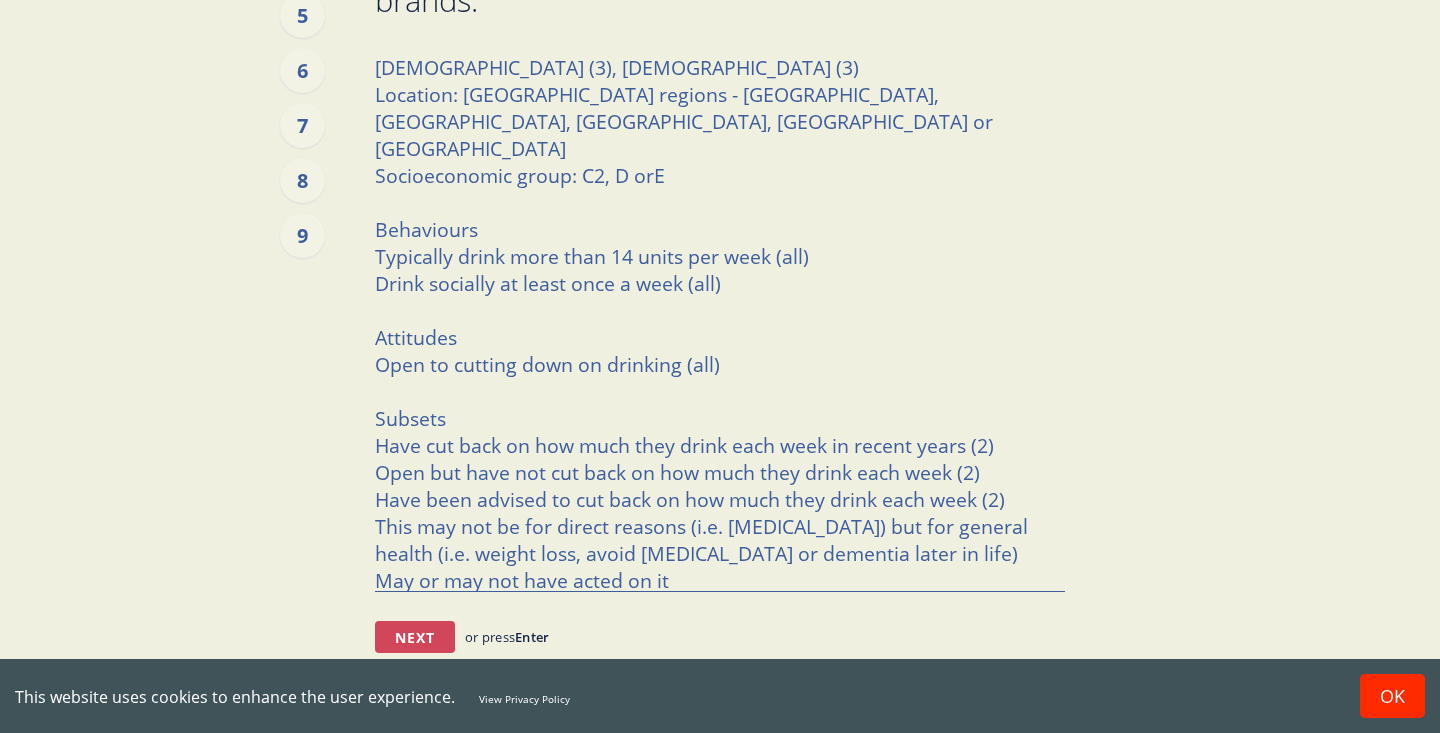 click on "Next" at bounding box center [415, 637] 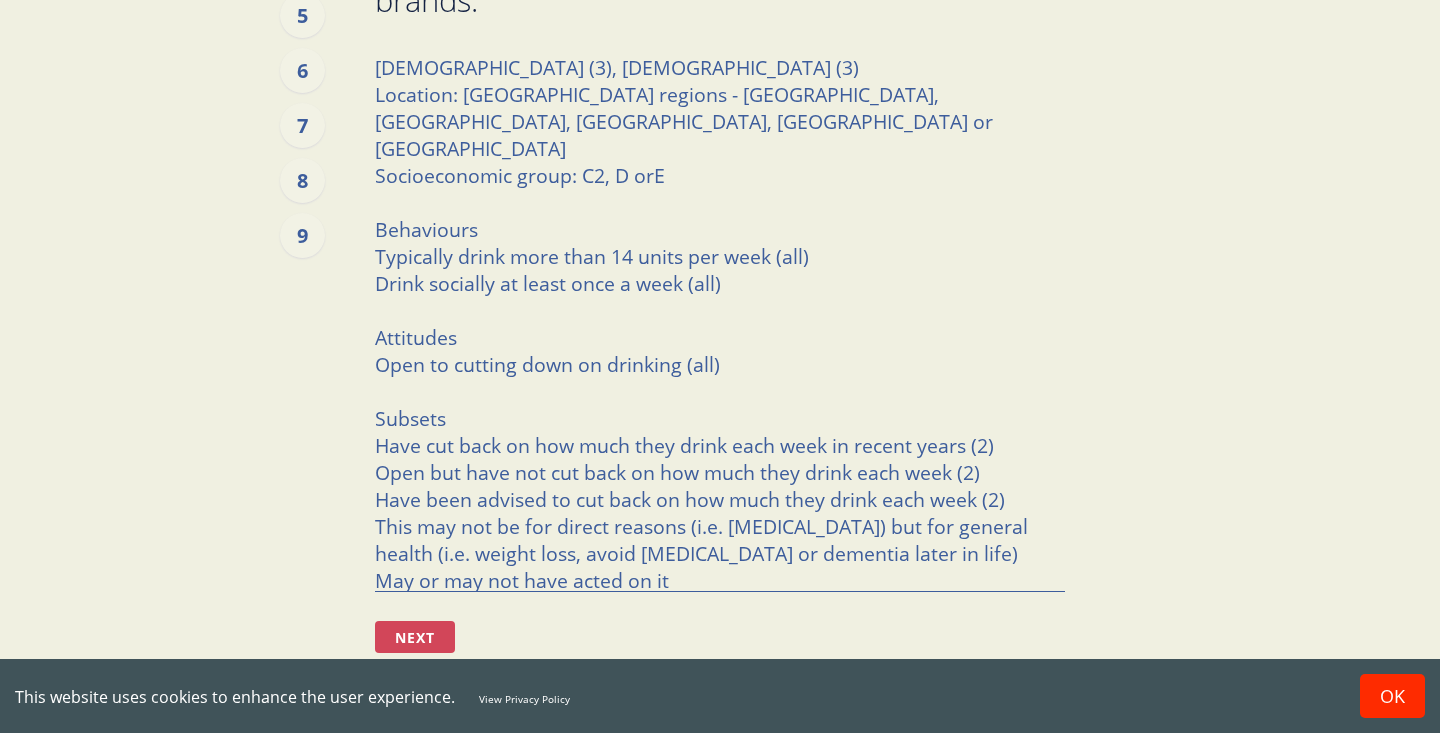scroll, scrollTop: 0, scrollLeft: 0, axis: both 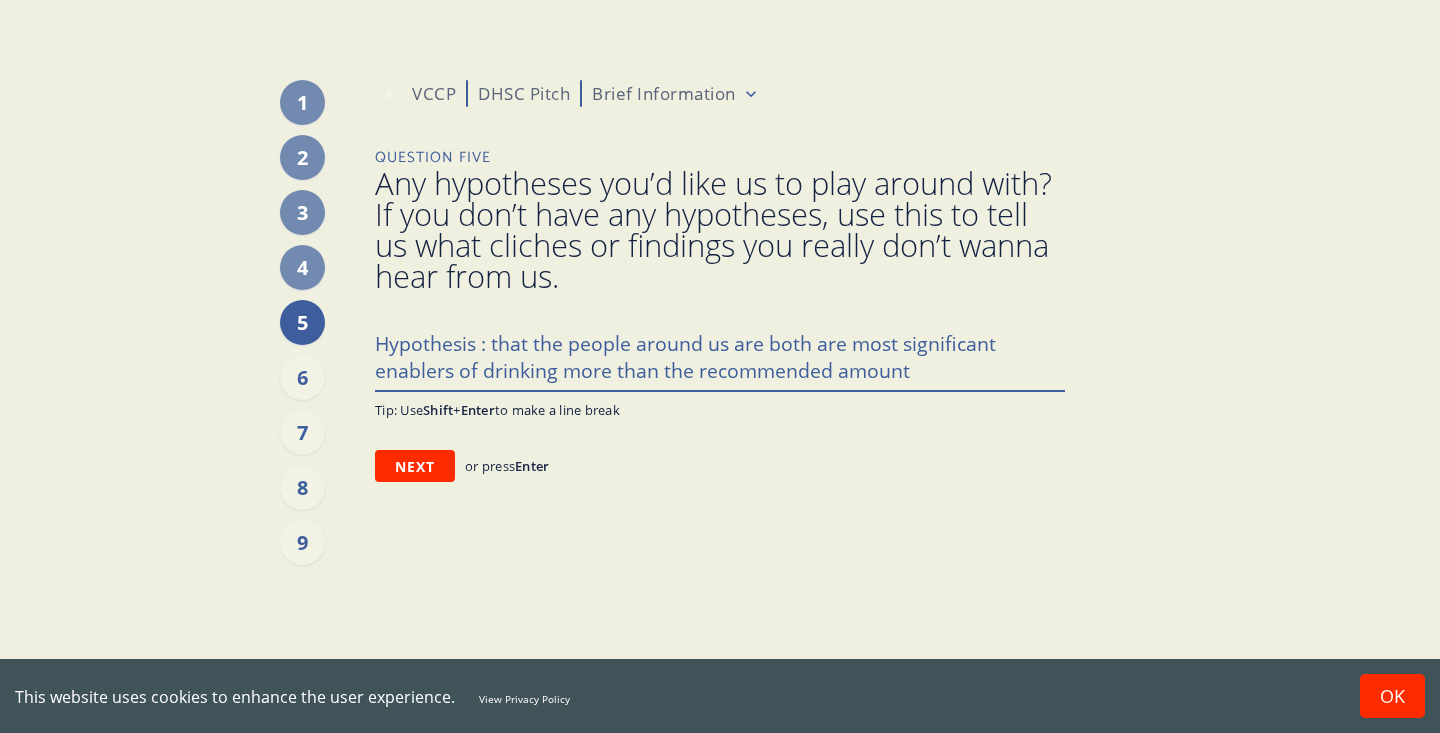 click on "Hypothesis : that the people around us are both are most significant enablers of drinking more than the recommended amount" at bounding box center (720, 356) 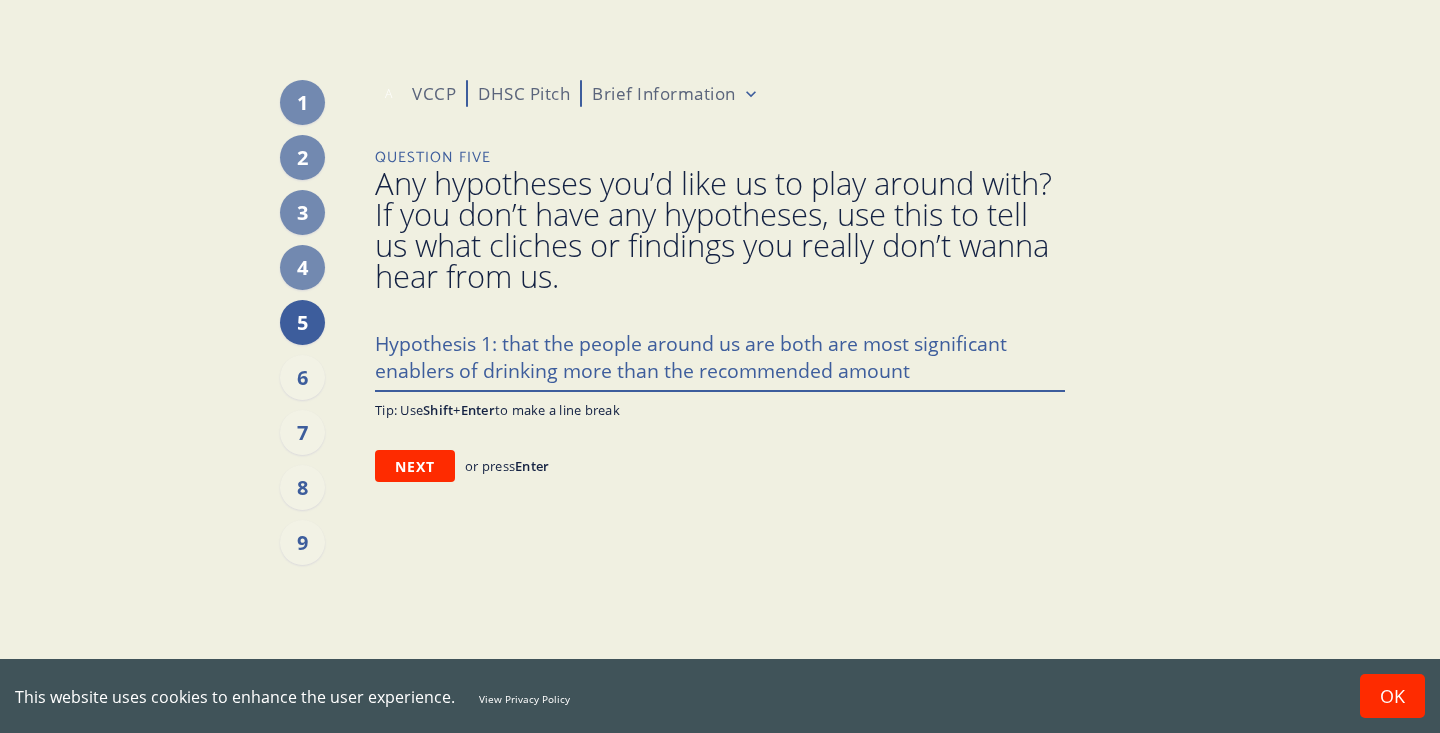 click on "Hypothesis 1: that the people around us are both are most significant enablers of drinking more than the recommended amount" at bounding box center [720, 356] 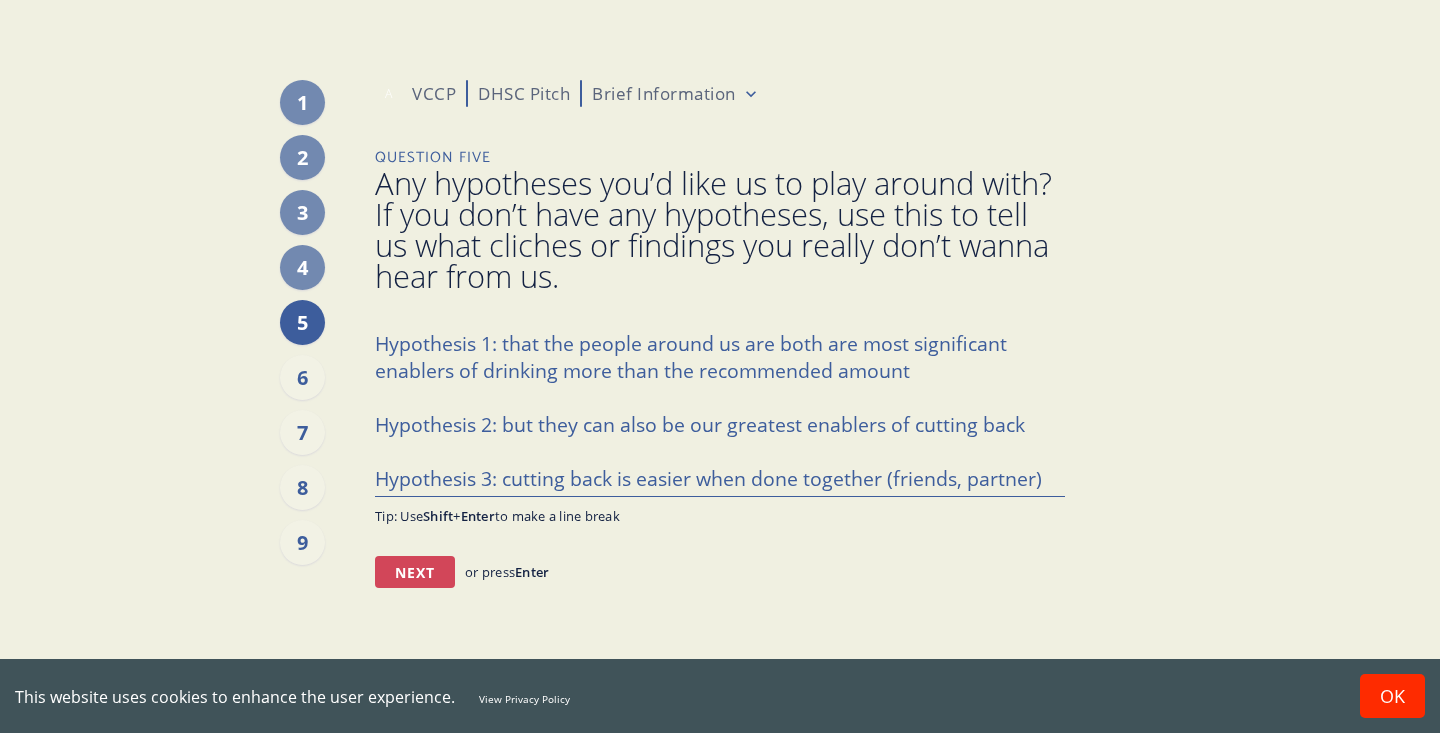 click on "Next" at bounding box center (415, 572) 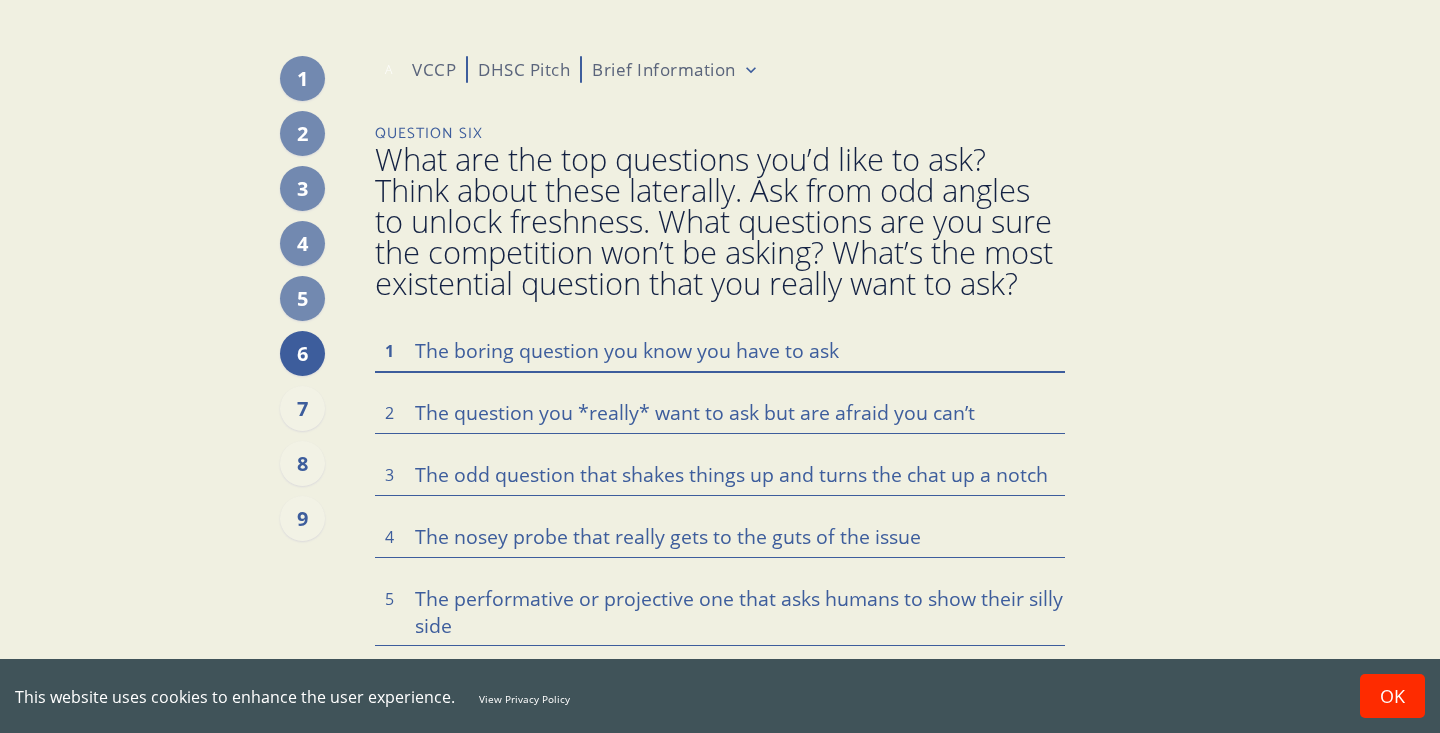 scroll, scrollTop: 78, scrollLeft: 0, axis: vertical 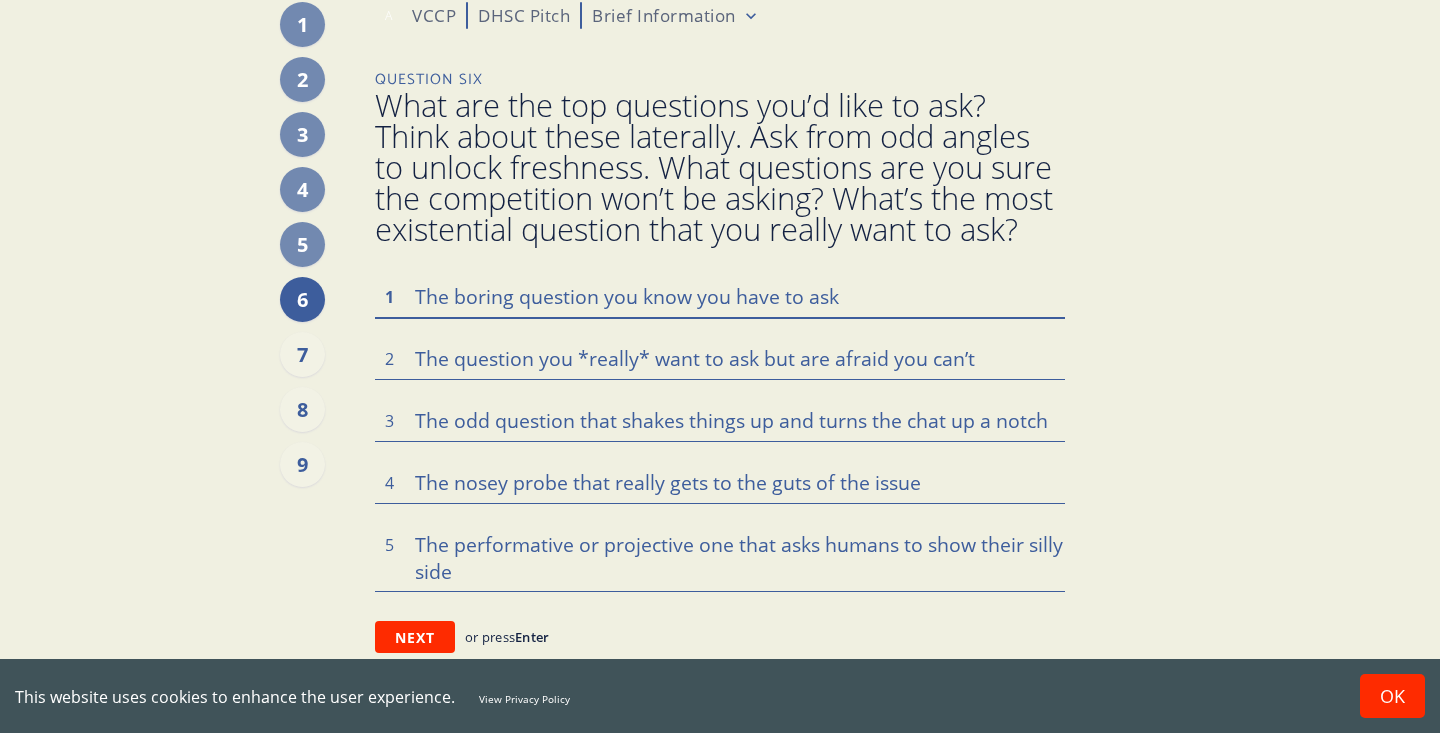 click at bounding box center [720, 296] 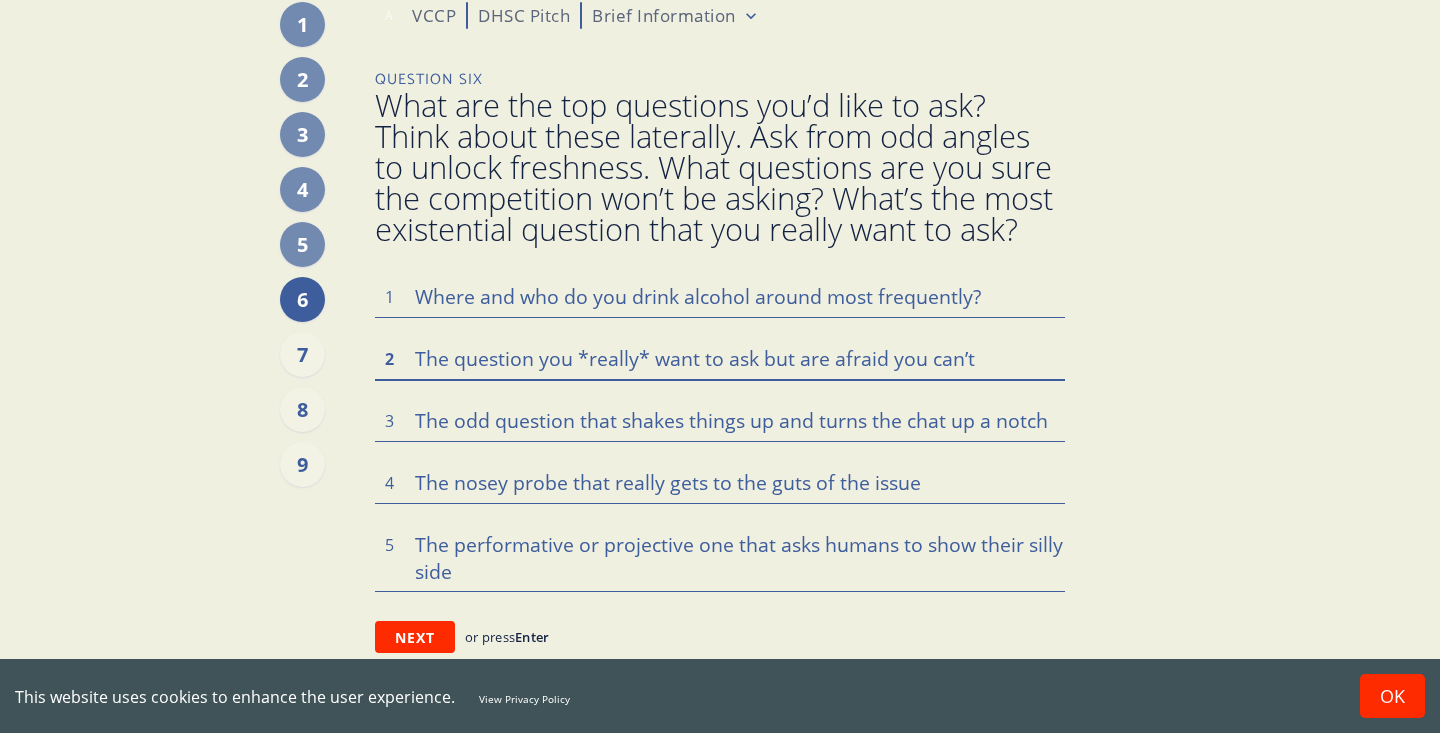 click at bounding box center (720, 358) 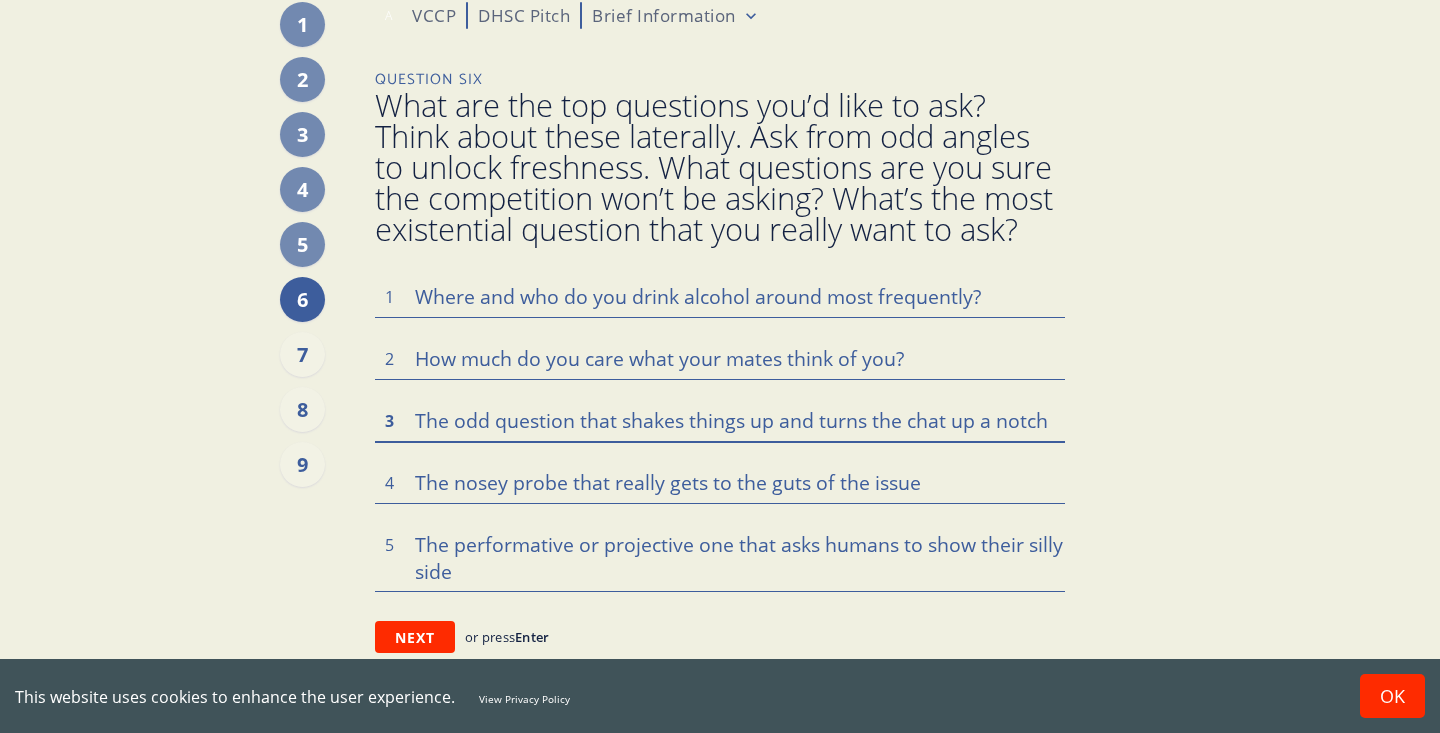 click at bounding box center [720, 420] 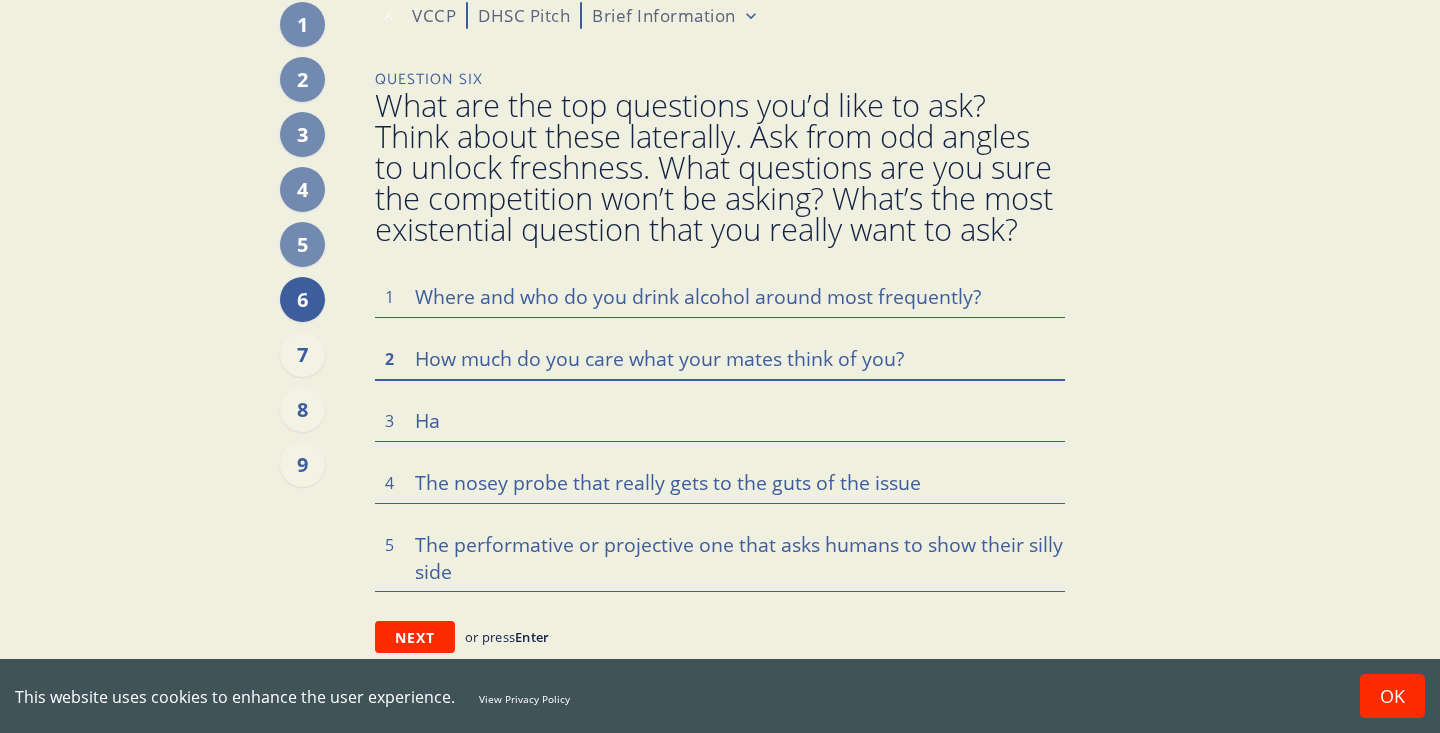 click on "How much do you care what your mates think of you?" at bounding box center (720, 358) 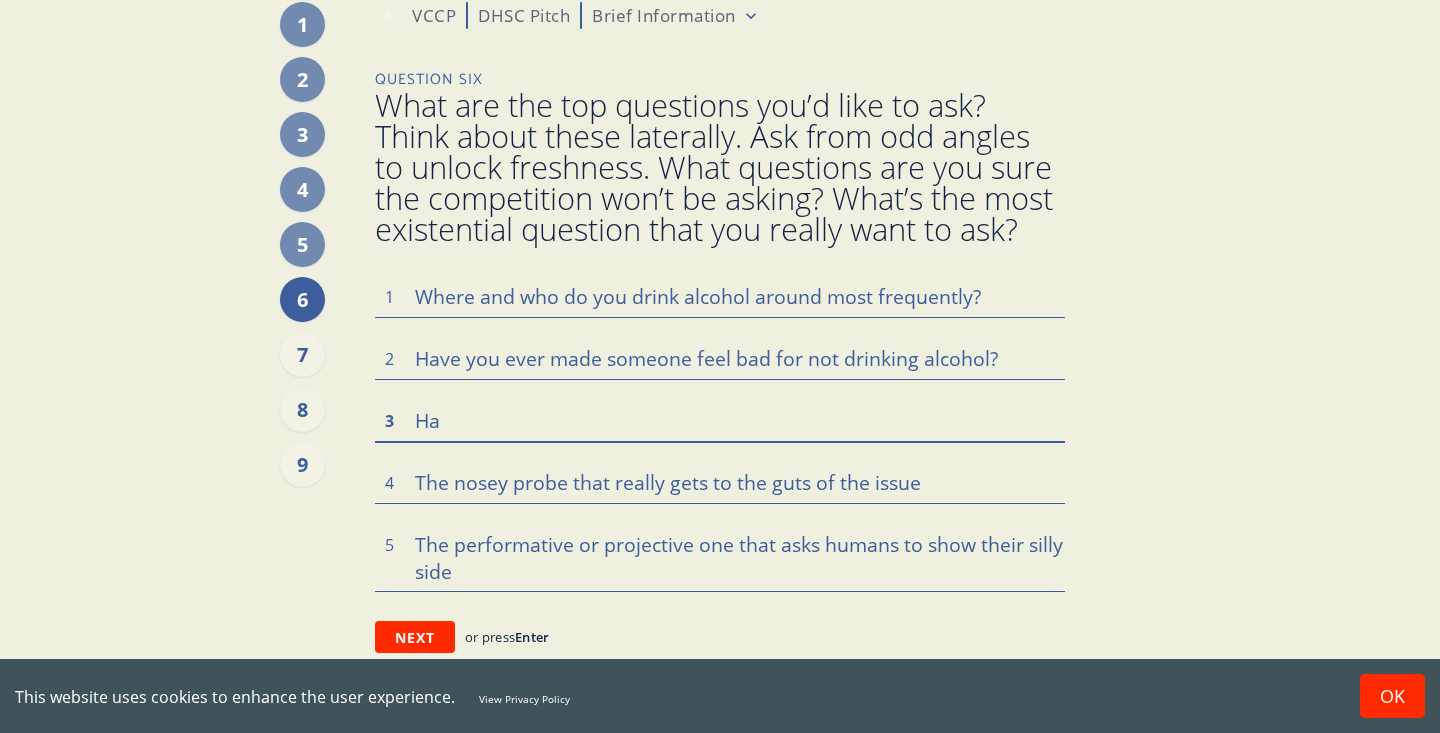 click on "Ha" at bounding box center [720, 420] 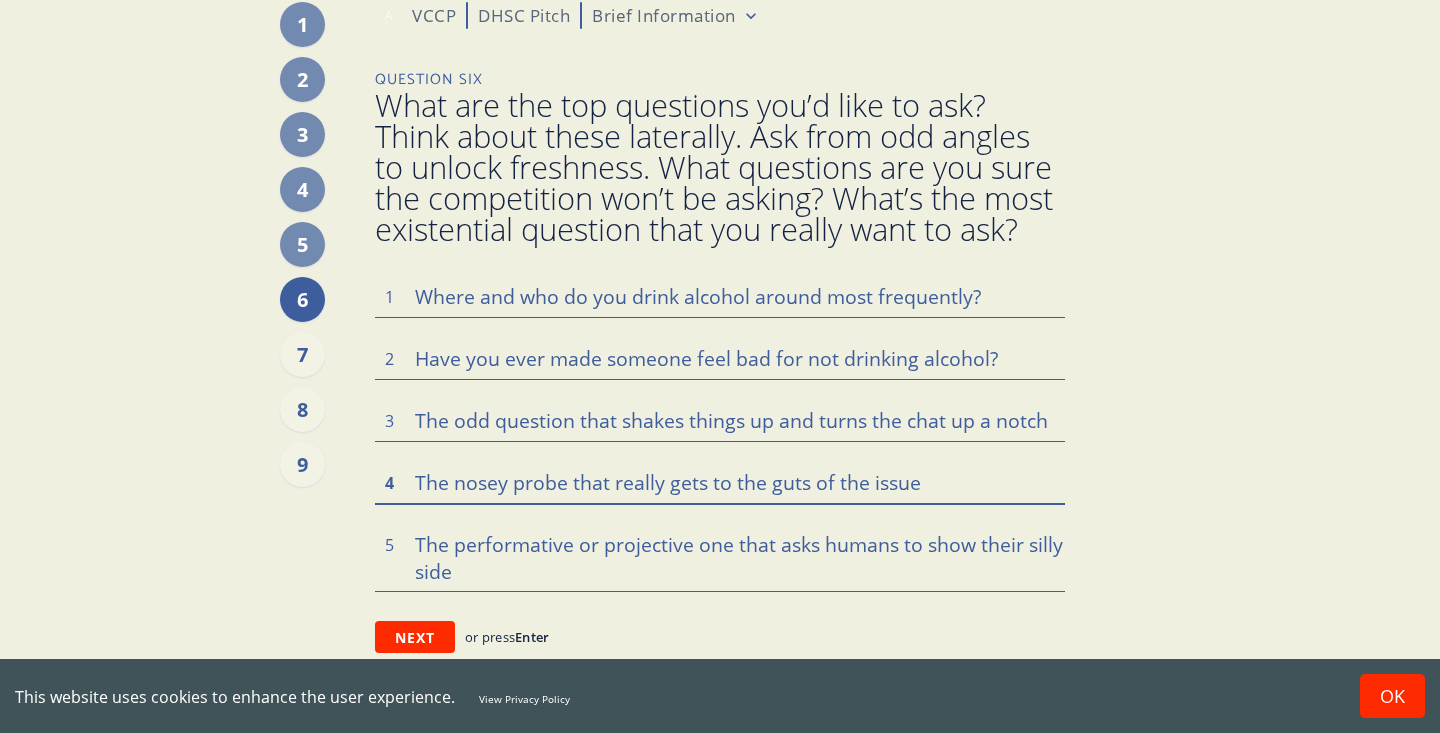 click at bounding box center (720, 482) 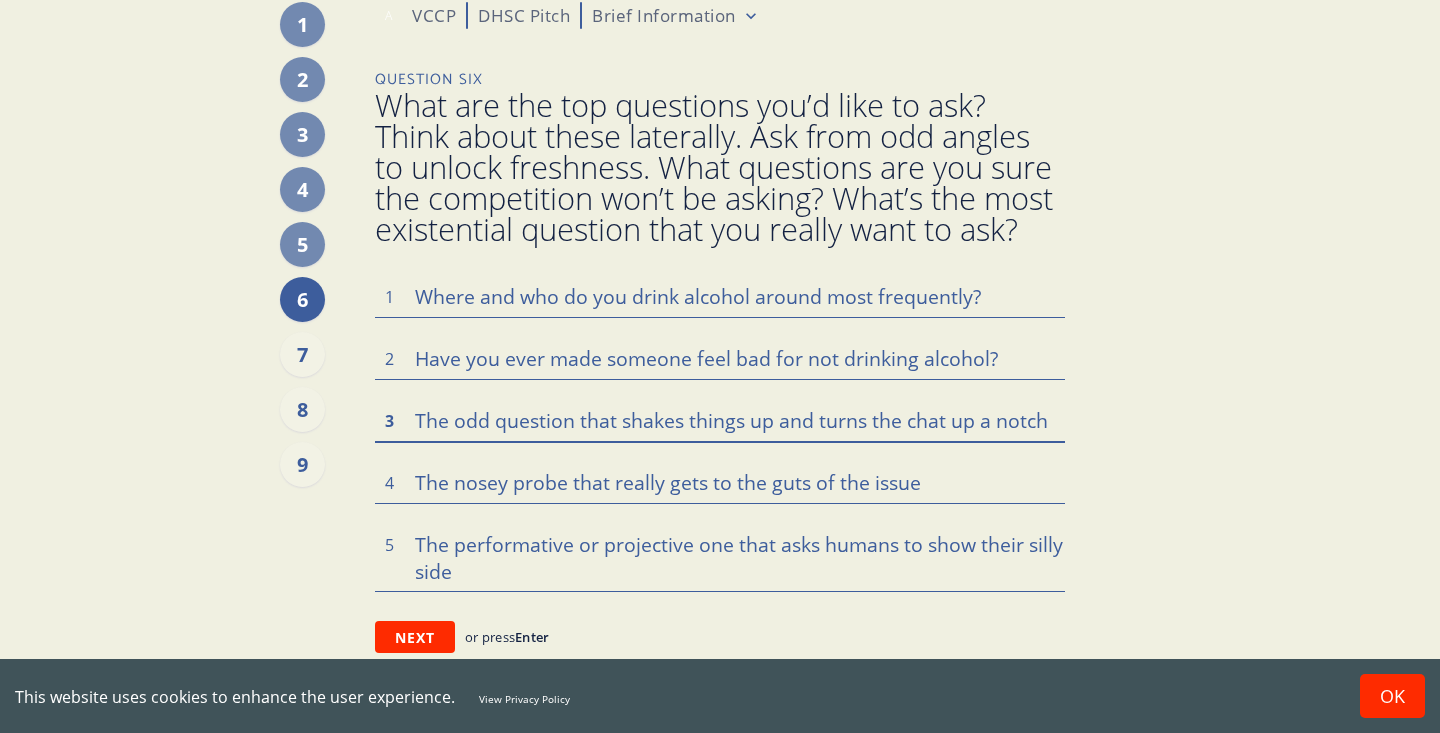 click at bounding box center [720, 420] 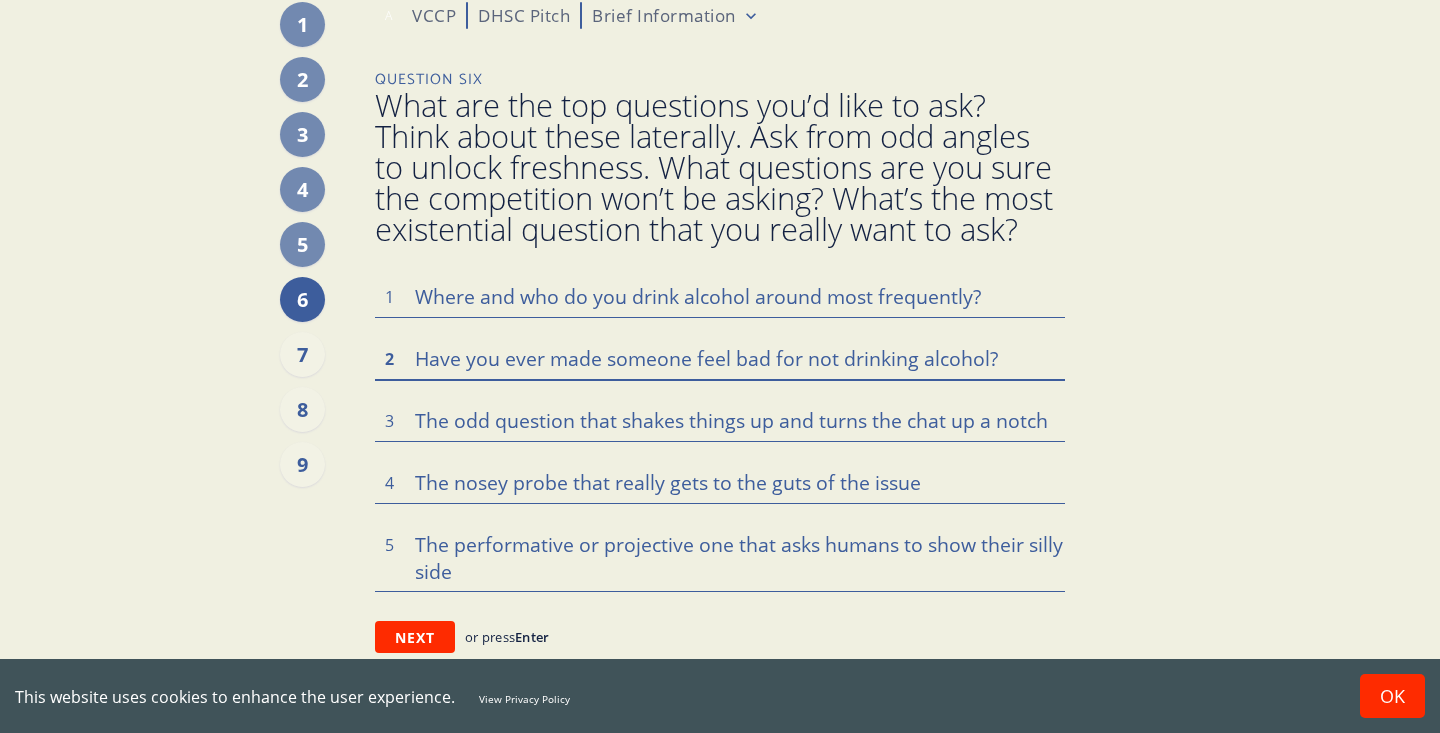 drag, startPoint x: 693, startPoint y: 356, endPoint x: 609, endPoint y: 358, distance: 84.0238 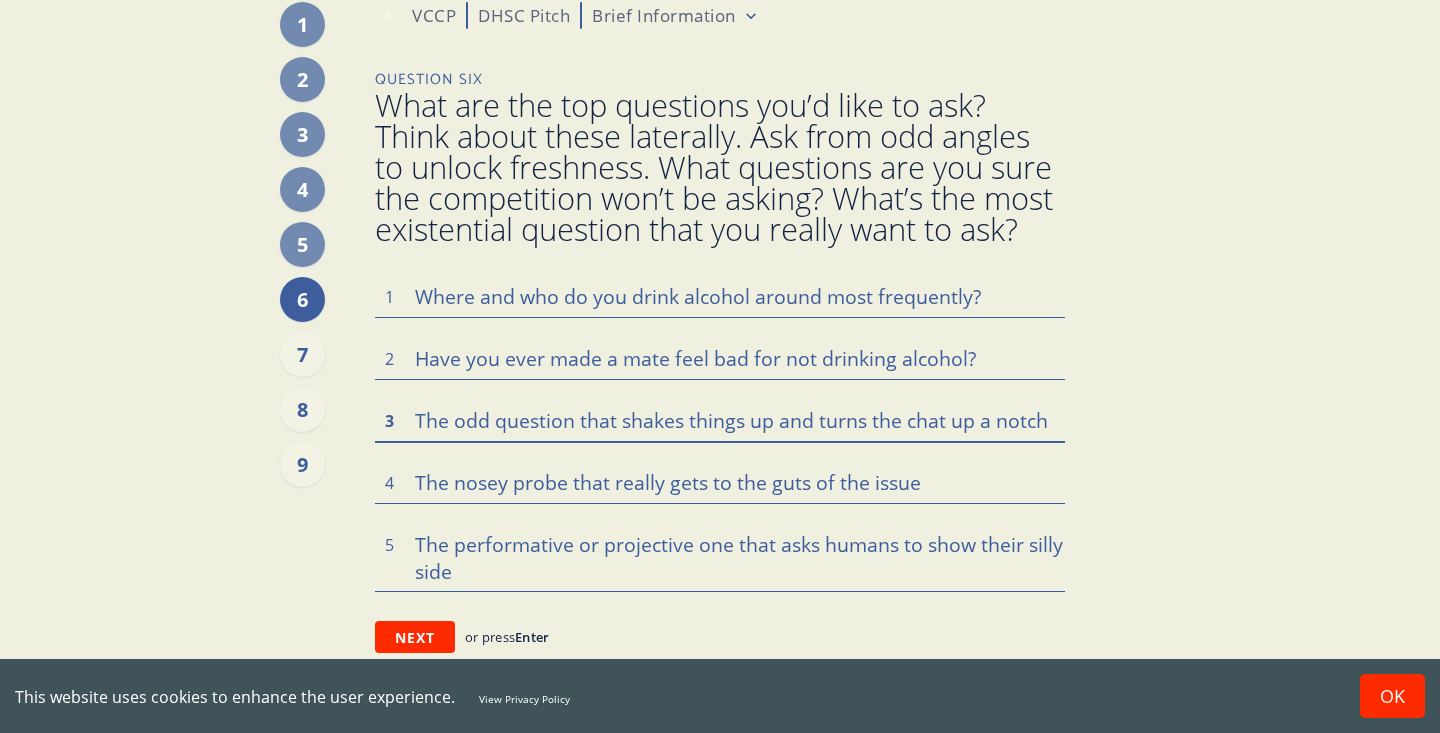 click at bounding box center (720, 420) 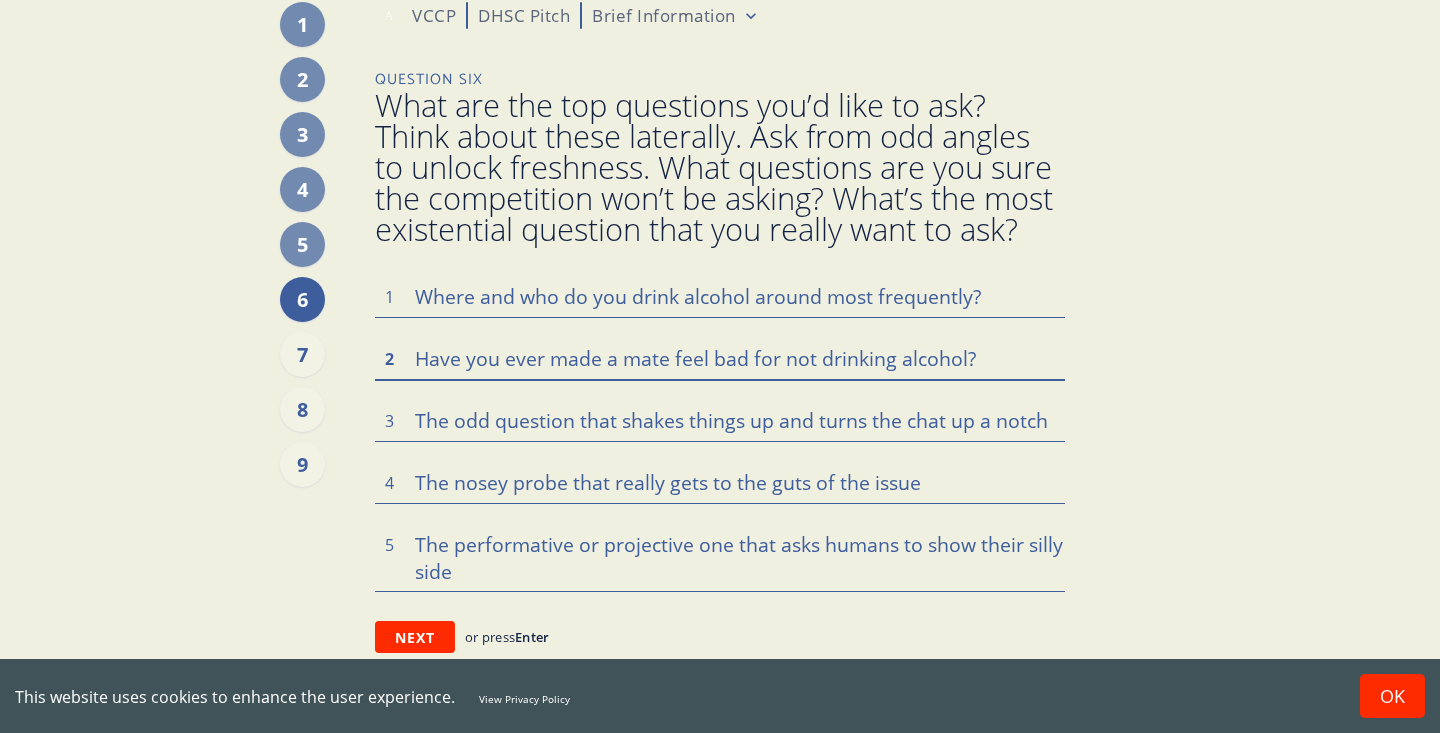 click on "Have you ever made a mate feel bad for not drinking alcohol?" at bounding box center [720, 358] 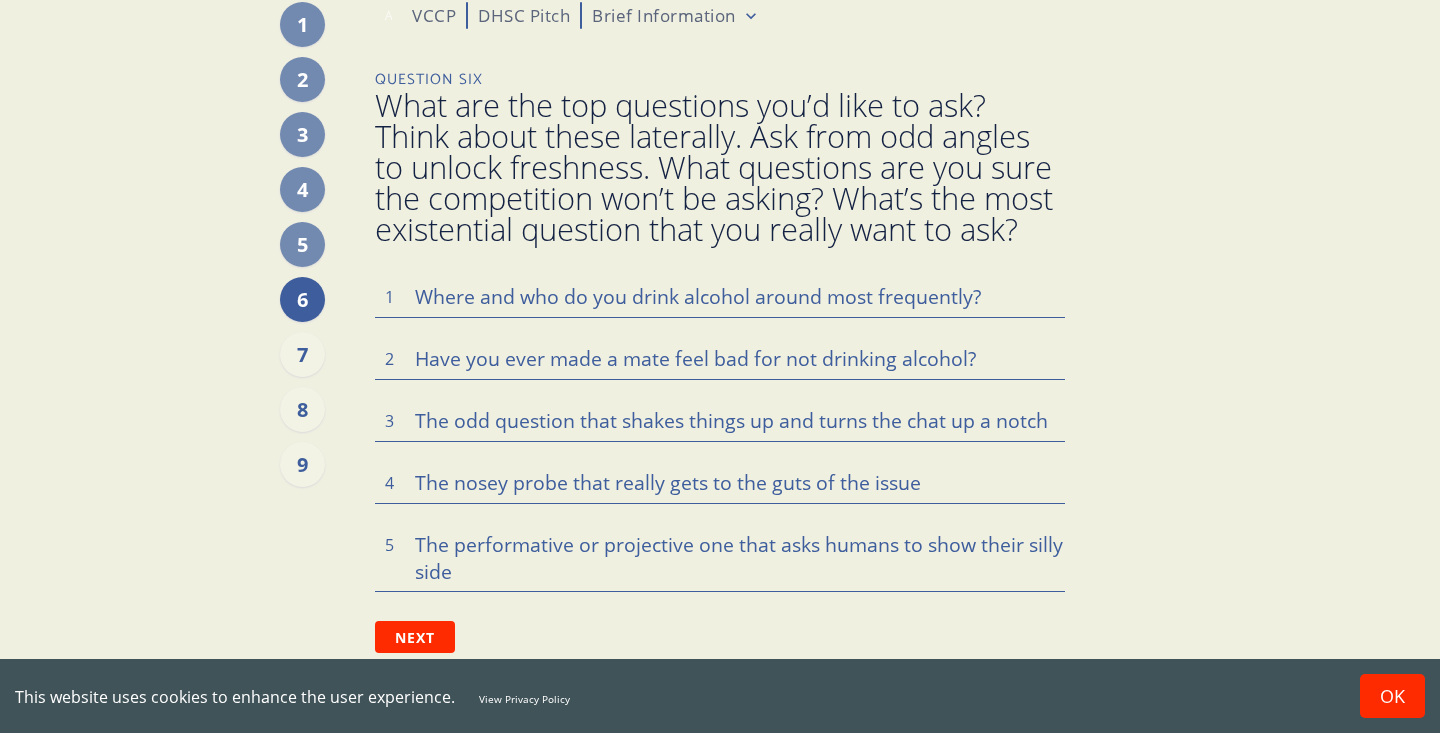 click on "Where and who do you drink alcohol around most frequently? 1 Have you ever made a mate feel bad for not drinking alcohol? 2 3 4 5" at bounding box center (720, 433) 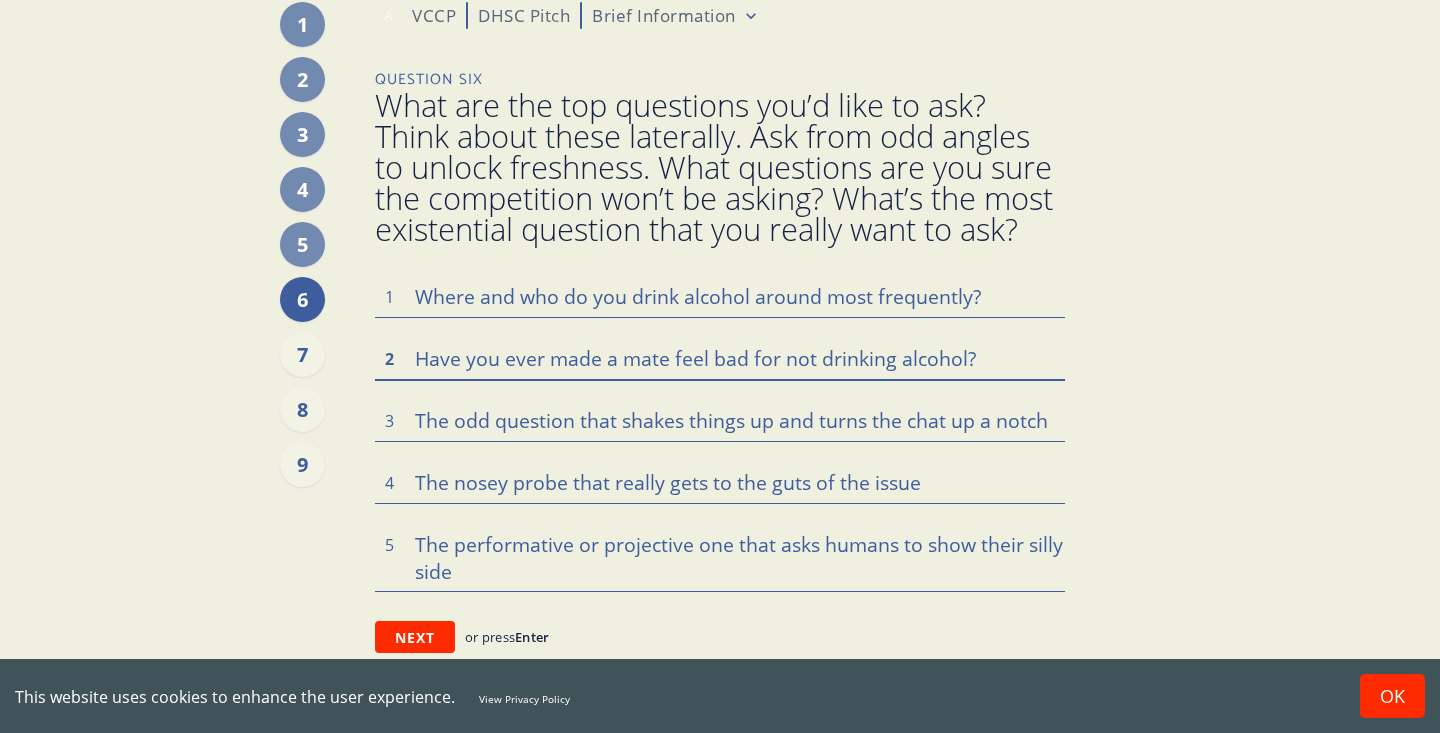 click on "Have you ever made a mate feel bad for not drinking alcohol?" at bounding box center [720, 358] 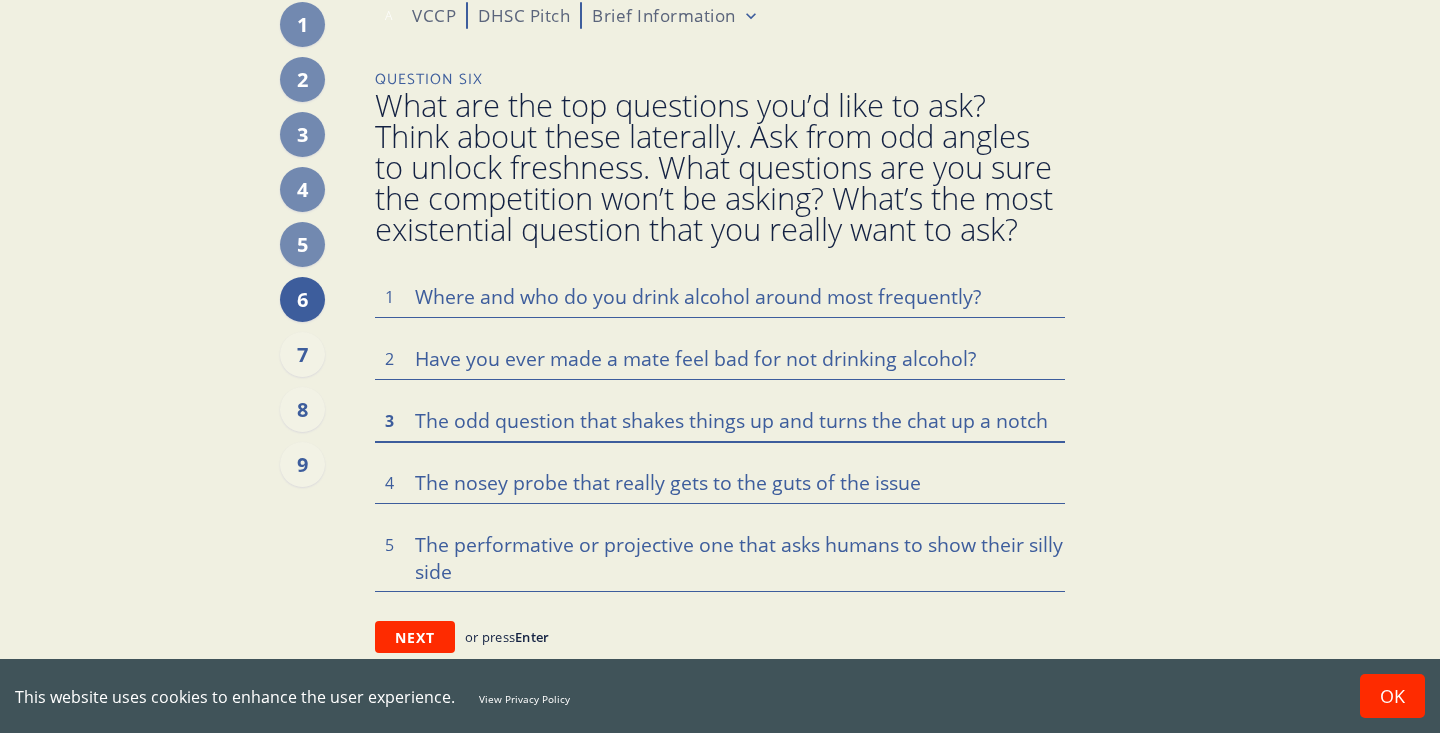 click at bounding box center (720, 420) 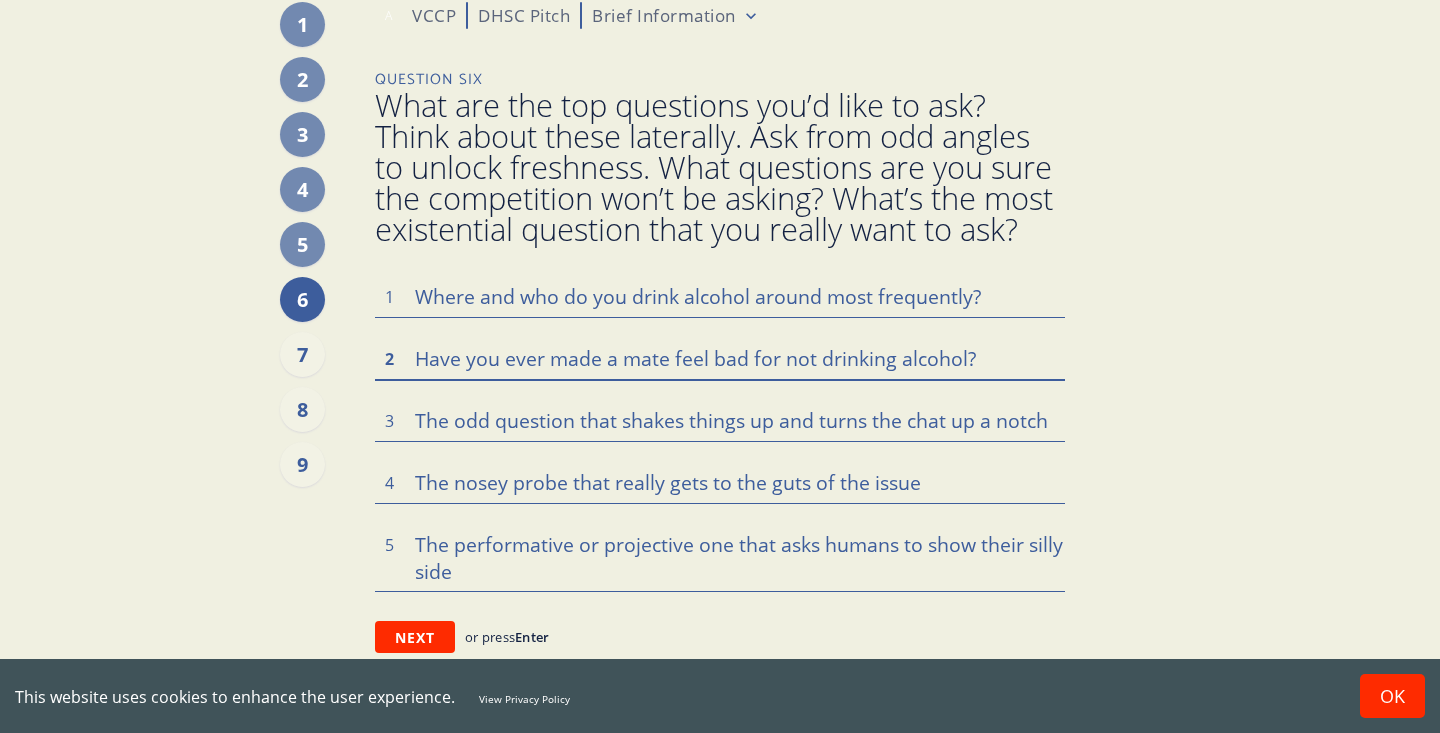 drag, startPoint x: 747, startPoint y: 353, endPoint x: 714, endPoint y: 353, distance: 33 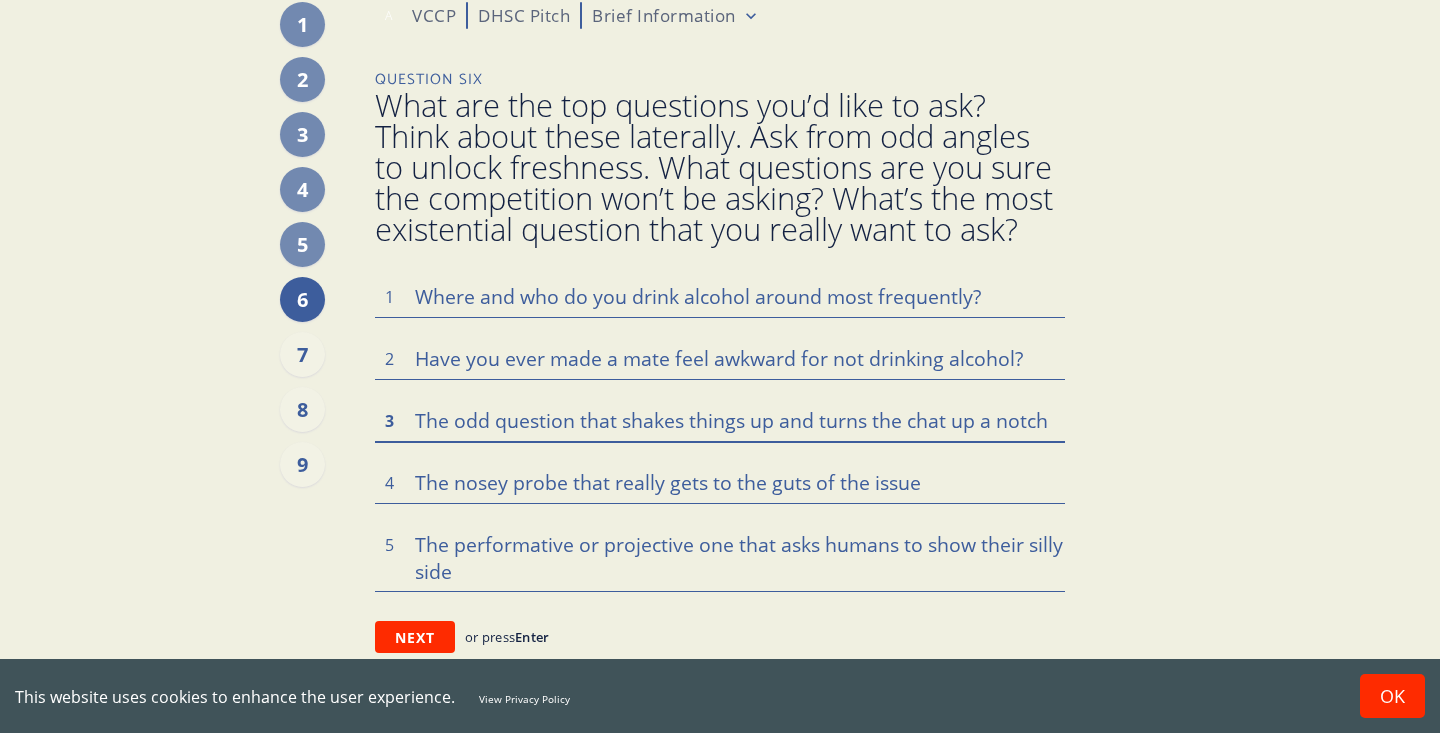 click at bounding box center [720, 420] 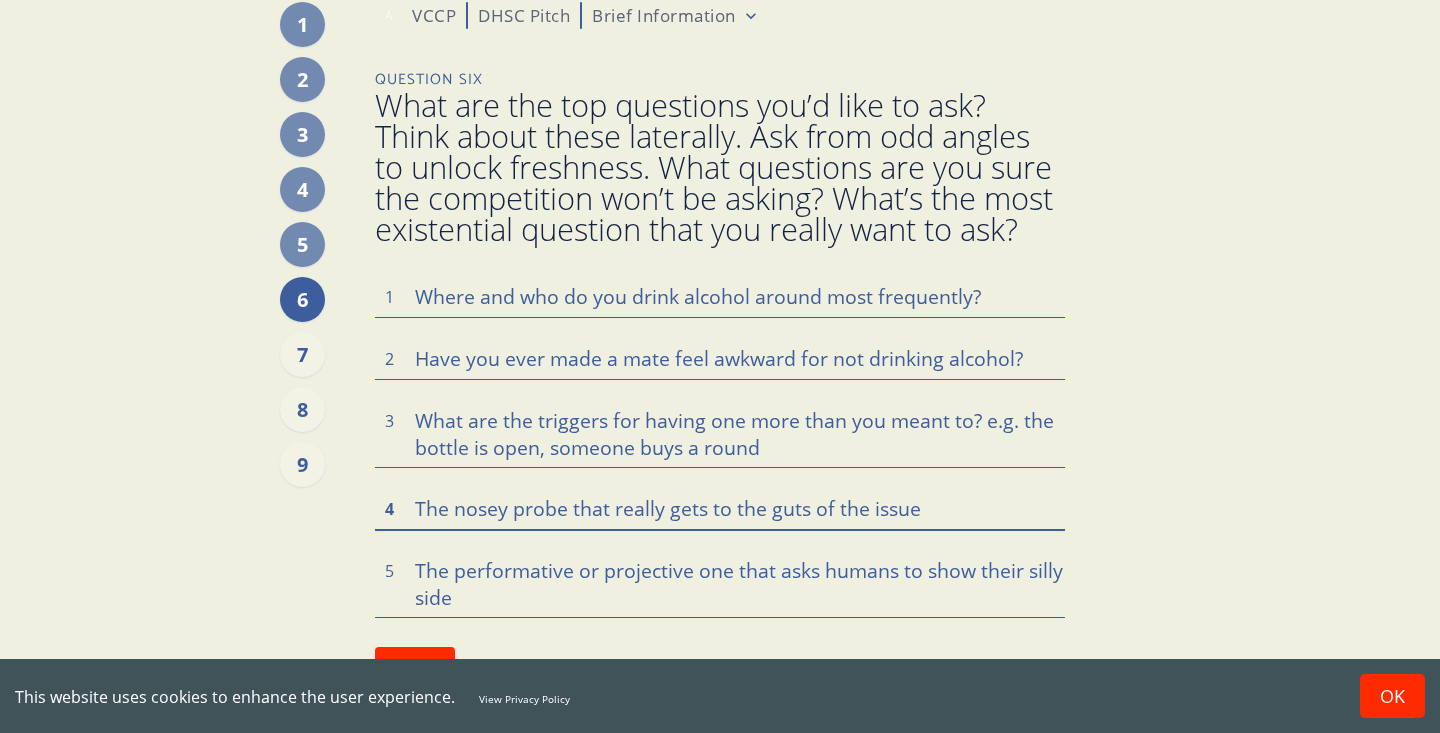click on "Where and who do you drink alcohol around most frequently? 1 Have you ever made a mate feel awkward for not drinking alcohol? 2 What are the triggers for having one more than you meant to? e.g. the bottle is open, someone buys a round 3 4 5" at bounding box center (720, 446) 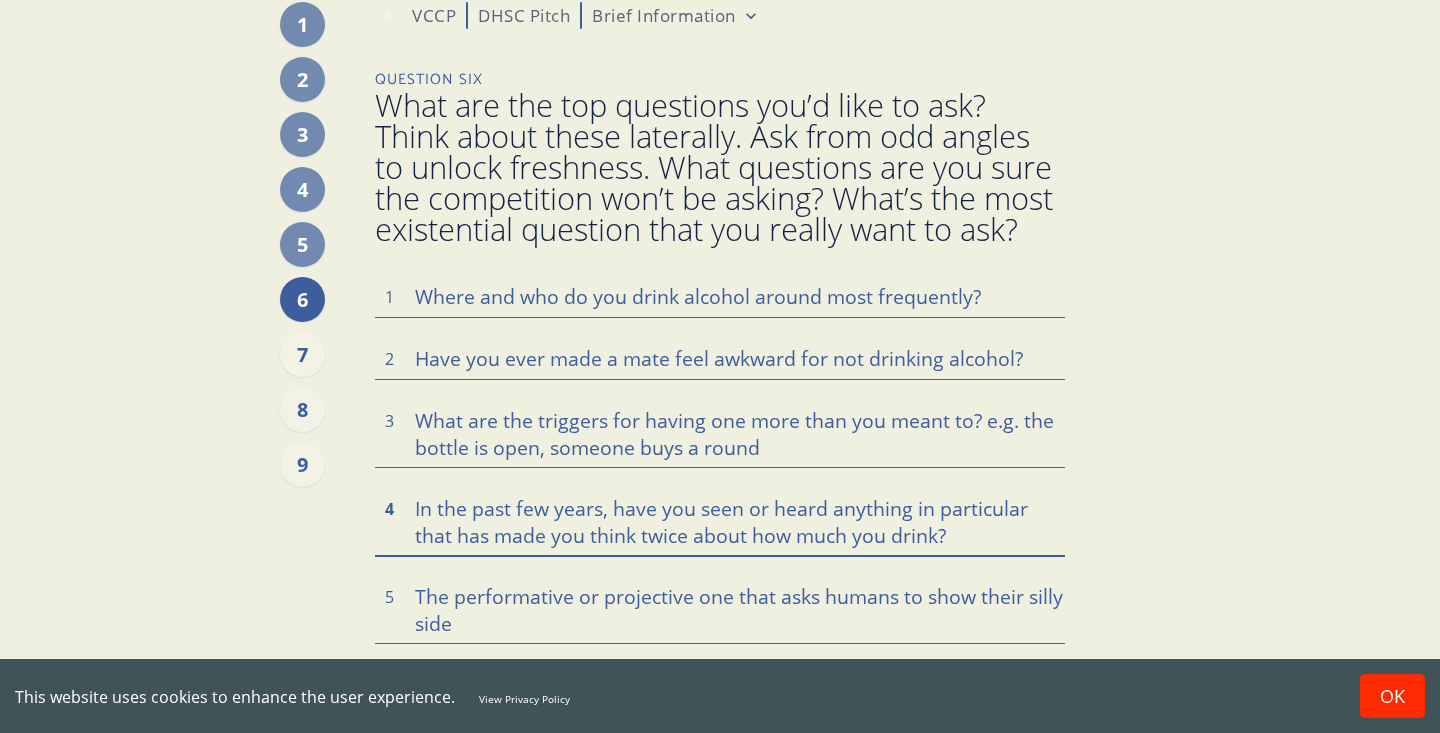 scroll, scrollTop: 130, scrollLeft: 0, axis: vertical 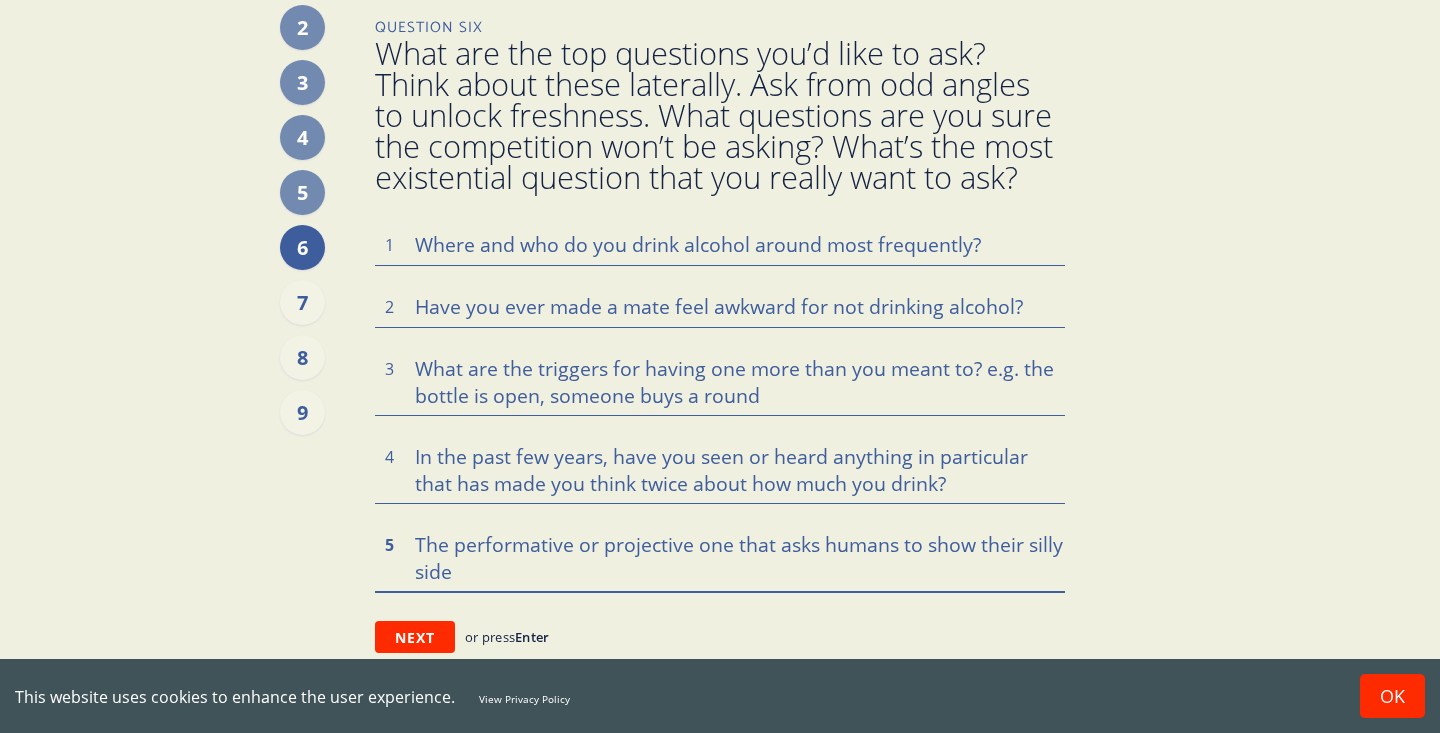 click at bounding box center [720, 557] 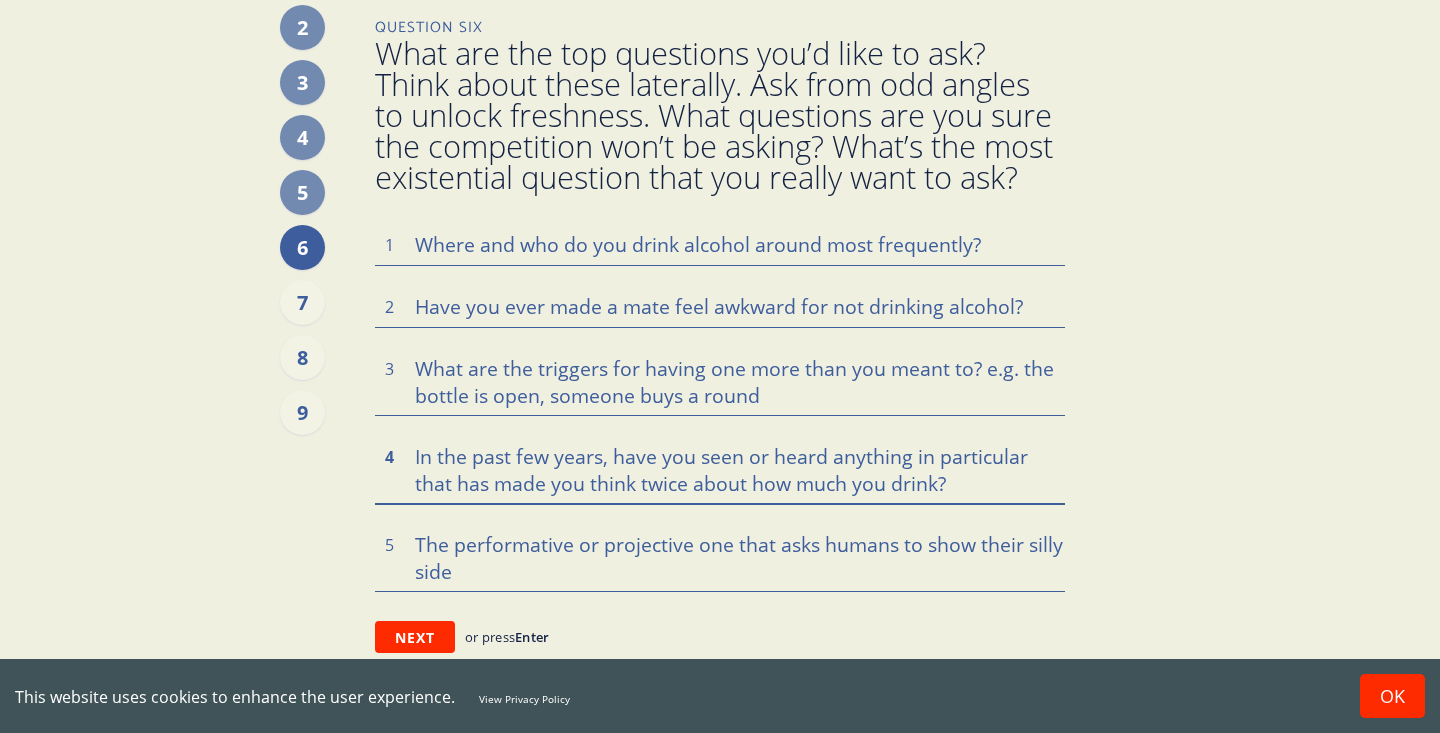 click on "In the past few years, have you seen or heard anything in particular that has made you think twice about how much you drink?" at bounding box center (720, 469) 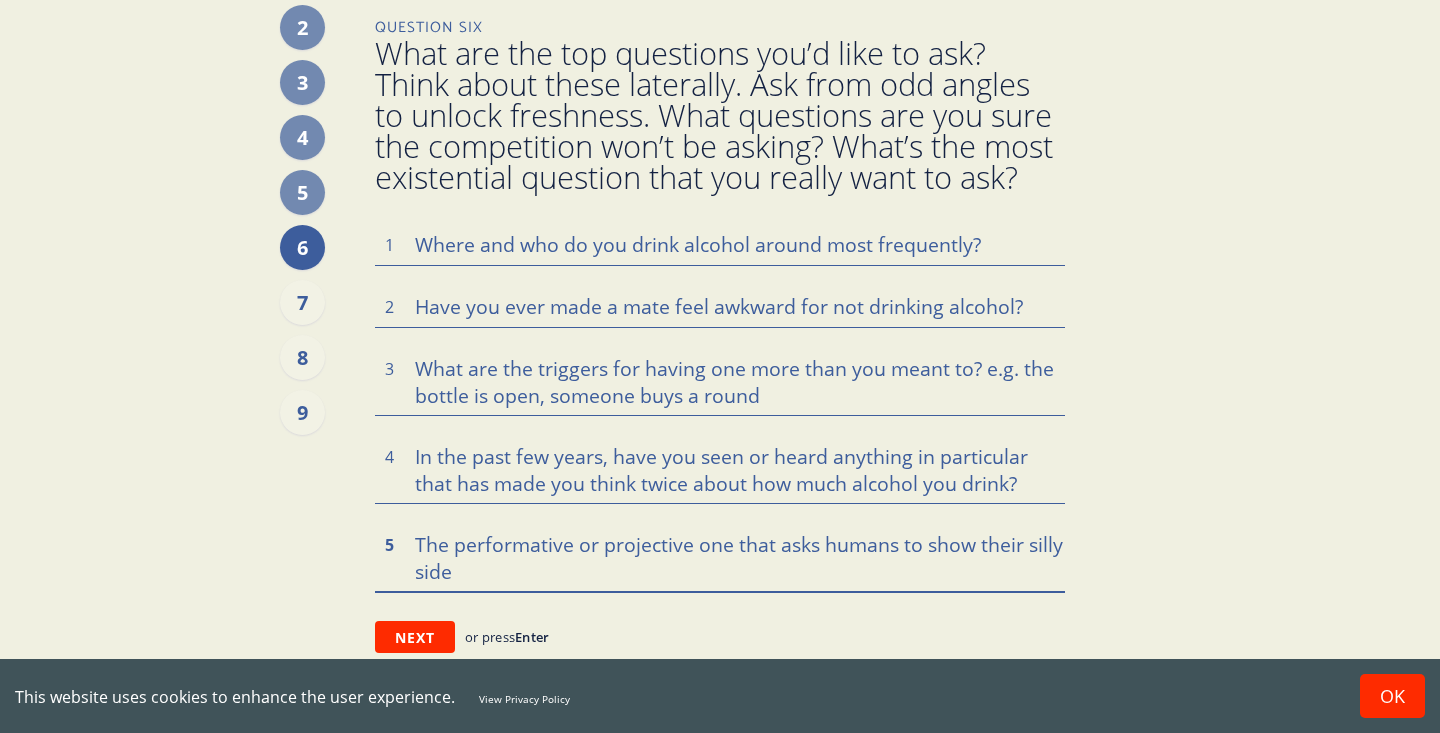 click at bounding box center [720, 557] 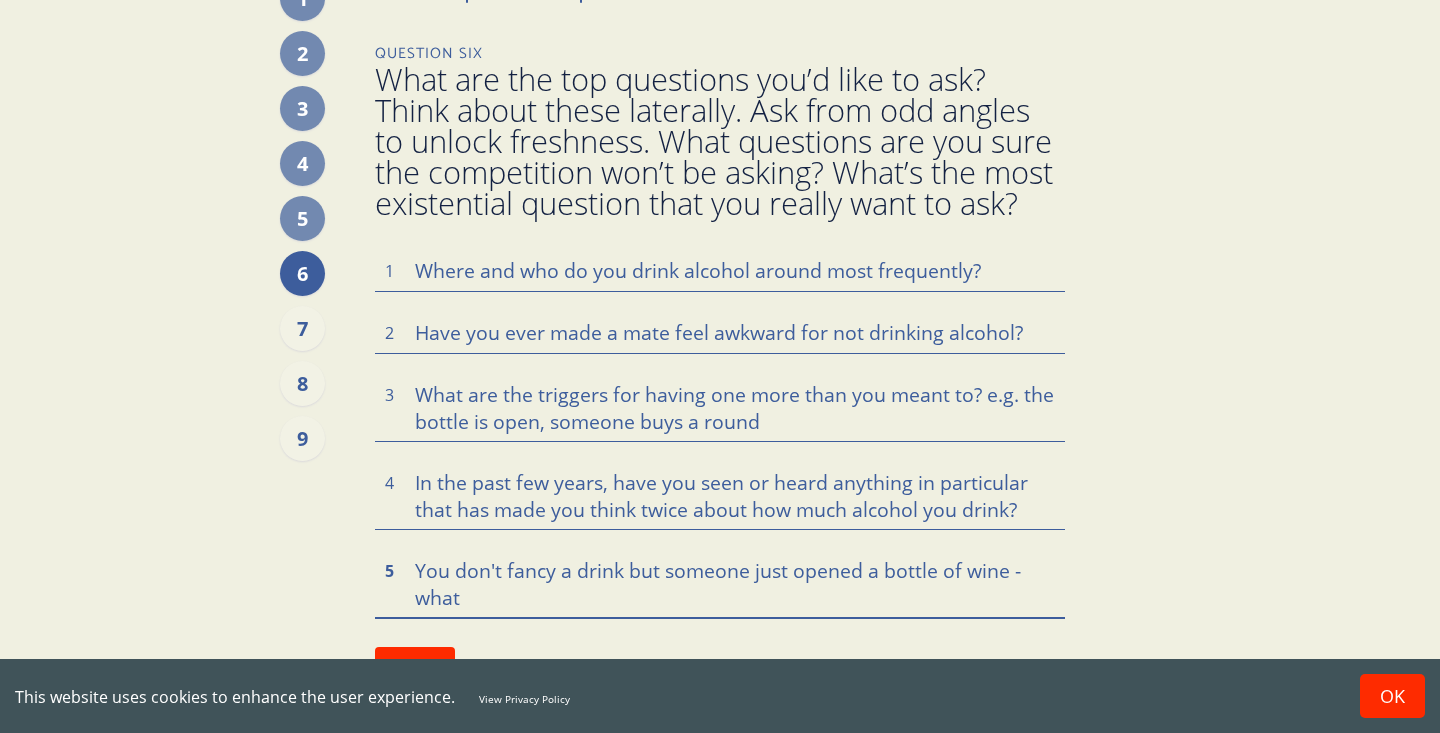 scroll, scrollTop: 130, scrollLeft: 0, axis: vertical 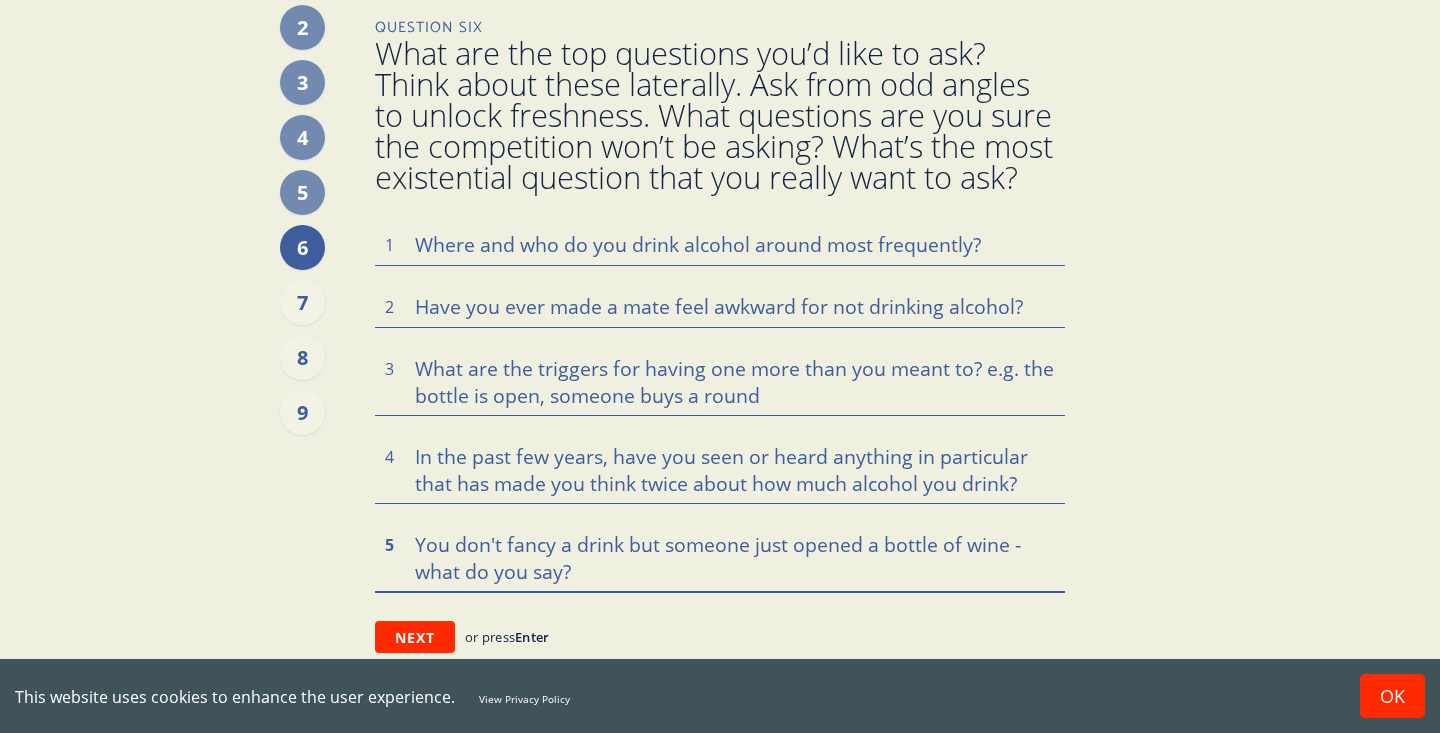 drag, startPoint x: 568, startPoint y: 544, endPoint x: 455, endPoint y: 545, distance: 113.004425 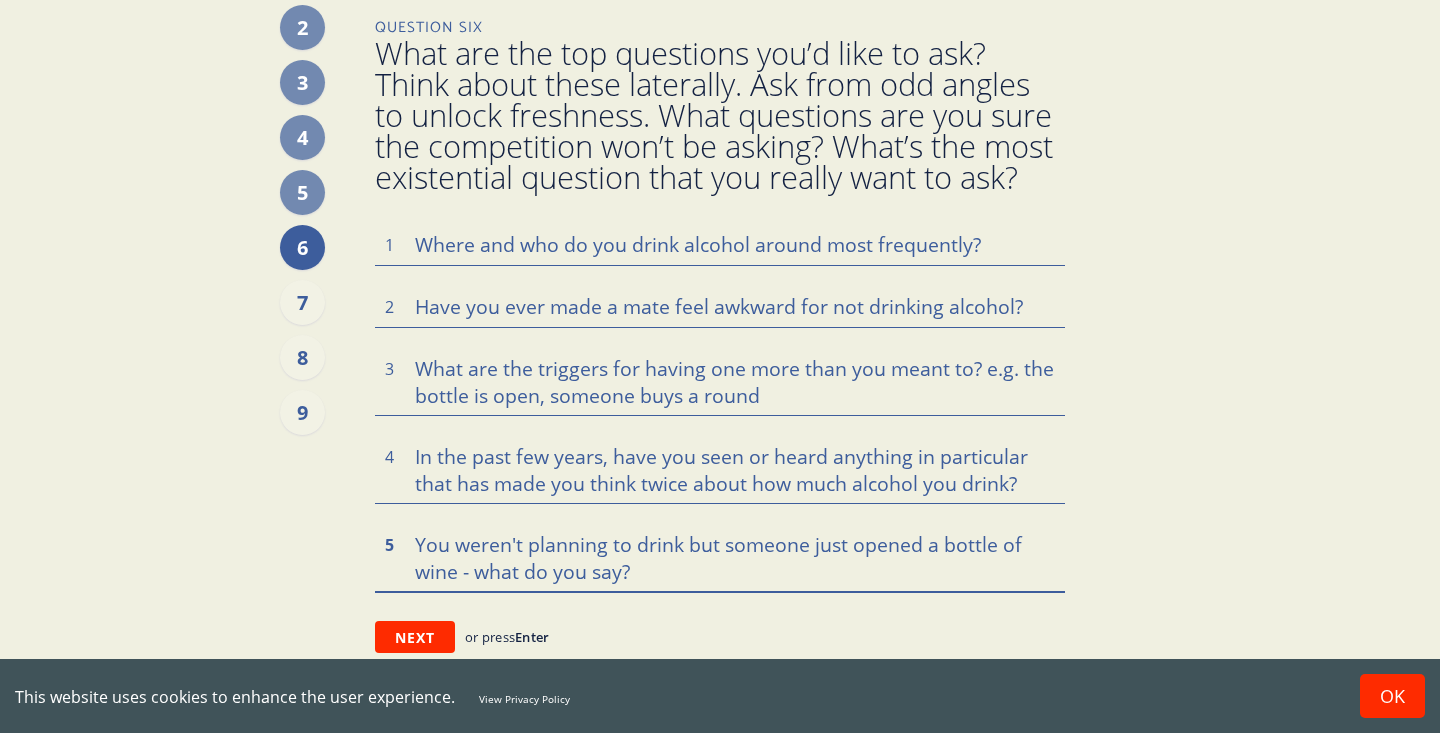 click on "You weren't planning to drink but someone just opened a bottle of wine - what do you say?" at bounding box center (720, 557) 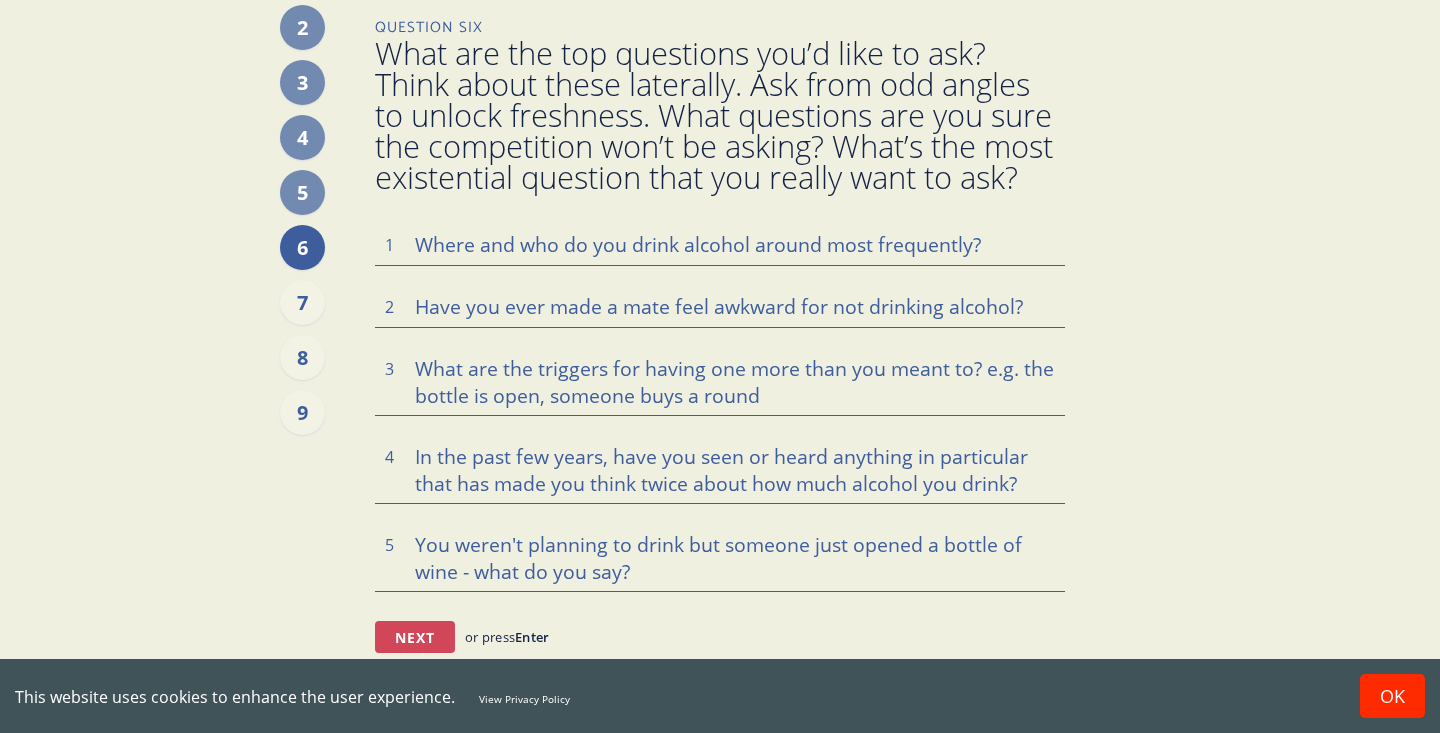 click on "Next" at bounding box center (415, 637) 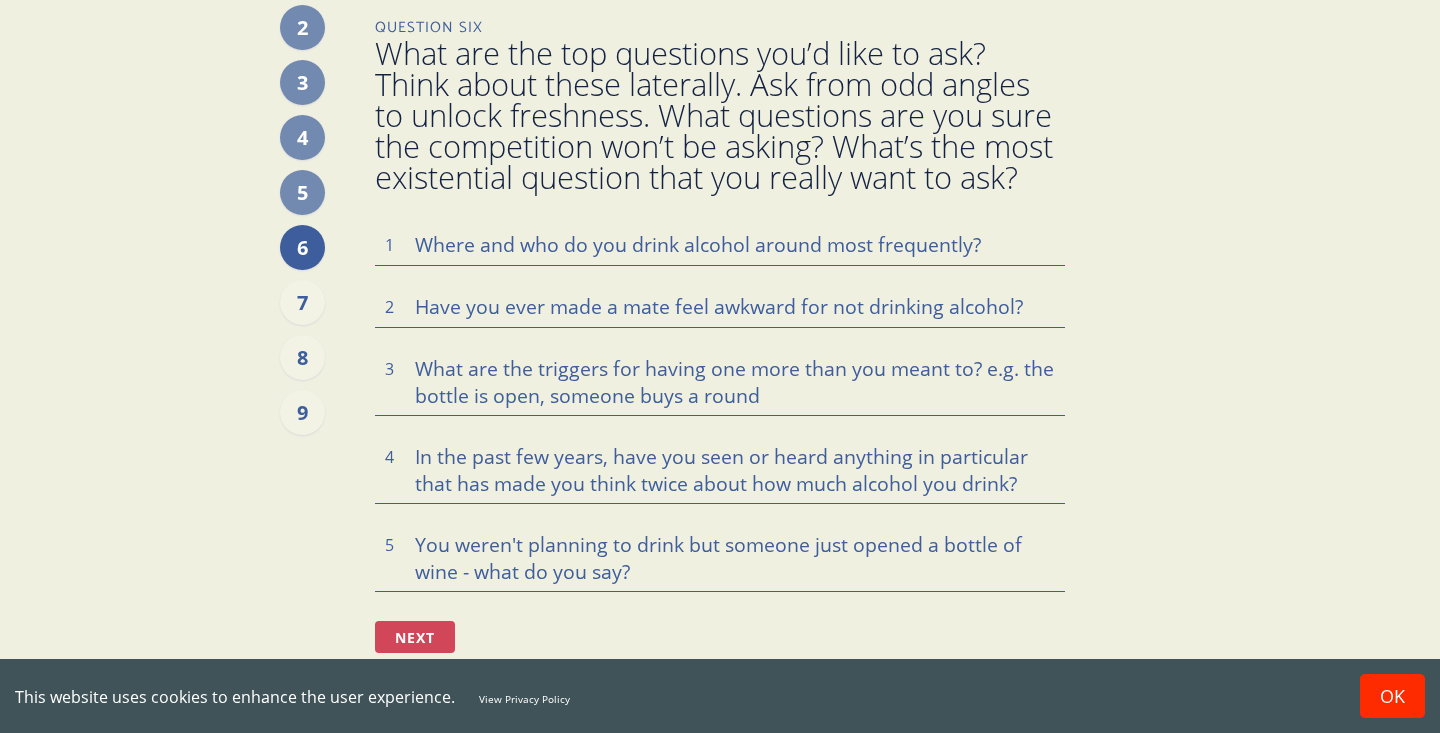 scroll, scrollTop: 0, scrollLeft: 0, axis: both 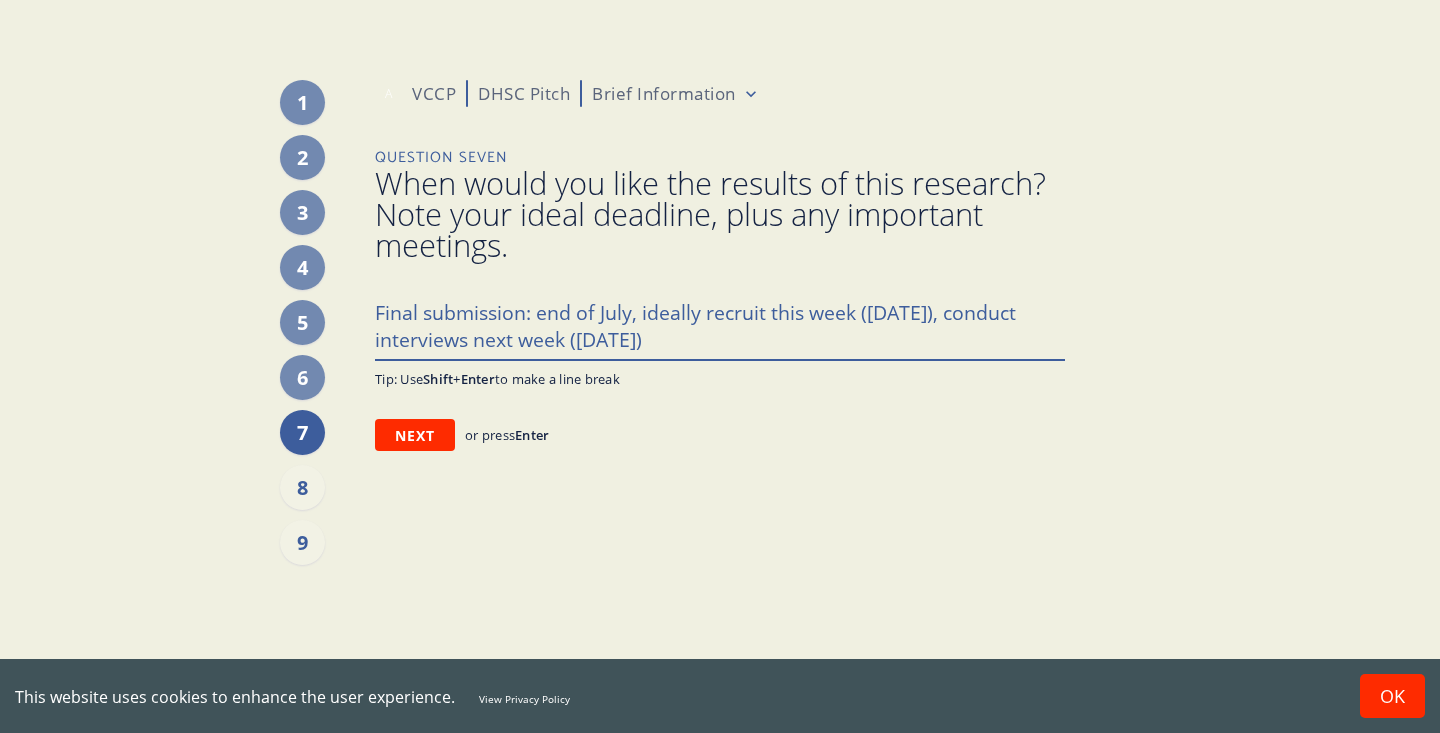 click on "Final submission: end of July, ideally recruit this week ([DATE]), conduct interviews next week ([DATE])" at bounding box center (720, 325) 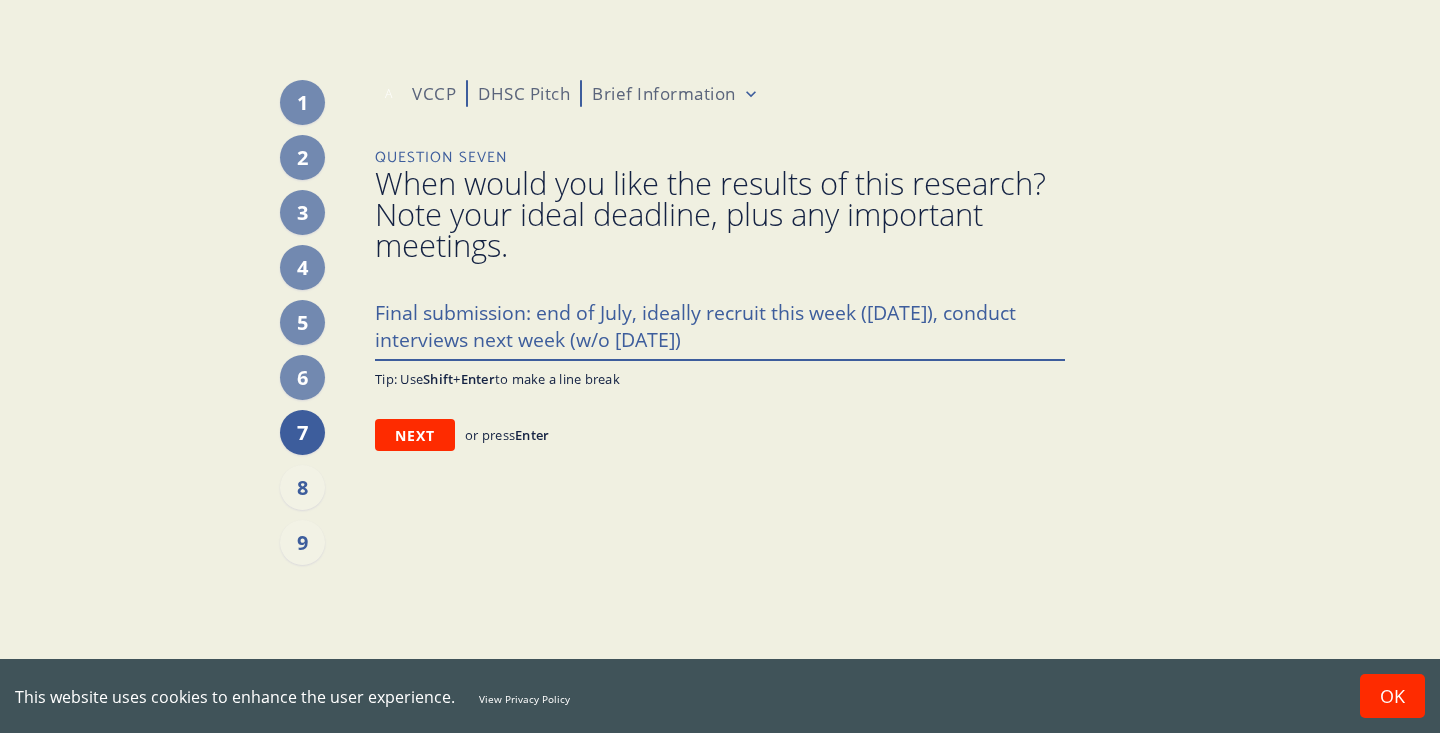 click on "Final submission: end of July, ideally recruit this week ([DATE]), conduct interviews next week (w/o [DATE])" at bounding box center (720, 325) 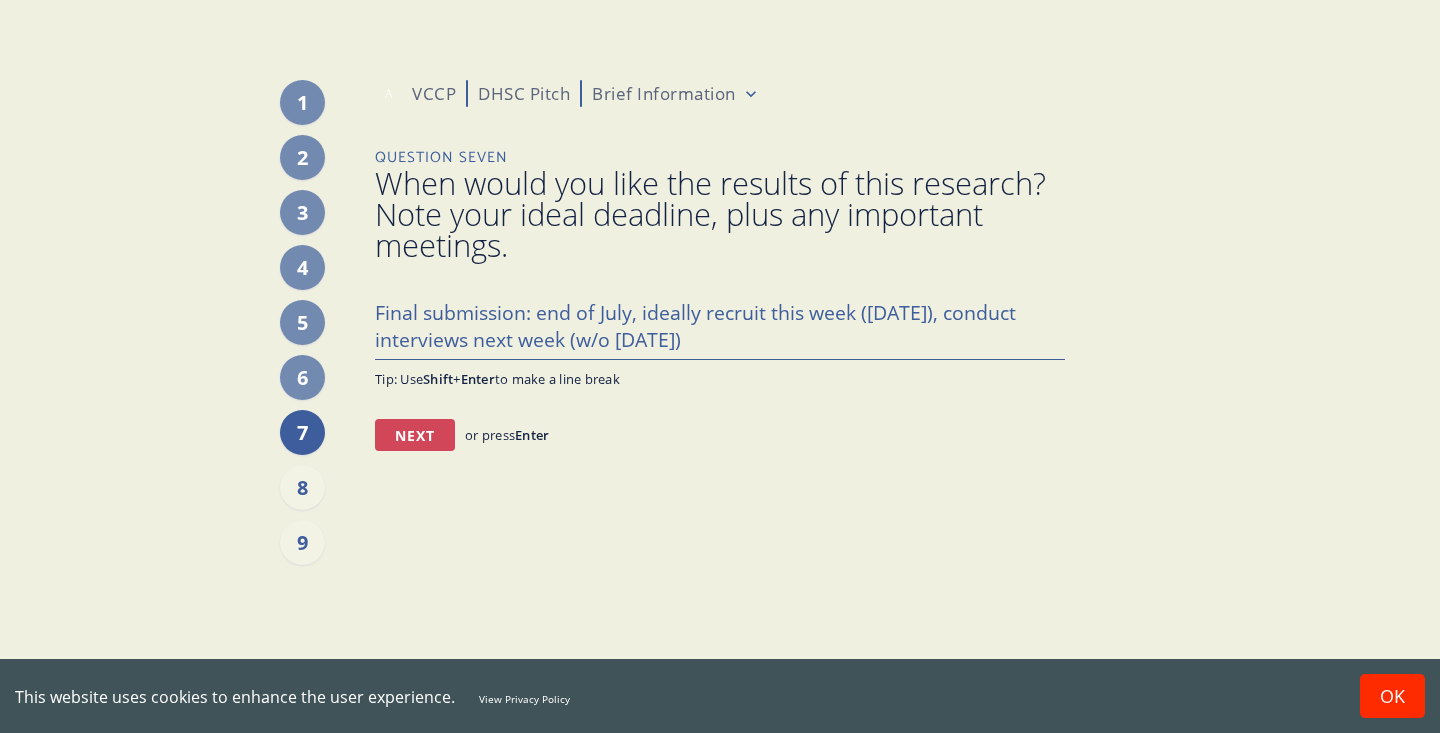 click on "Next" at bounding box center (415, 435) 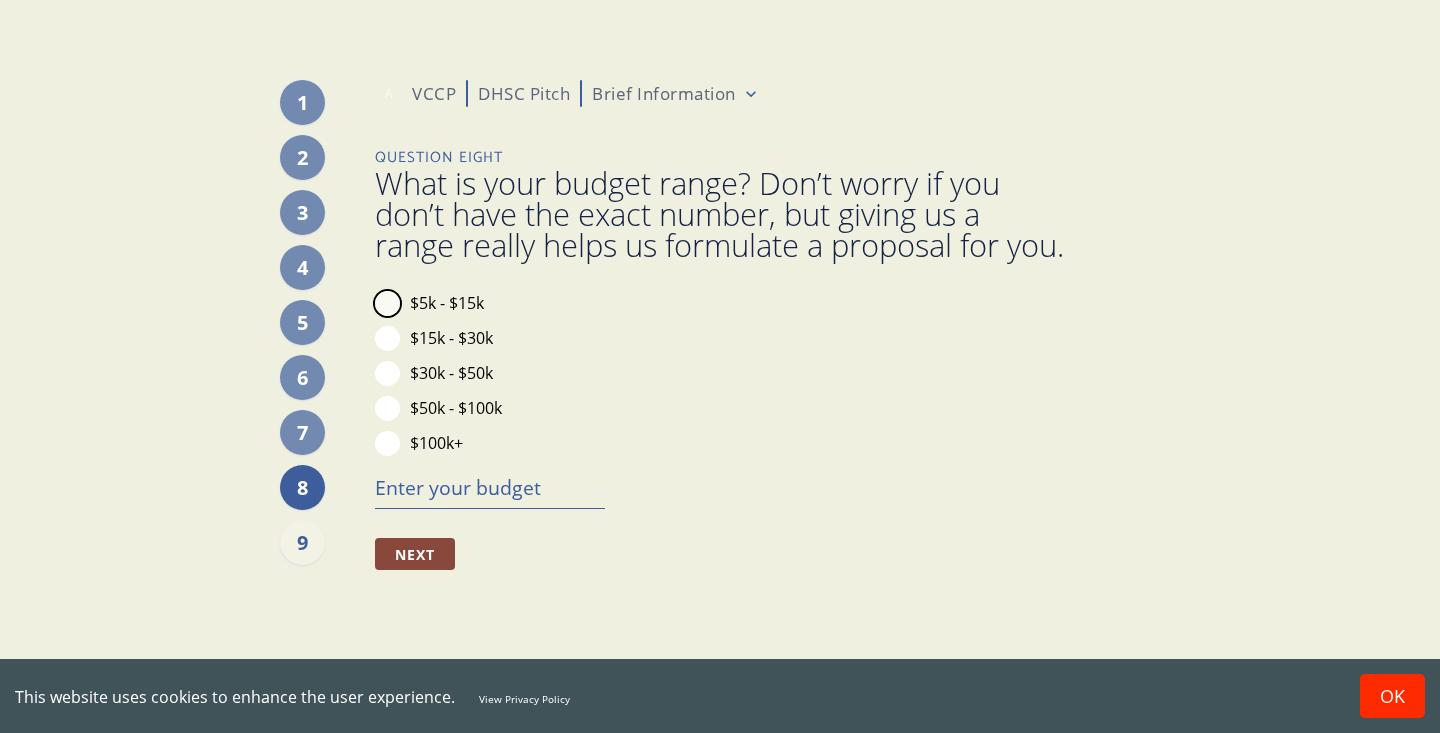 click on "$5k - $15k" at bounding box center [387, 303] 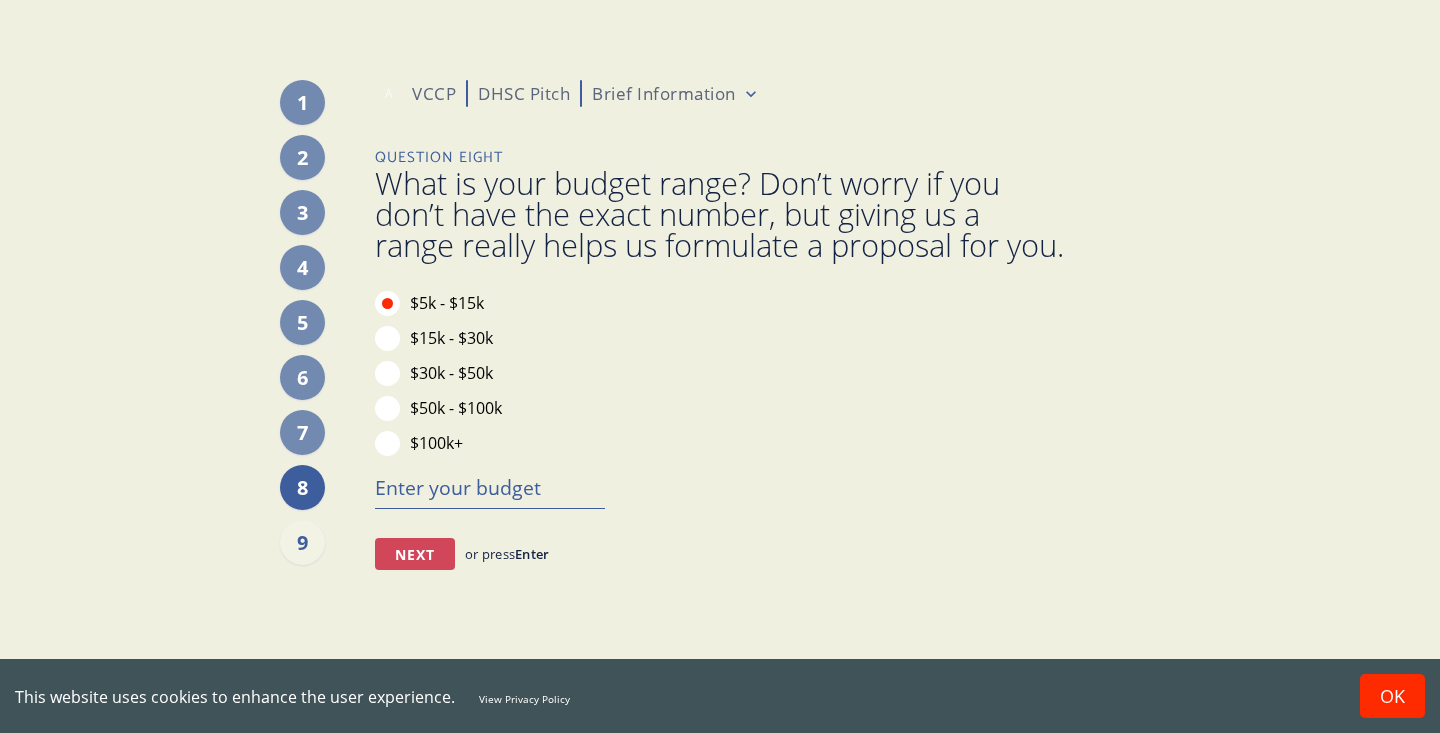 click on "Next" at bounding box center (415, 554) 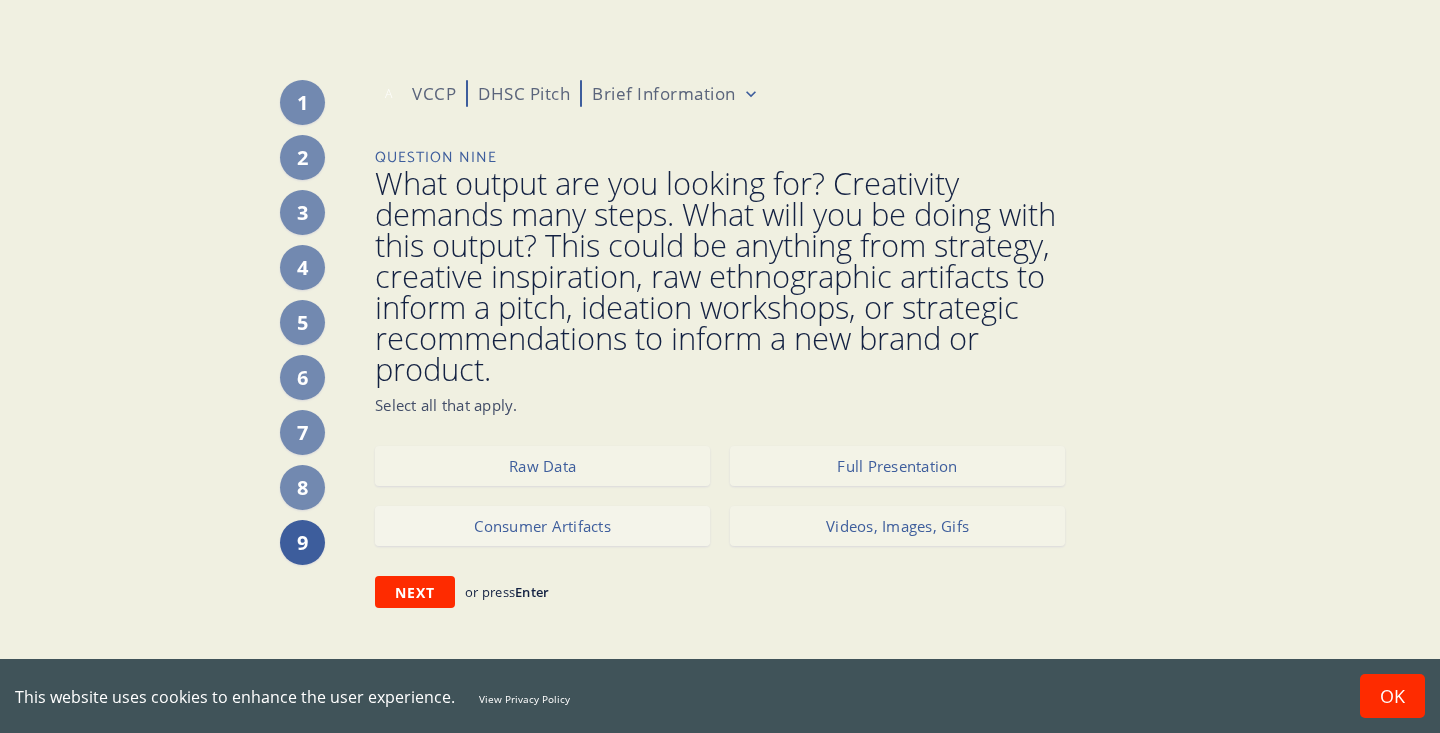 click on "Consumer Artifacts" at bounding box center [542, 526] 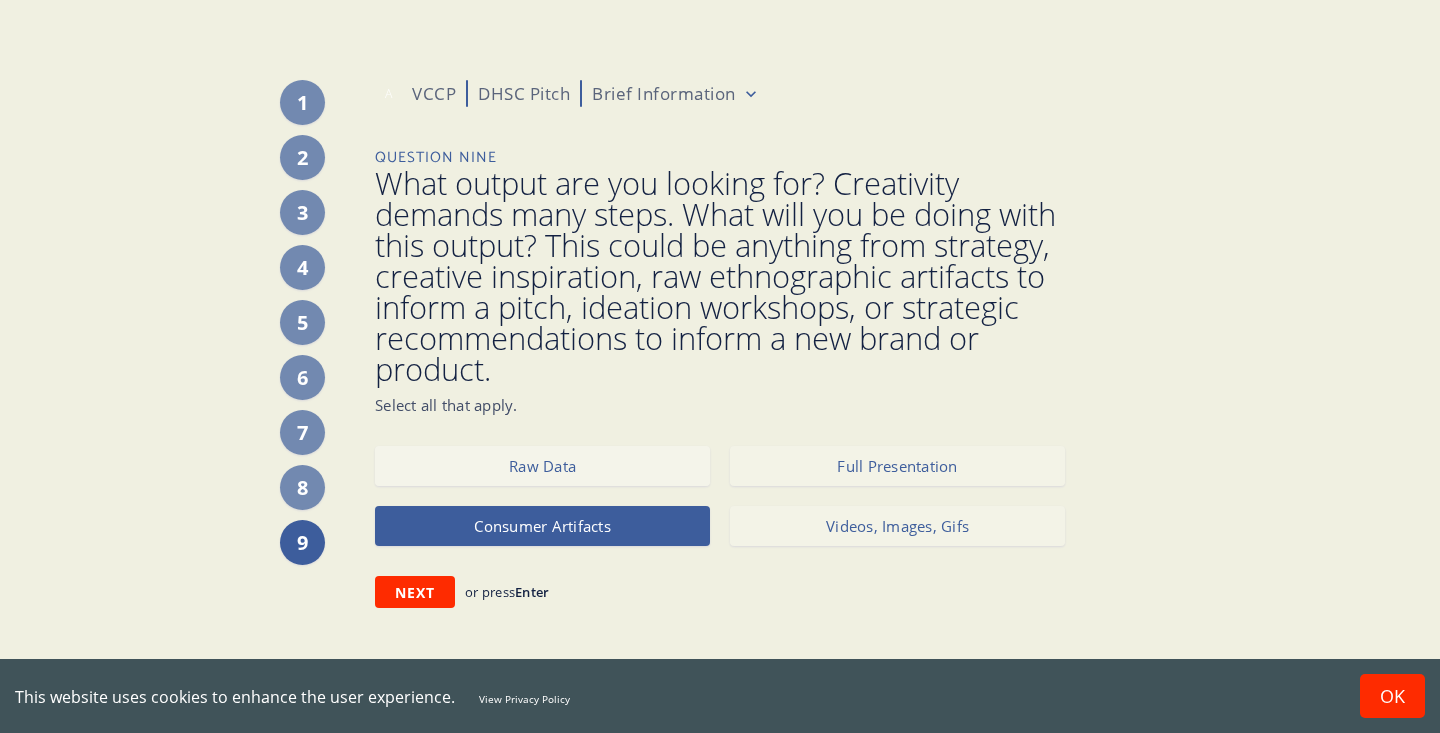 click on "Raw Data" at bounding box center [542, 466] 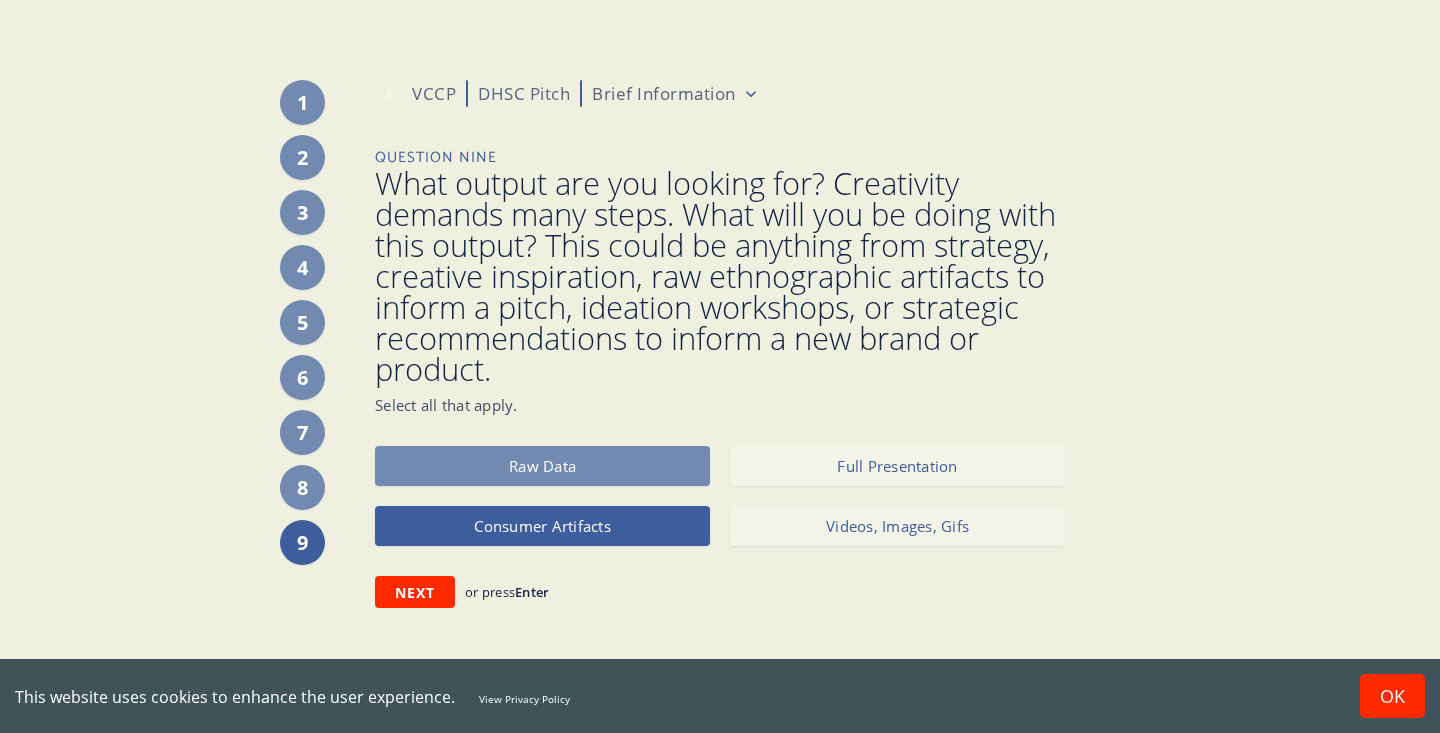 click on "Raw Data" at bounding box center (542, 466) 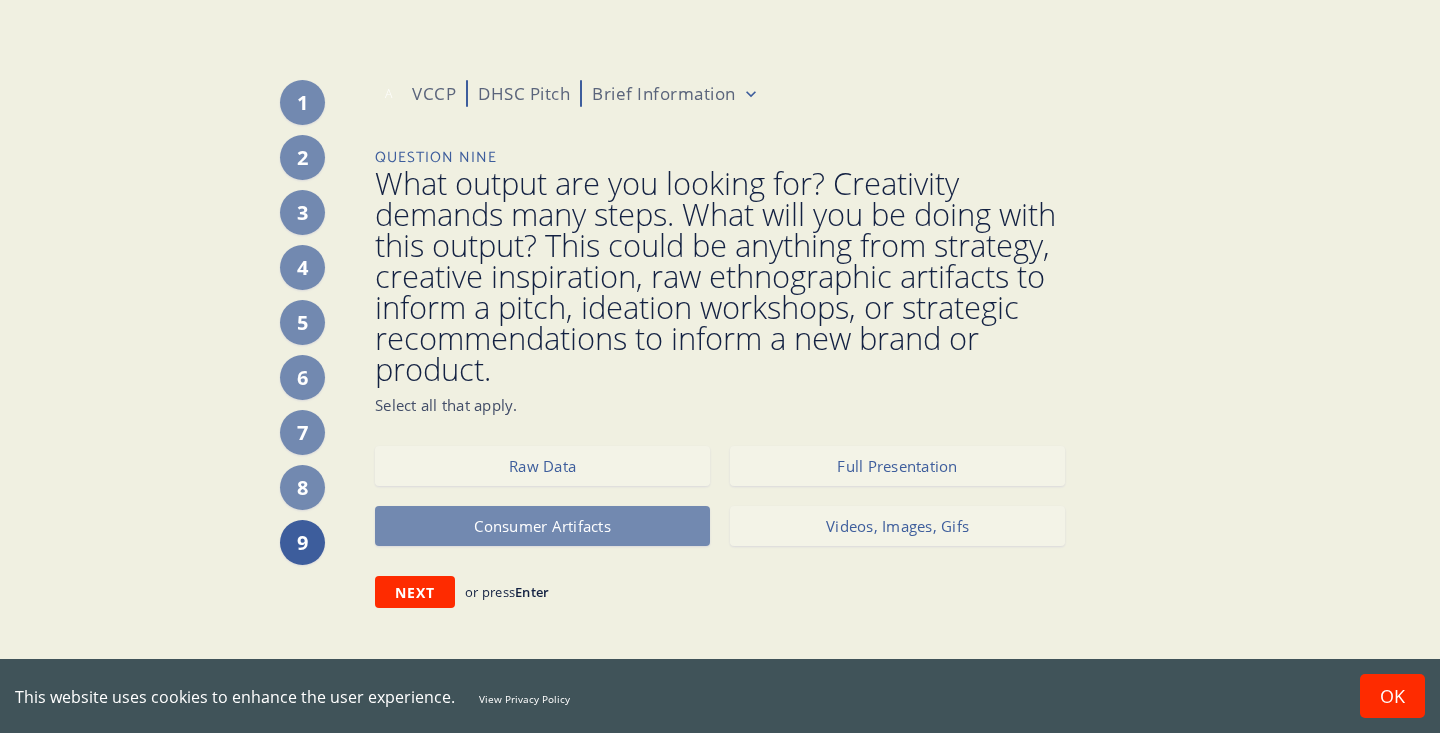 click on "Consumer Artifacts" at bounding box center [542, 526] 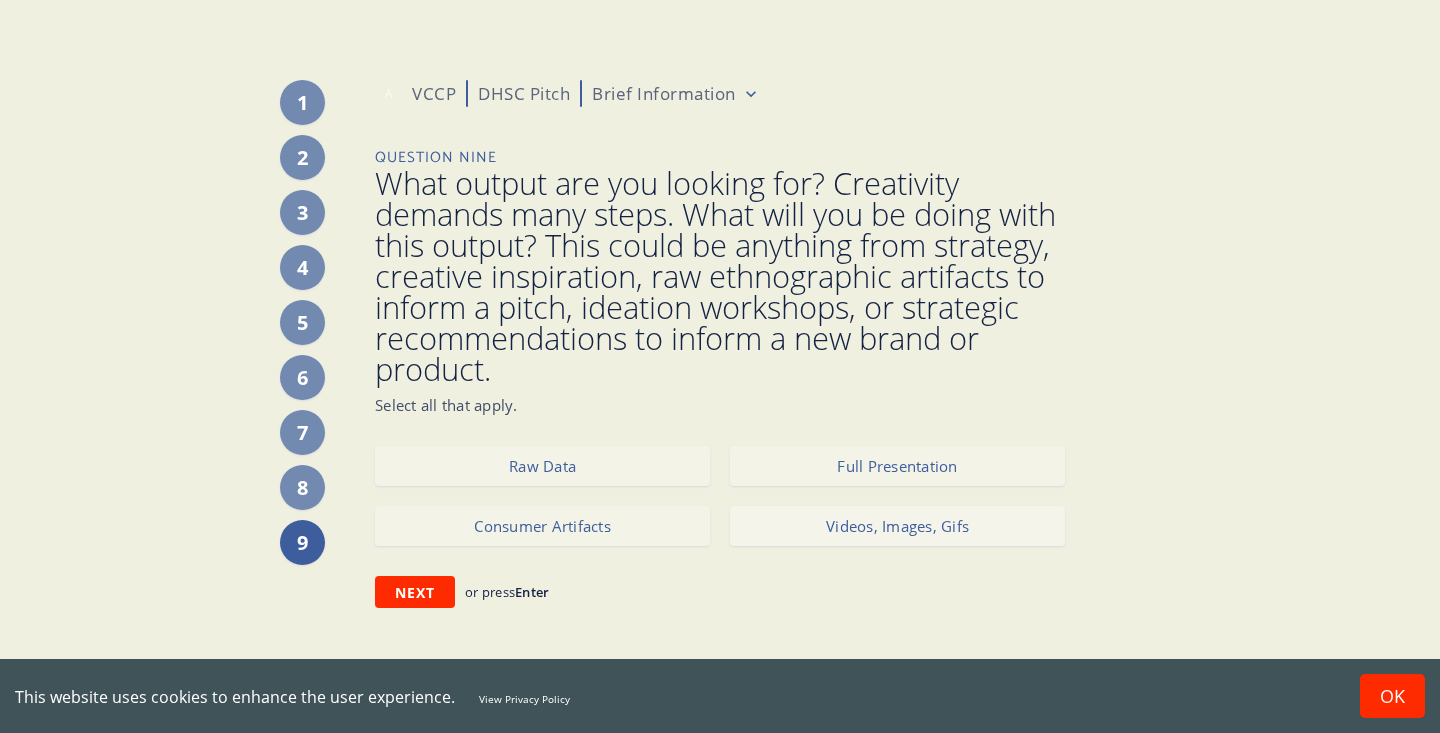 click on "Videos, Images, Gifs" at bounding box center (897, 526) 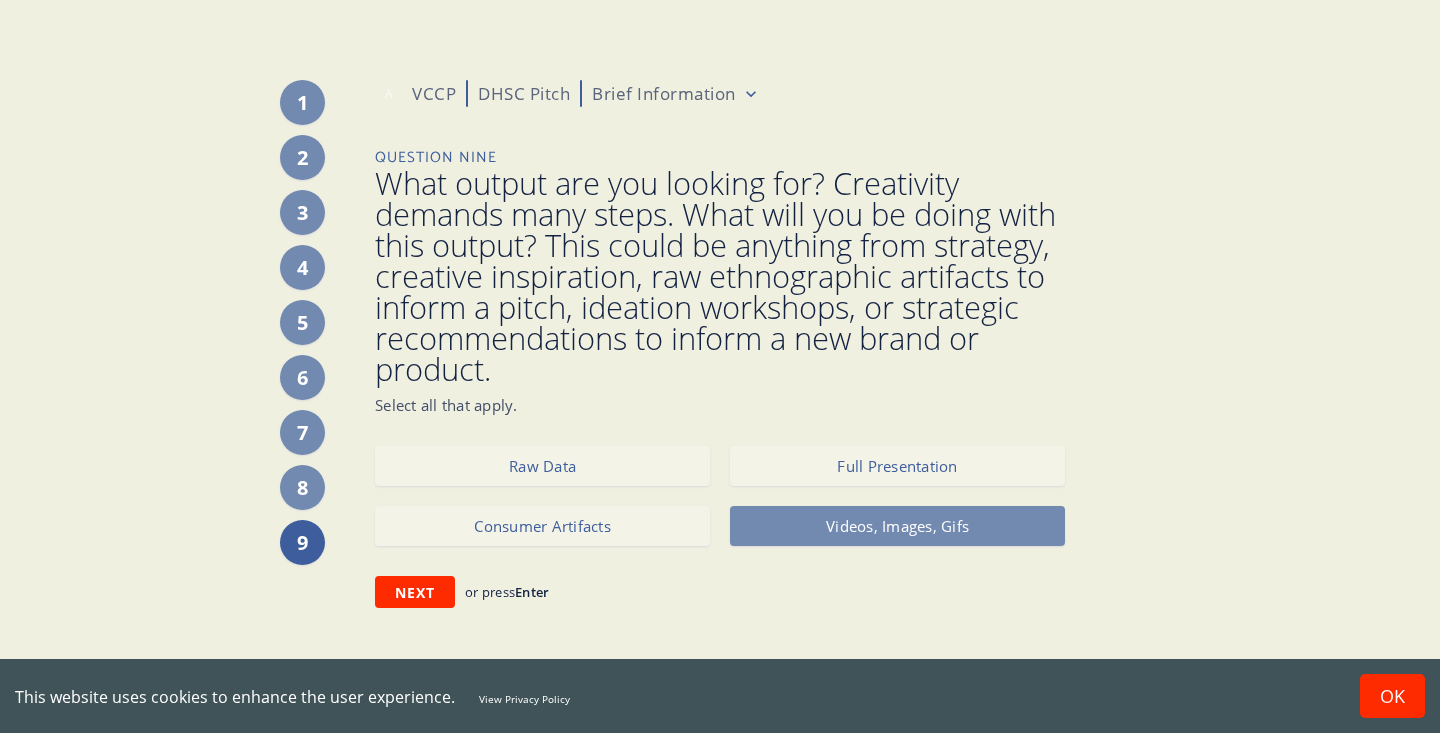 click on "Videos, Images, Gifs" at bounding box center (897, 526) 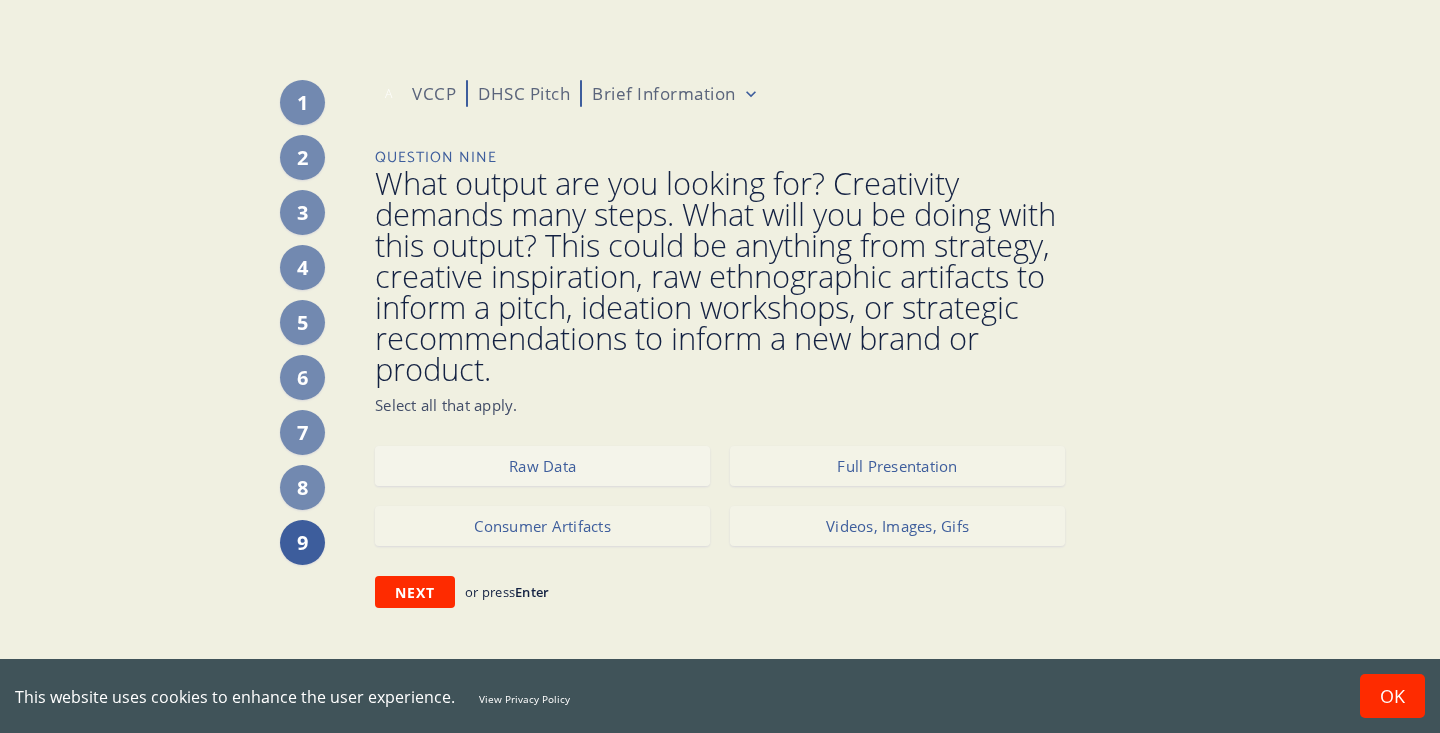 click on "Raw Data" at bounding box center [542, 466] 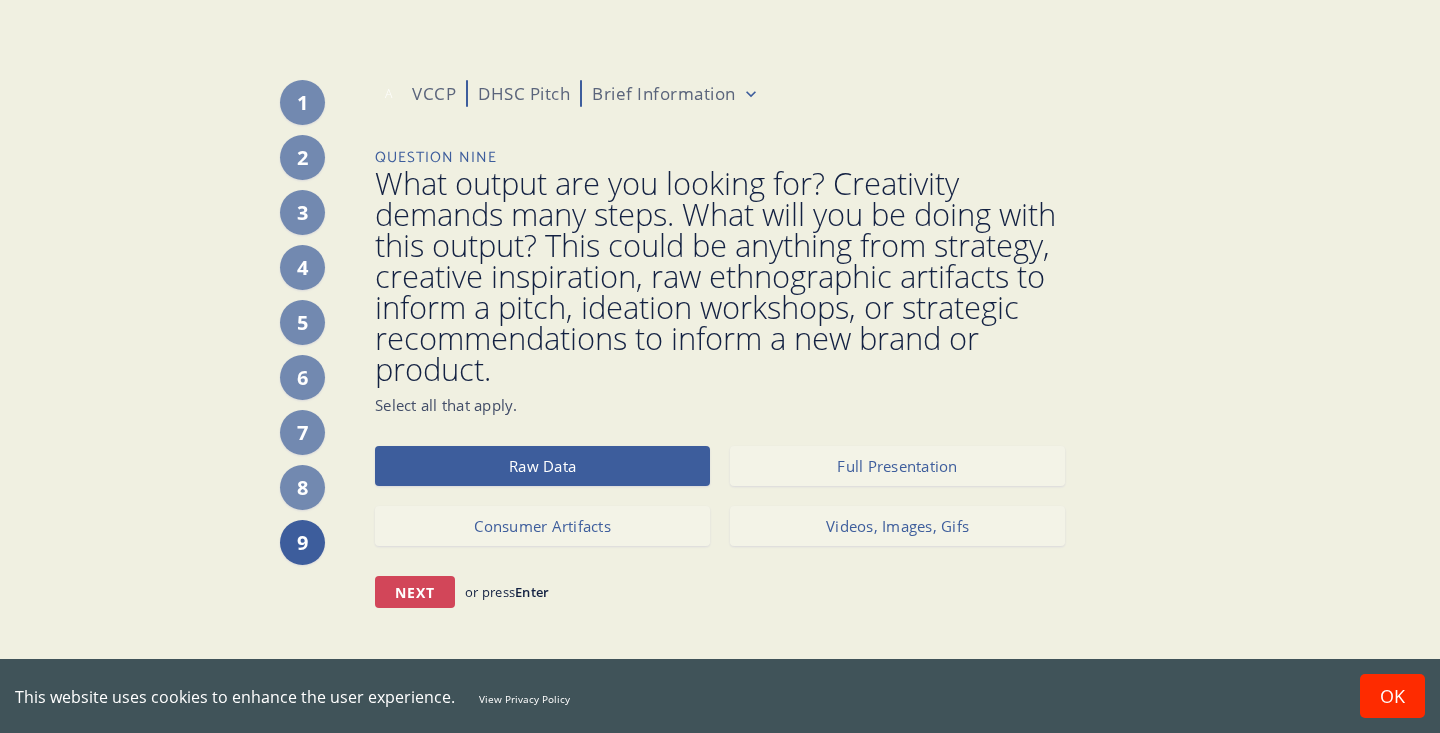 click on "Next" at bounding box center [415, 592] 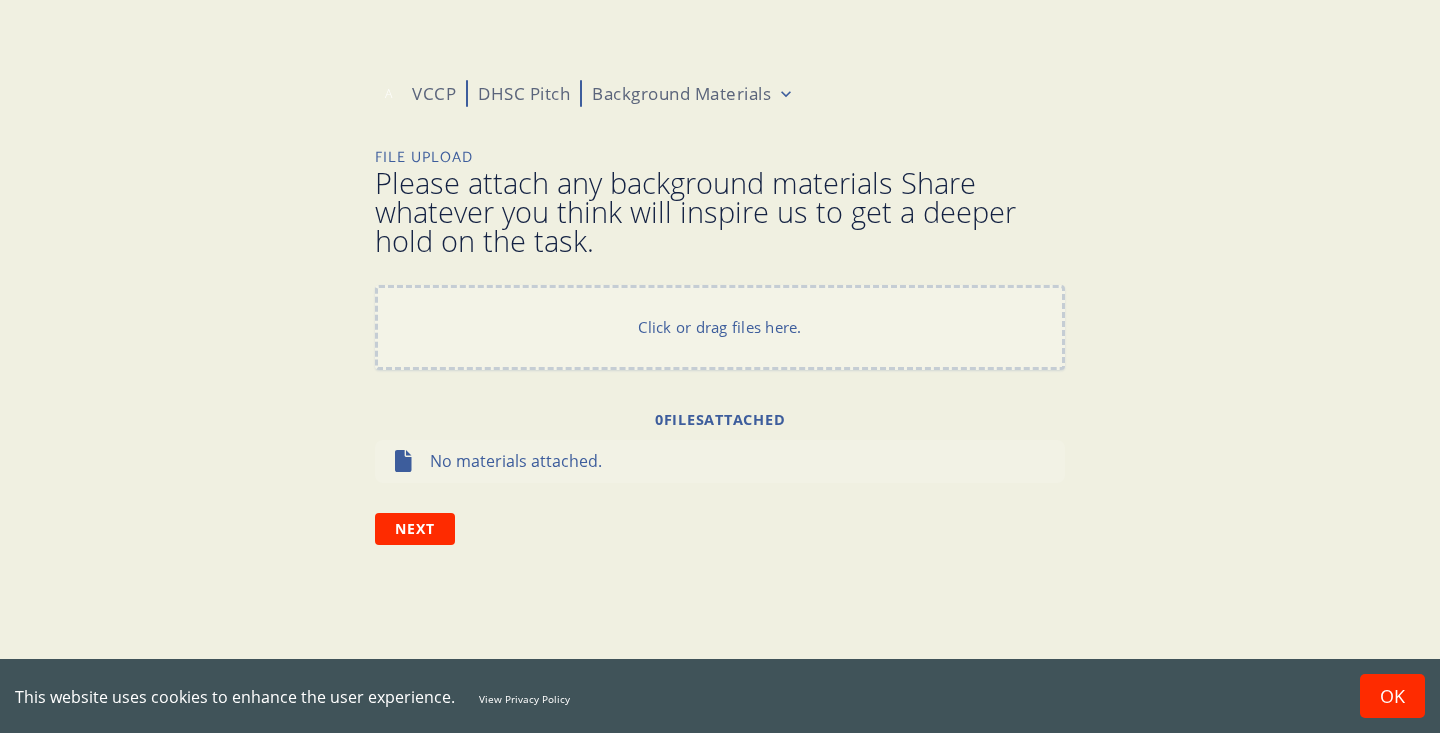click on "A VCCP DHSC Pitch Background Materials File Upload Please attach any background materials Share whatever you think will inspire us to get a deeper hold on the task. Click or drag files here. 0  file s  attached No materials attached. Next or press  Enter" at bounding box center (720, 366) 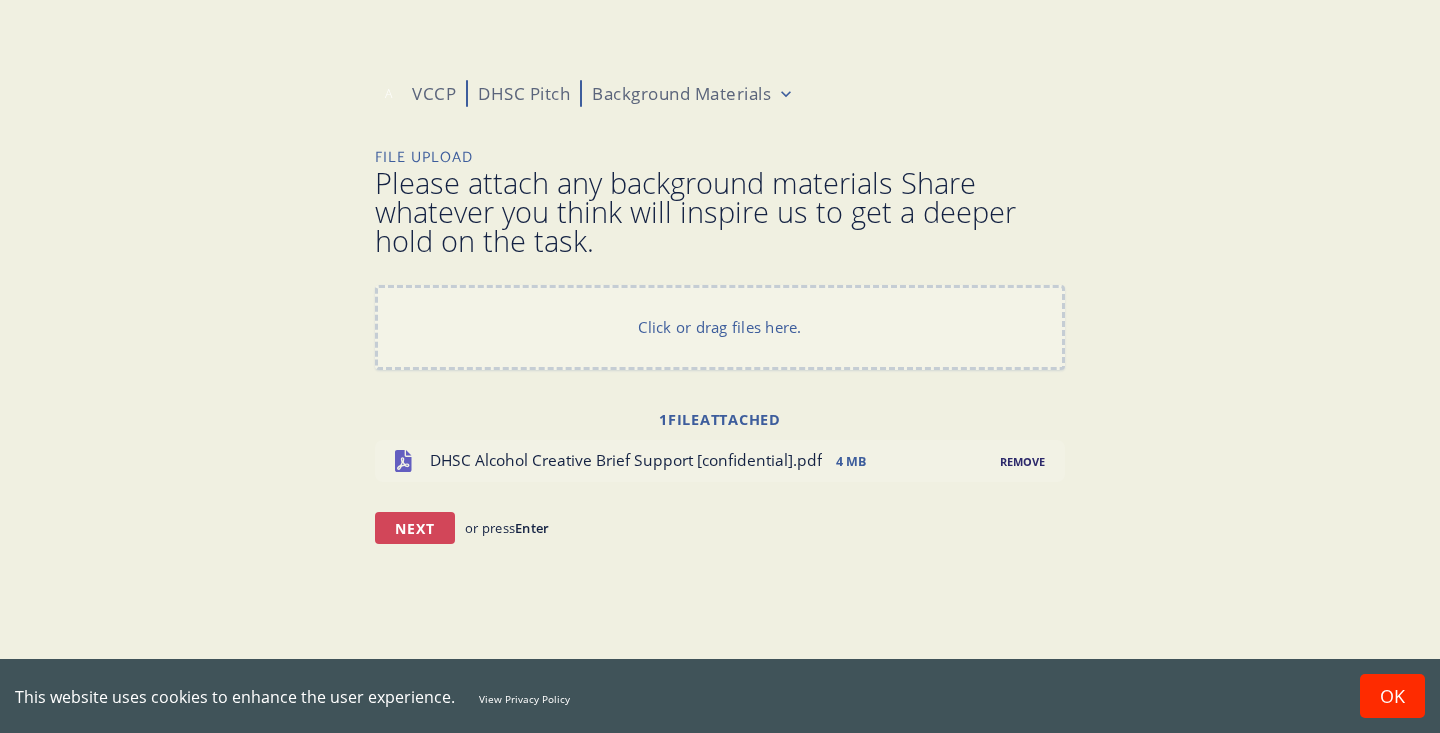 click on "Next" at bounding box center [415, 528] 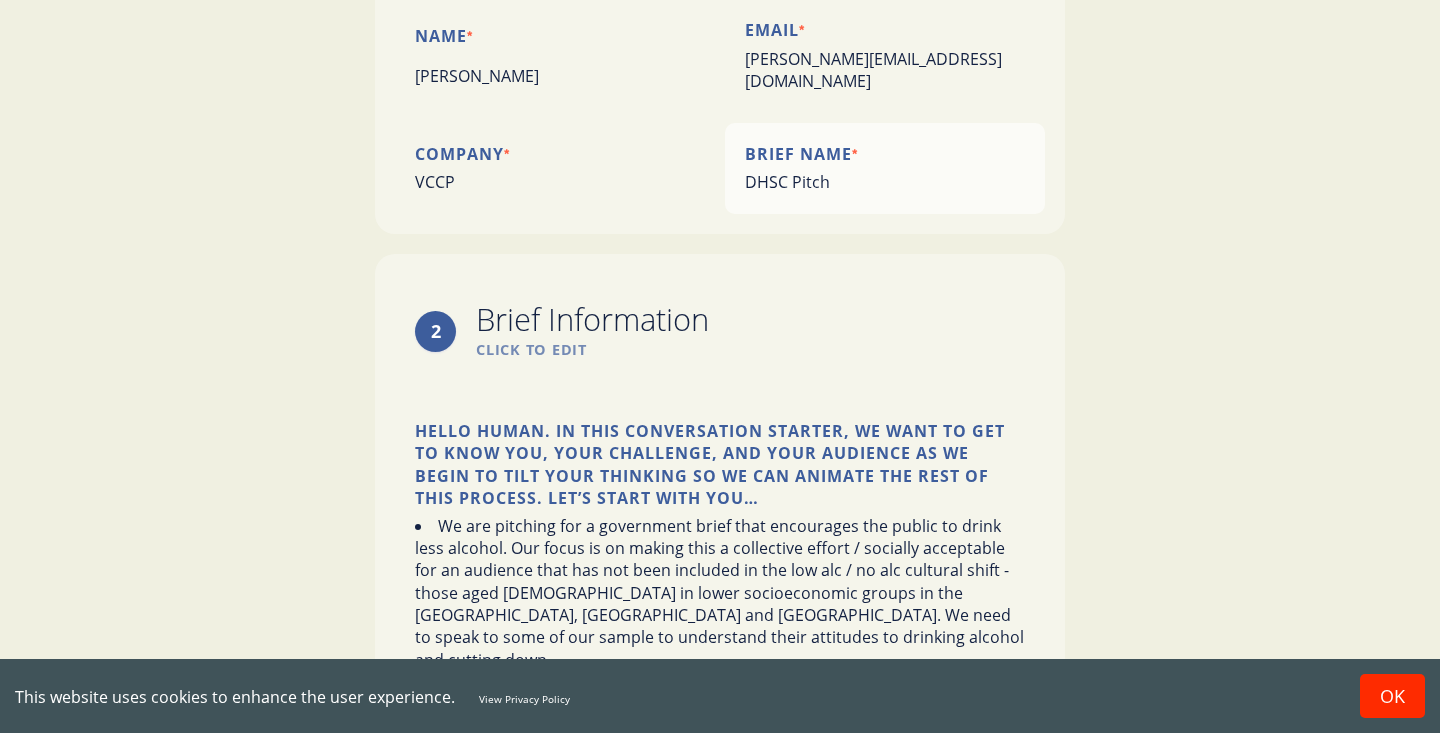 scroll, scrollTop: 361, scrollLeft: 0, axis: vertical 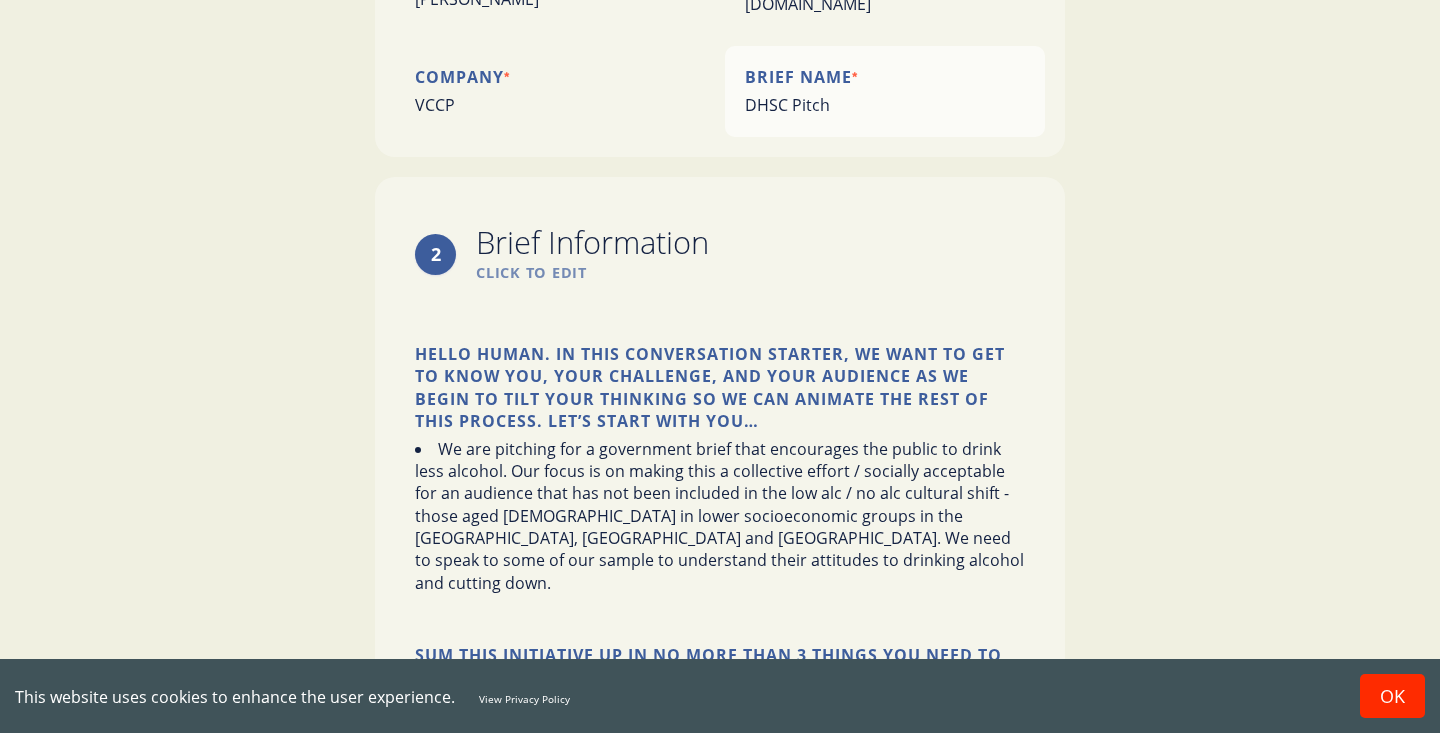 click on "DHSC Pitch" at bounding box center (885, 105) 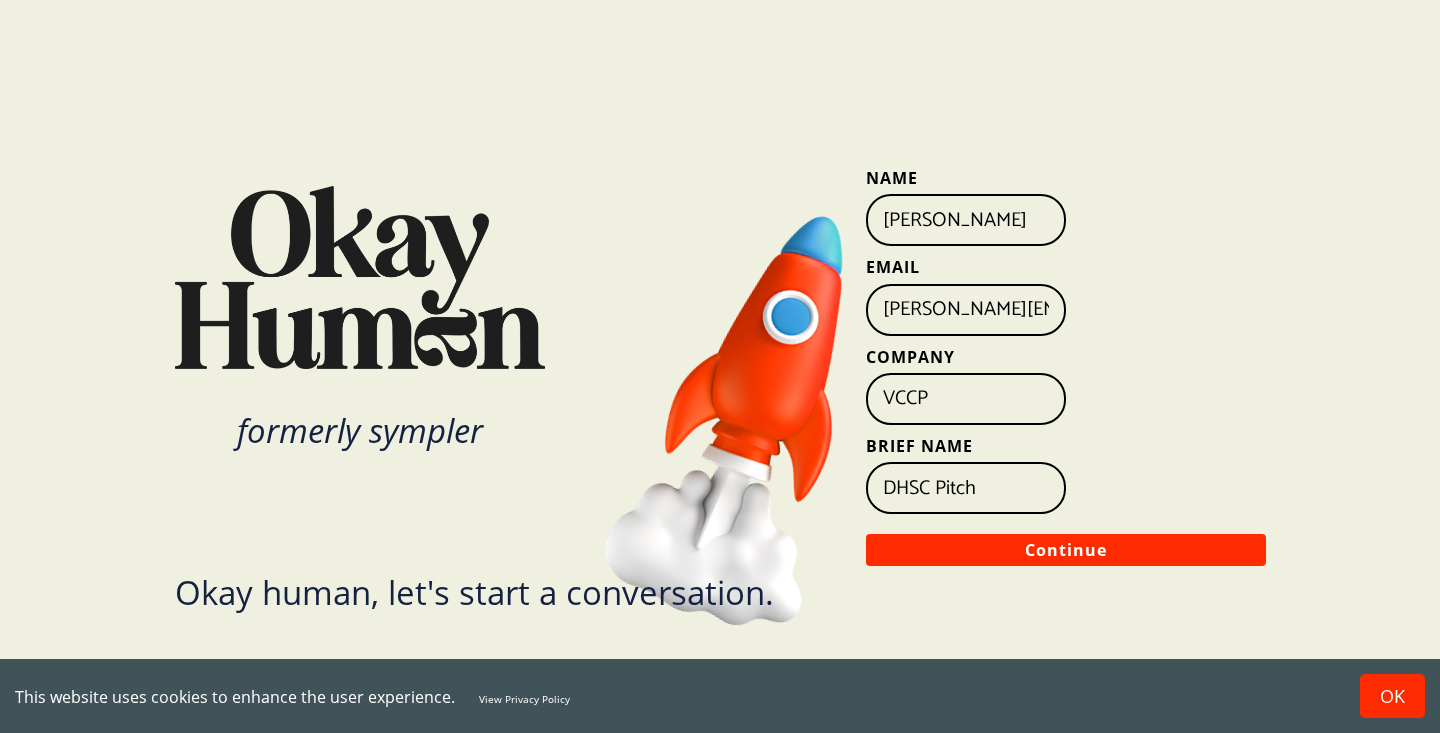 drag, startPoint x: 925, startPoint y: 483, endPoint x: 836, endPoint y: 481, distance: 89.02247 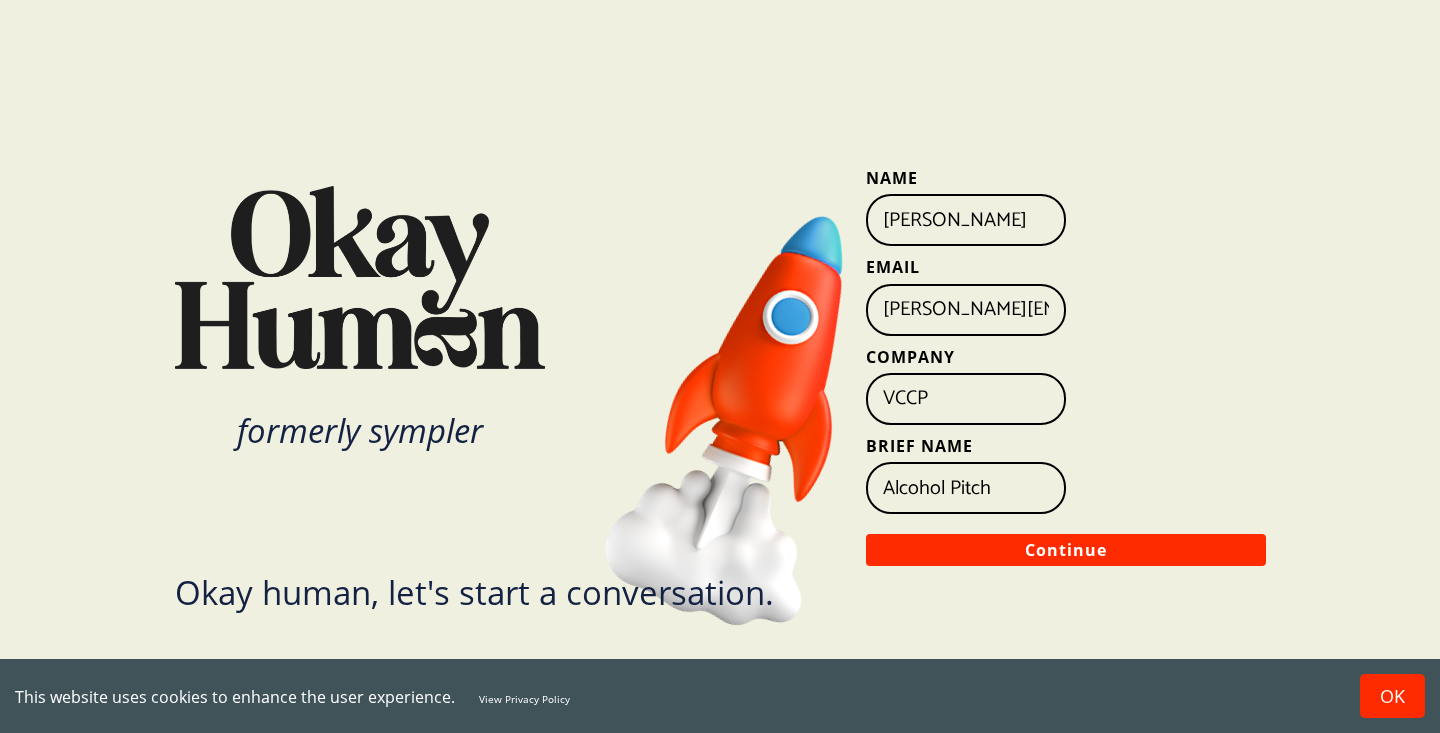 drag, startPoint x: 945, startPoint y: 490, endPoint x: 871, endPoint y: 490, distance: 74 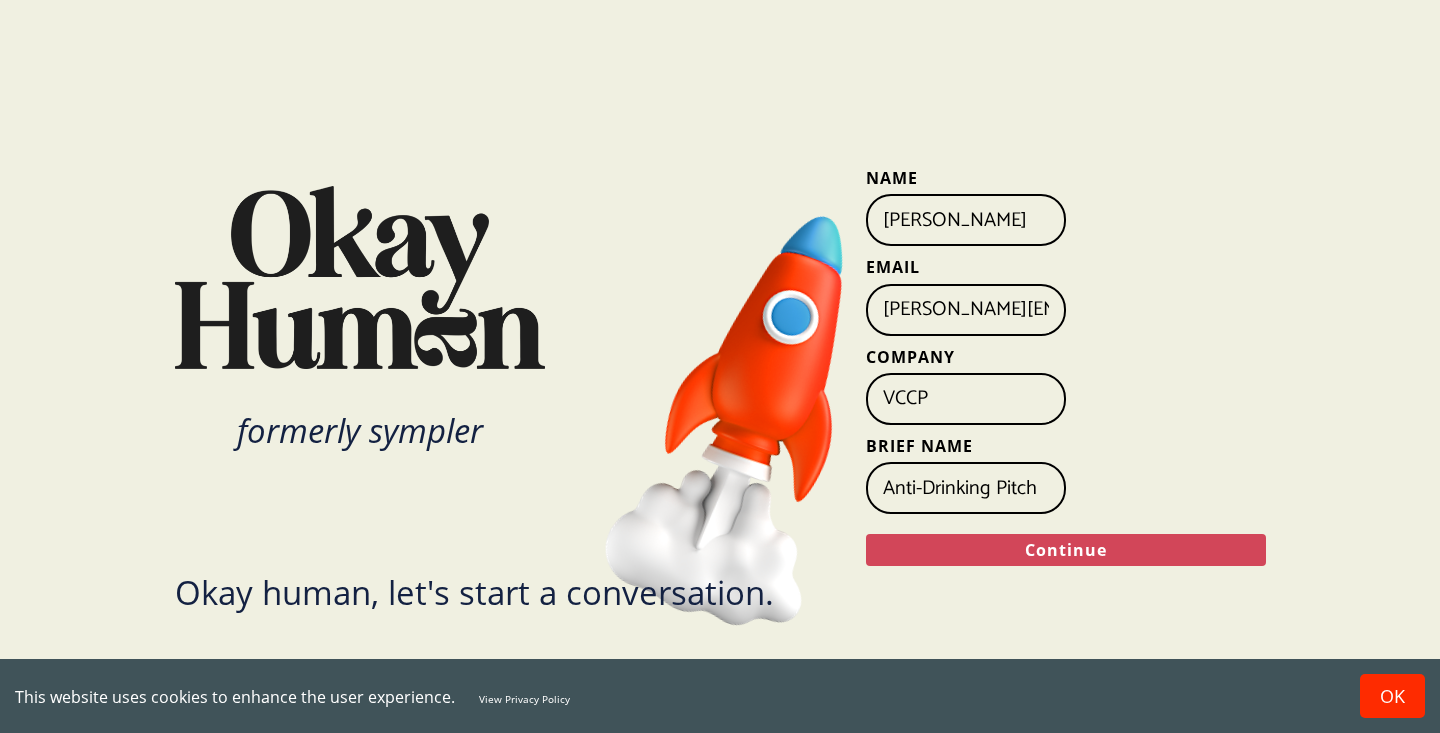 click on "Continue" at bounding box center [1066, 550] 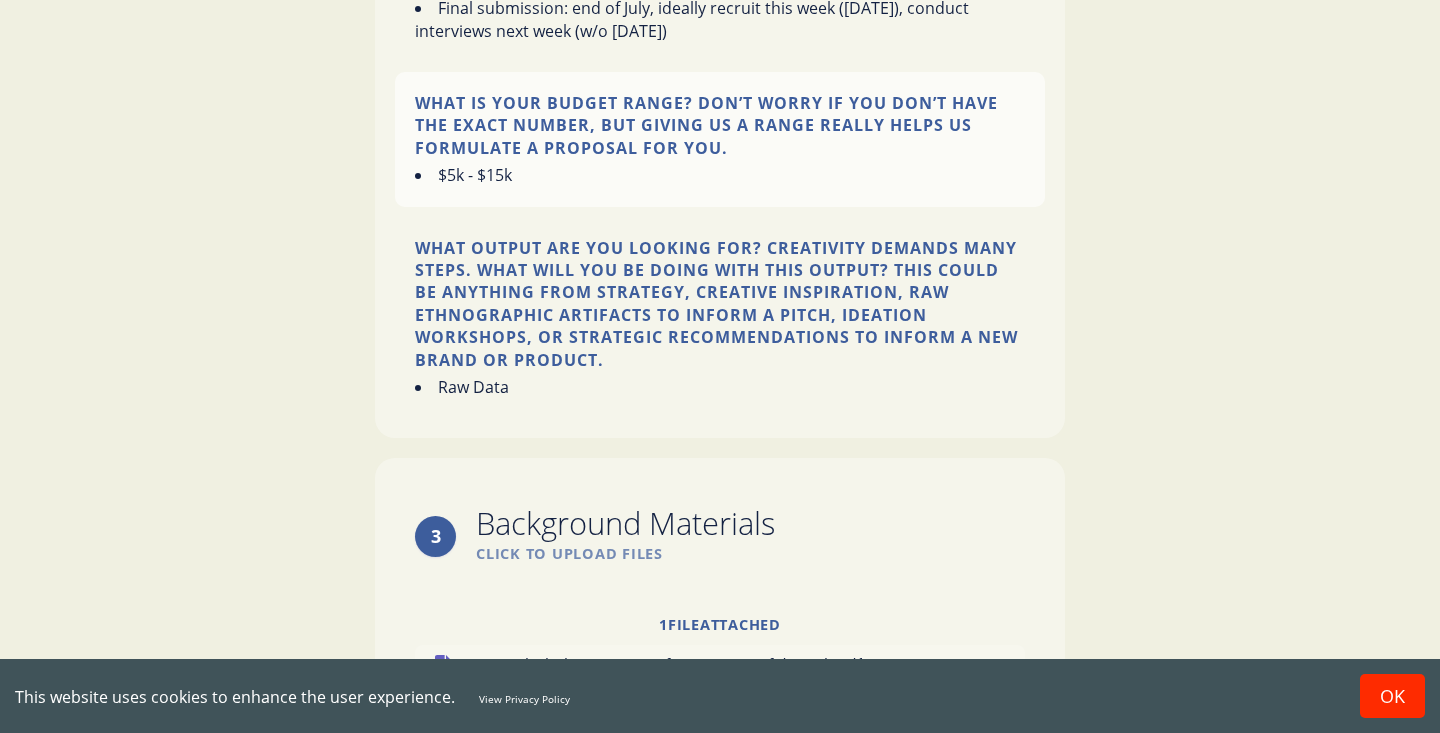 scroll, scrollTop: 2724, scrollLeft: 0, axis: vertical 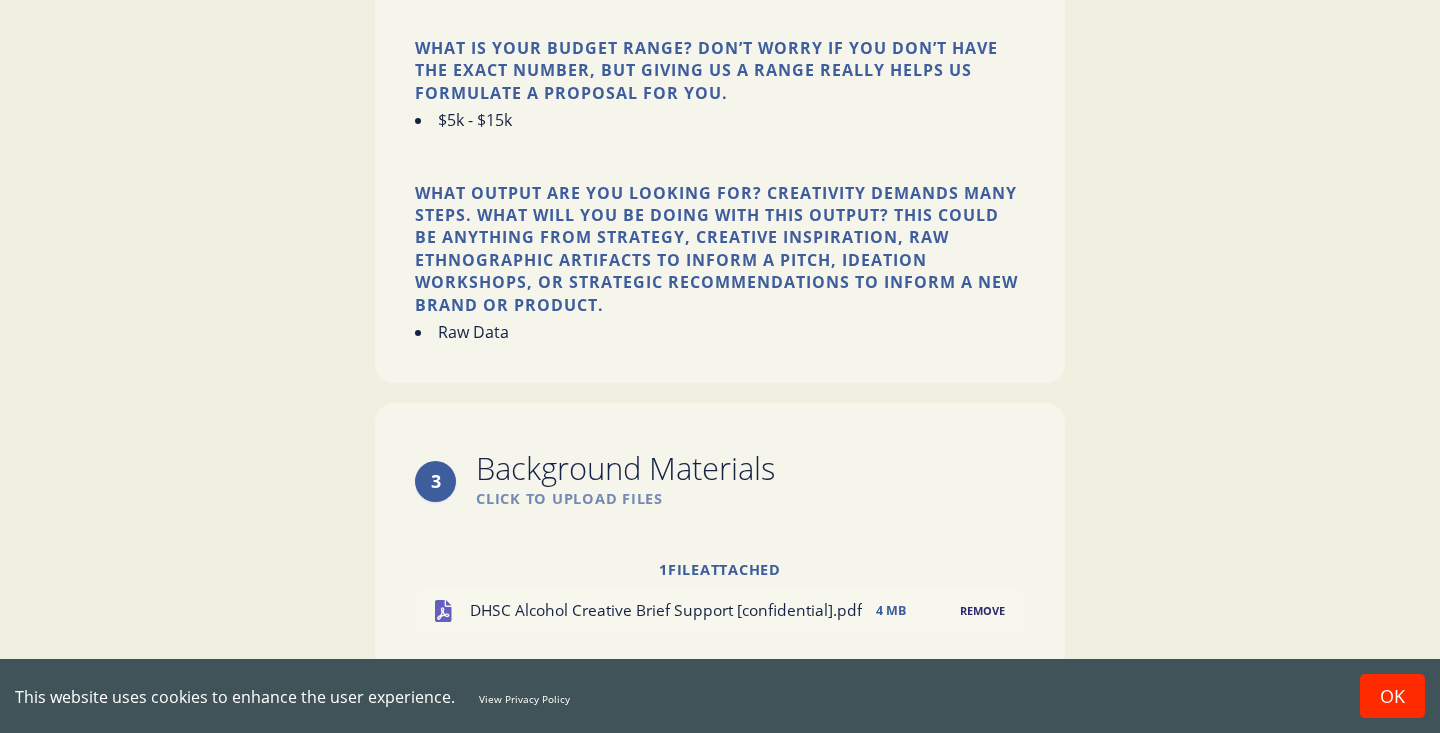 click on "Submit Brief" at bounding box center (720, 706) 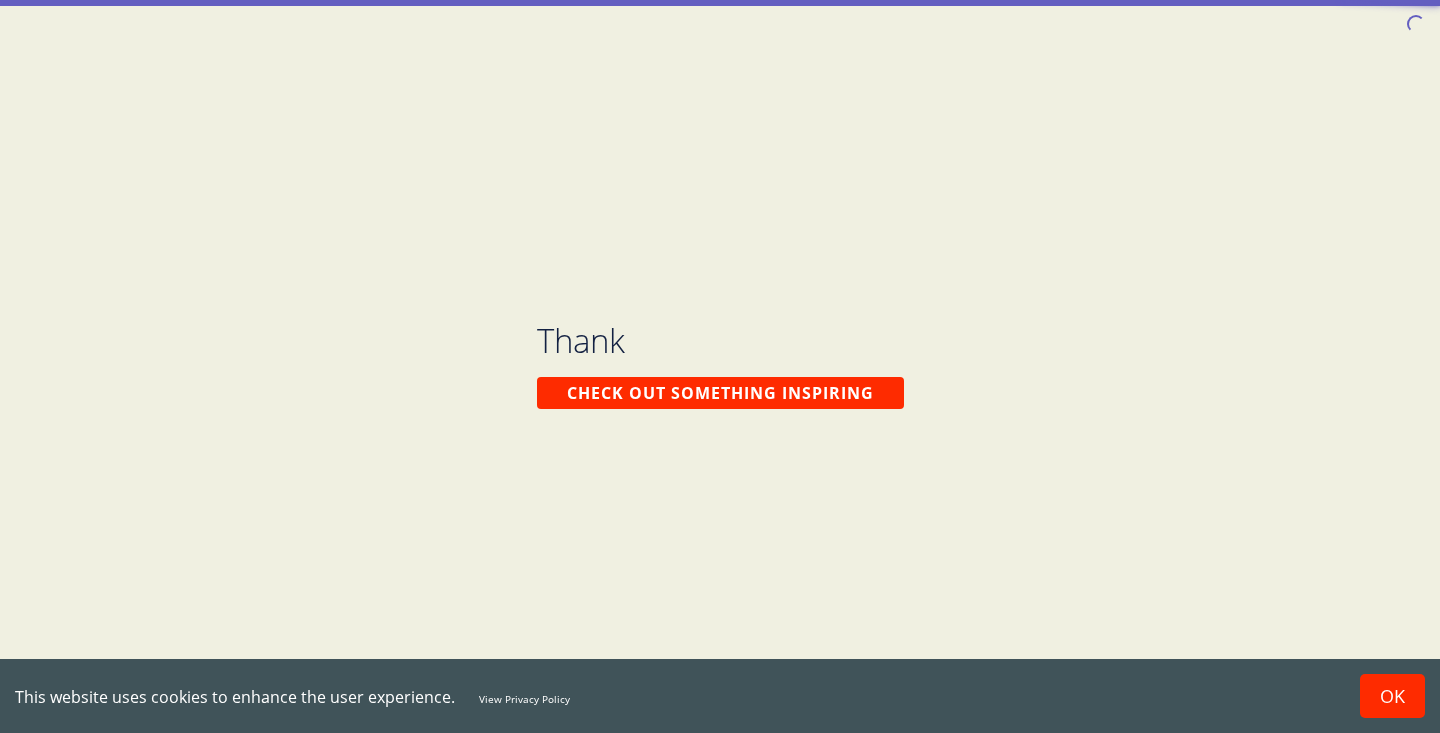 scroll, scrollTop: 0, scrollLeft: 0, axis: both 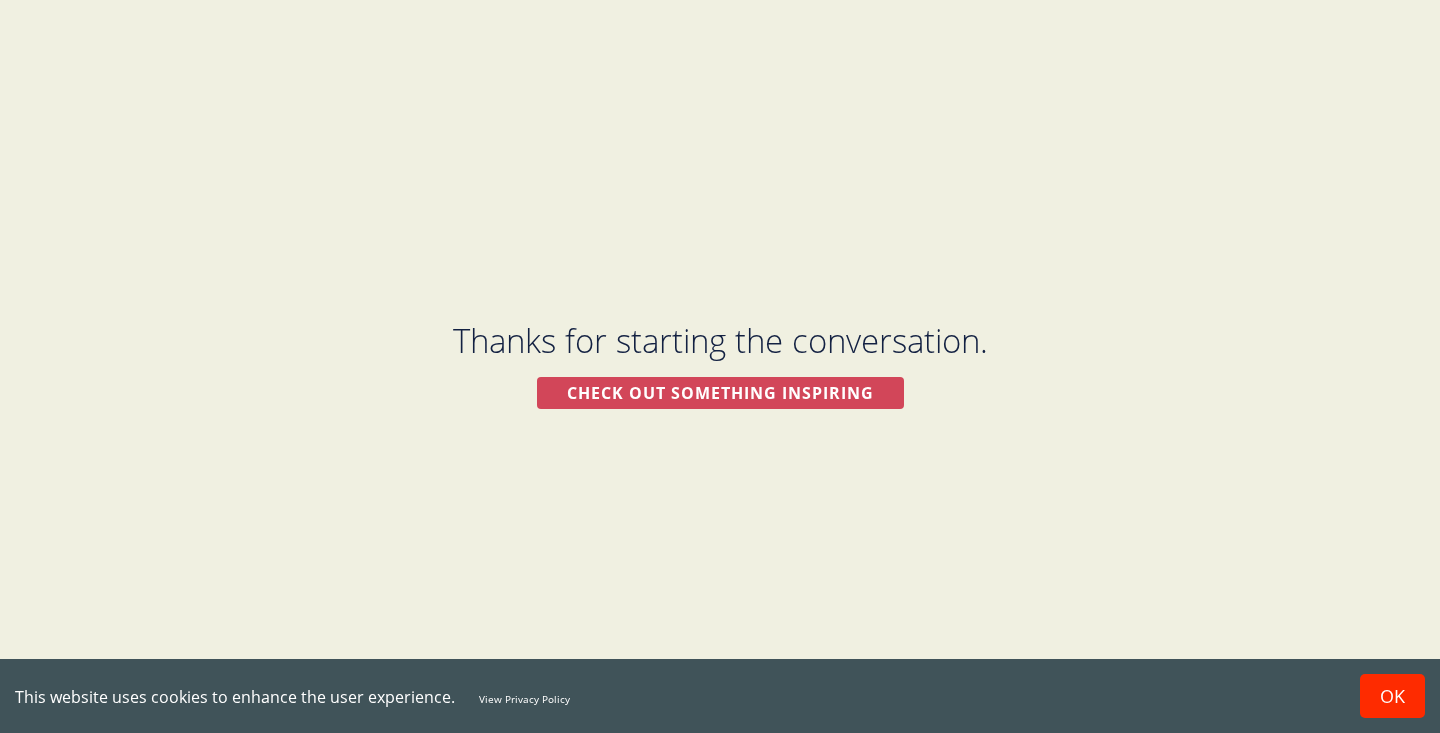 click on "Check out something inspiring" at bounding box center [720, 393] 